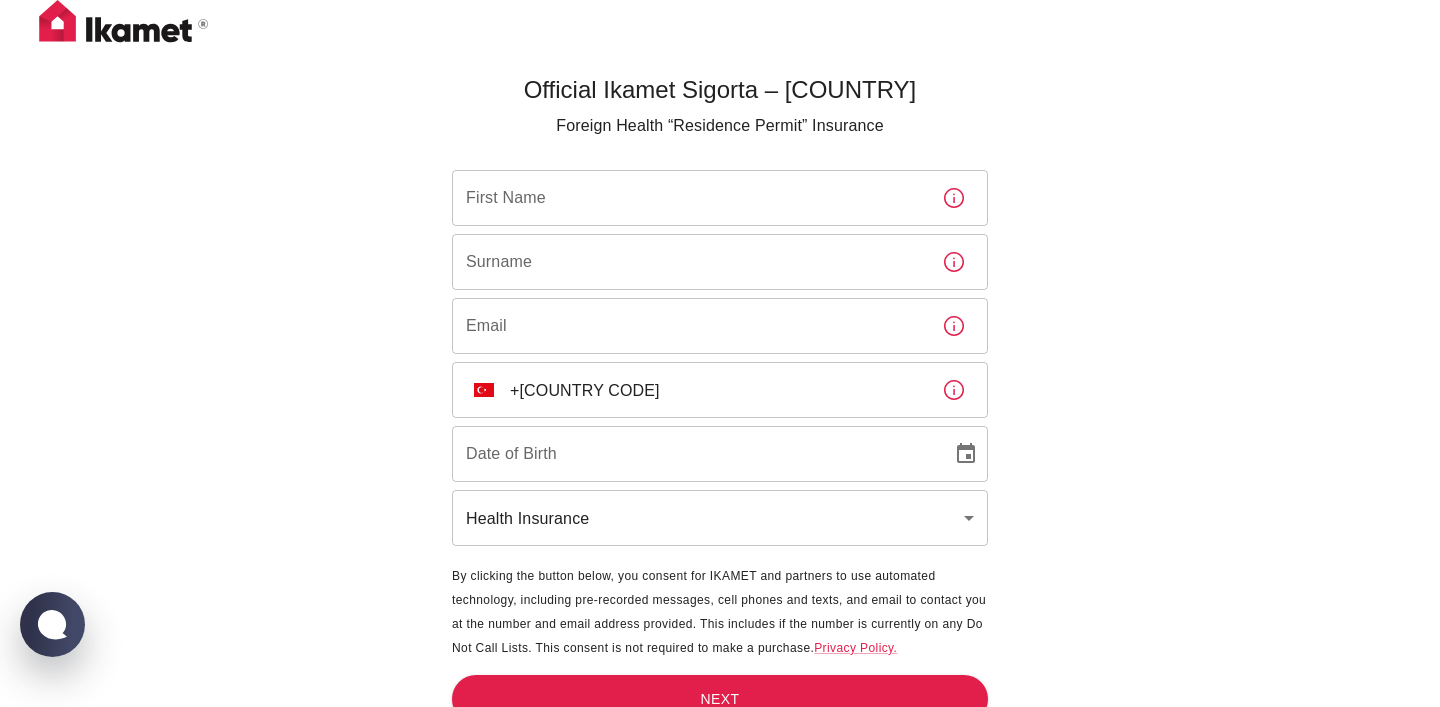 scroll, scrollTop: 22, scrollLeft: 0, axis: vertical 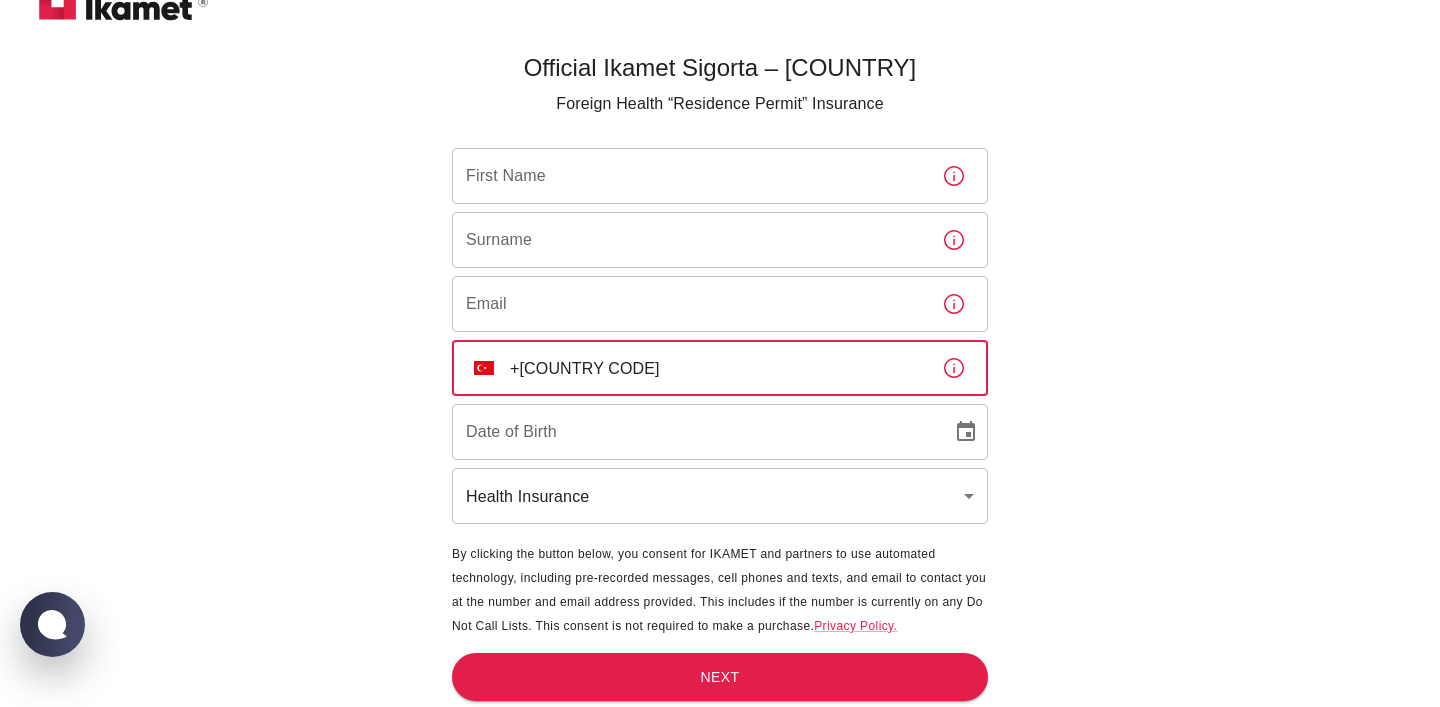click on "+[COUNTRY CODE]" at bounding box center [718, 368] 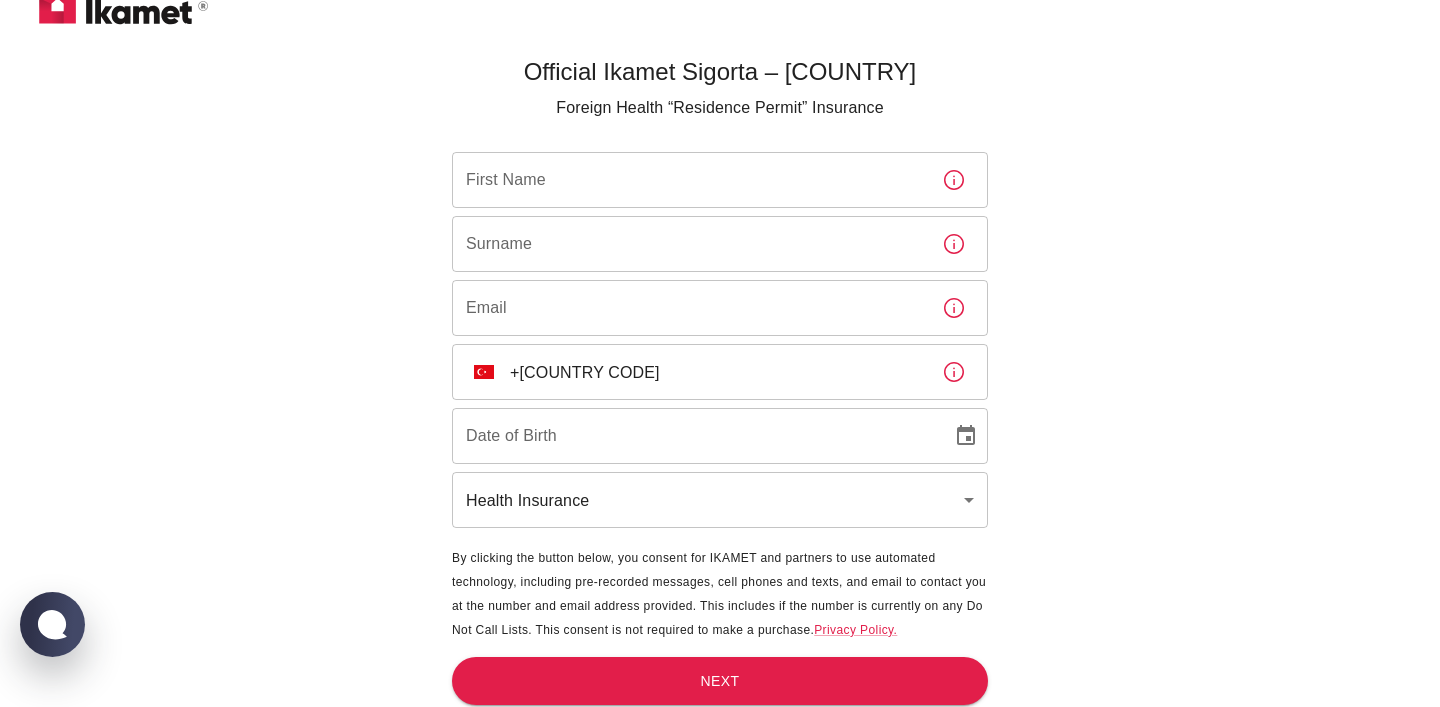 scroll, scrollTop: 0, scrollLeft: 0, axis: both 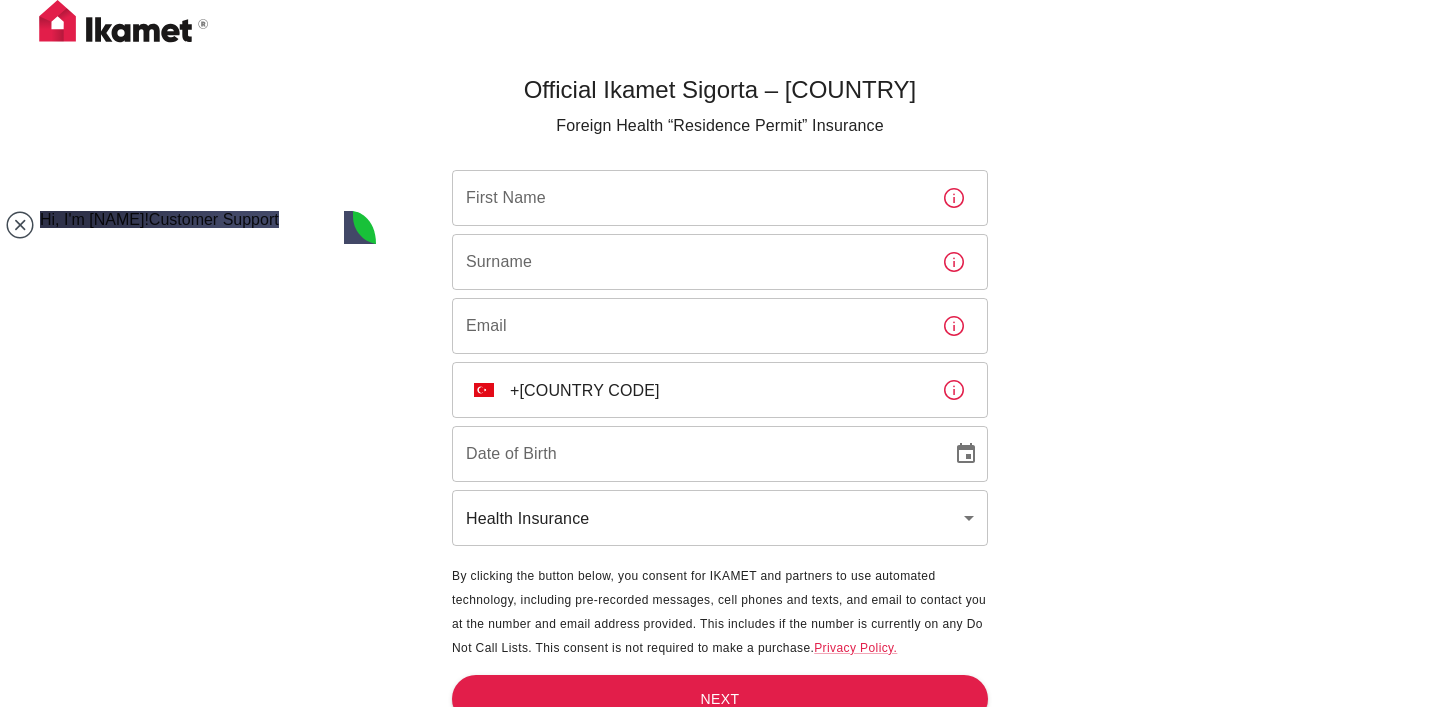 click on "Residency Permits and Renewals" at bounding box center [169, 1149] 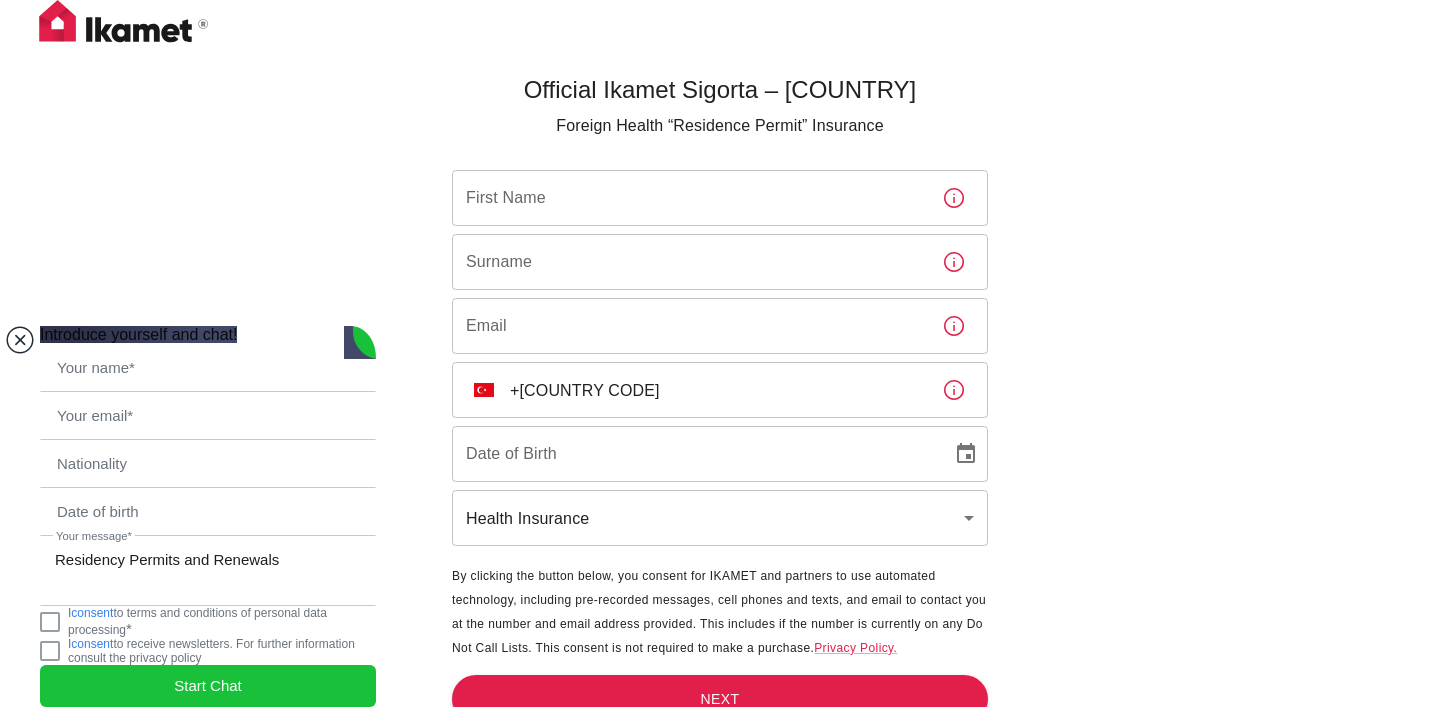 click at bounding box center (20, 340) 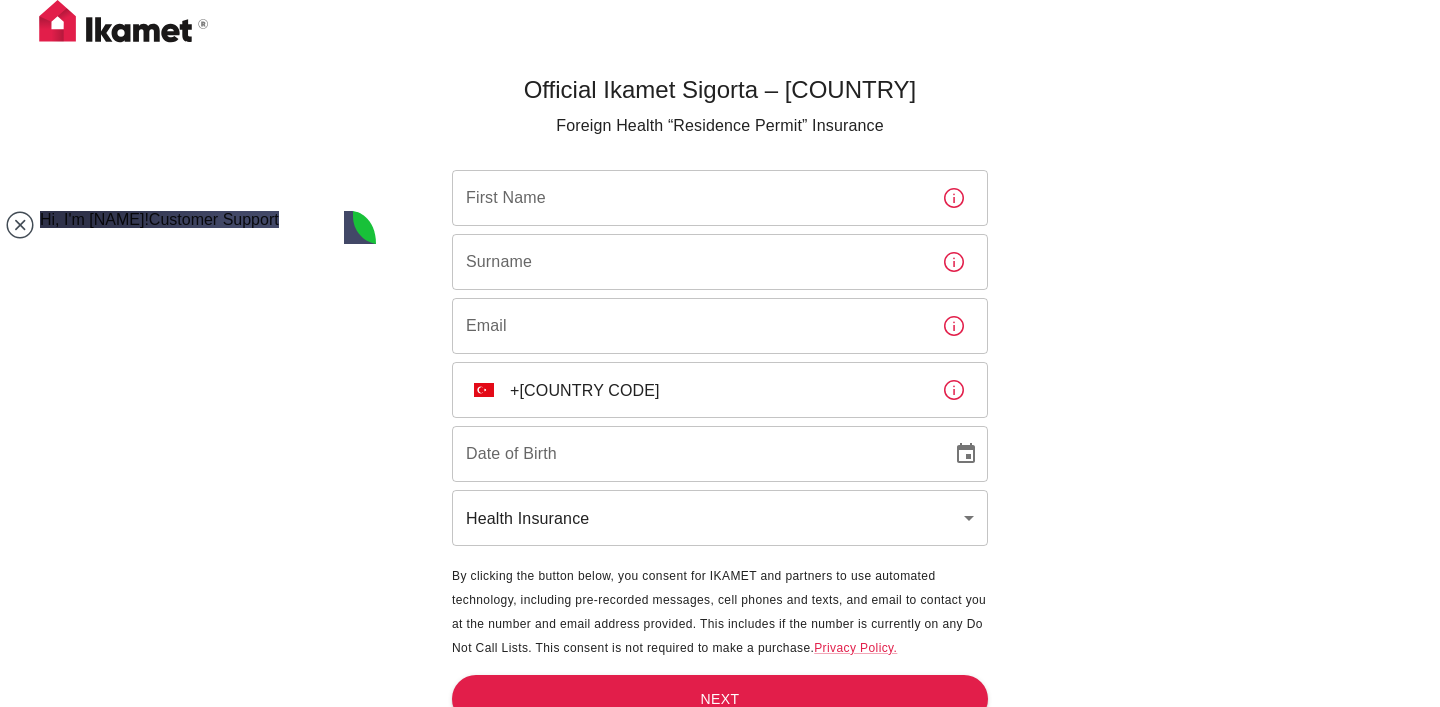 scroll, scrollTop: 67, scrollLeft: 0, axis: vertical 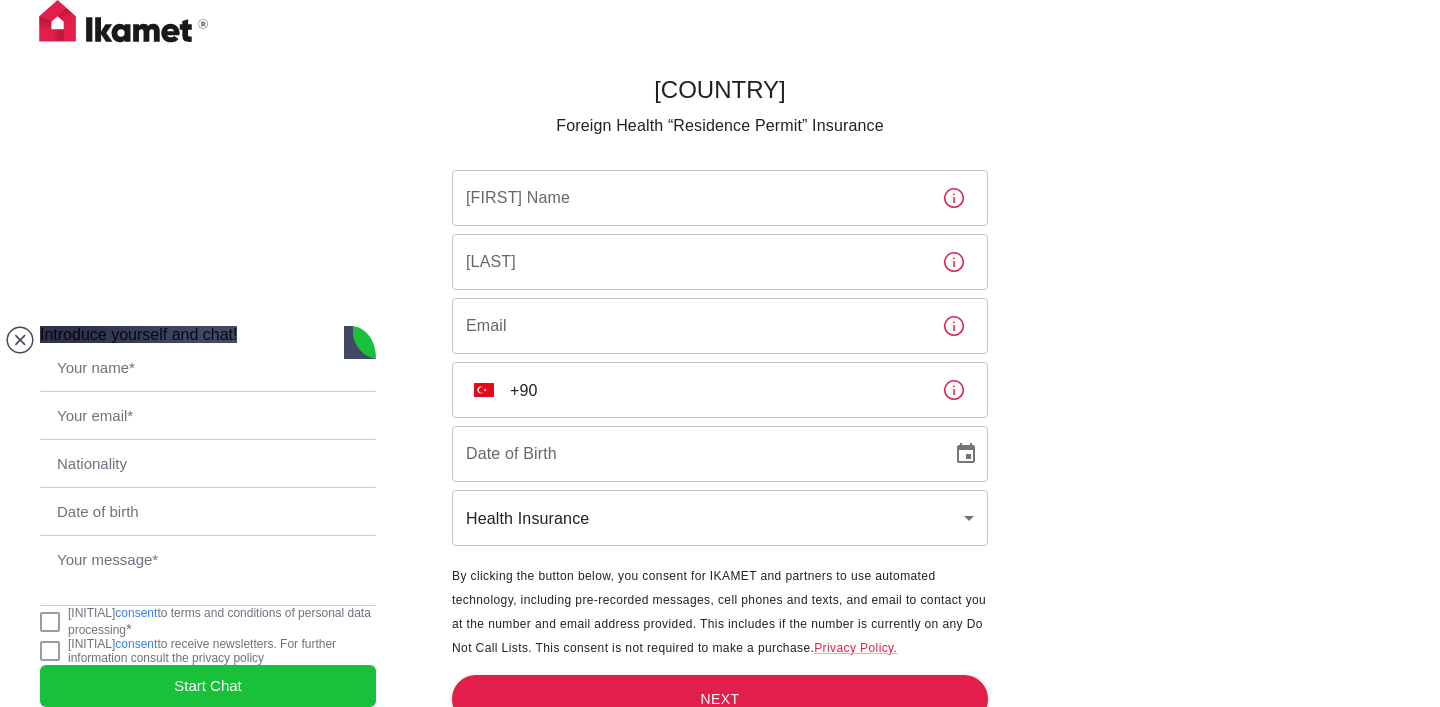 click on "First Name" at bounding box center [689, 198] 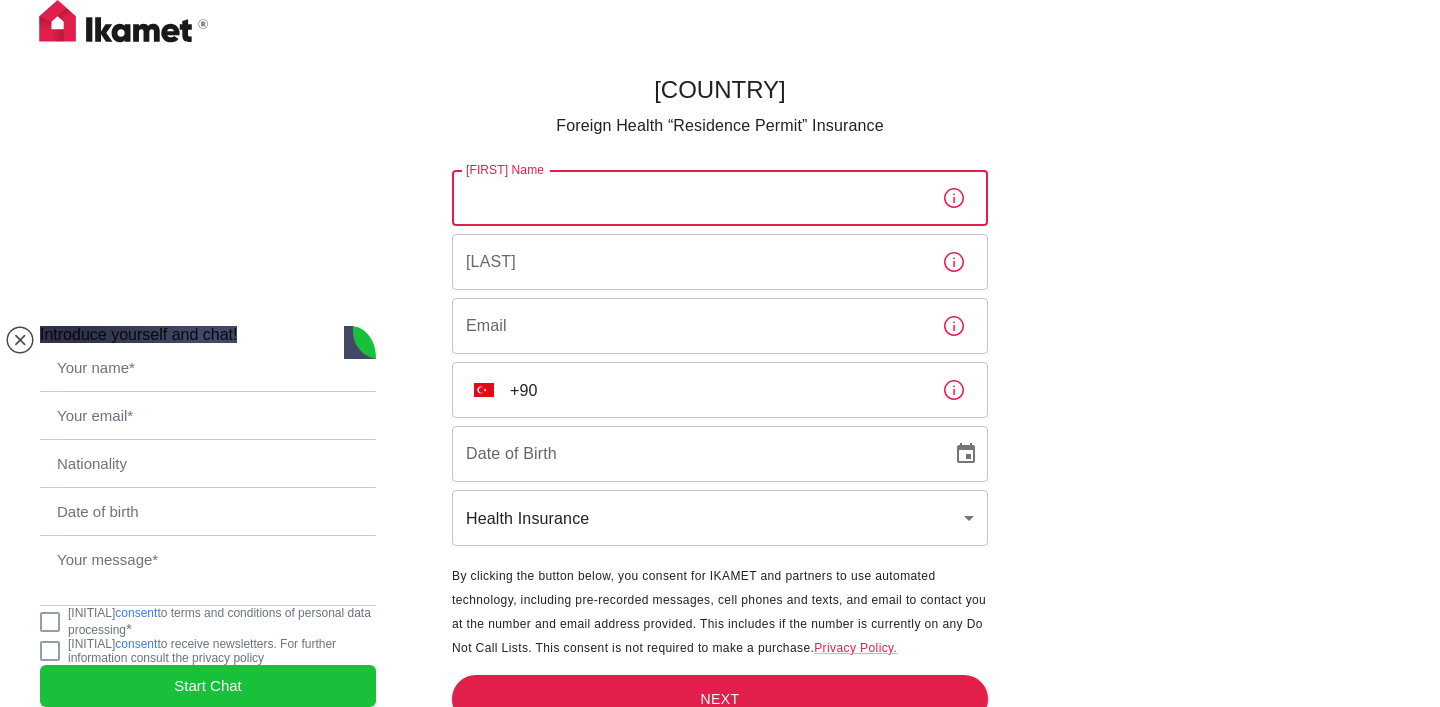 type on "a" 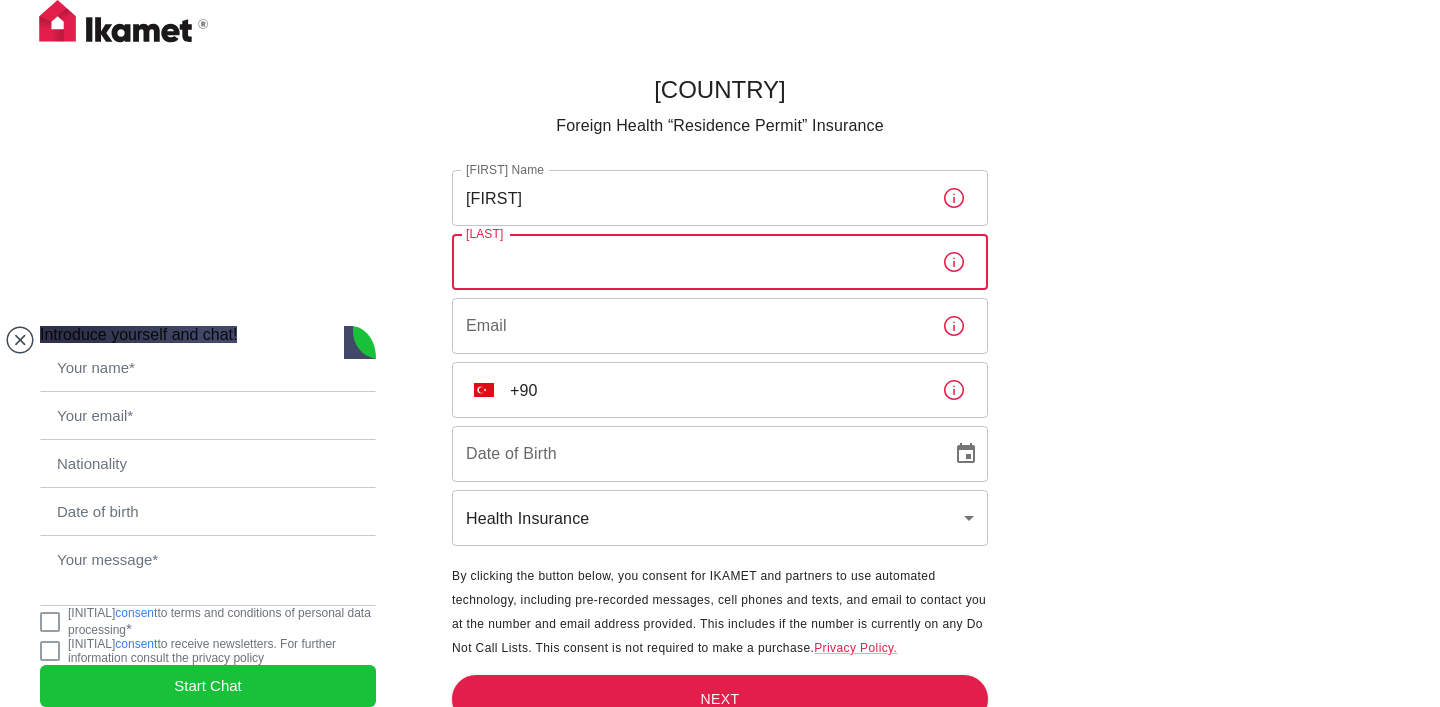 click on "Surname" at bounding box center (689, 262) 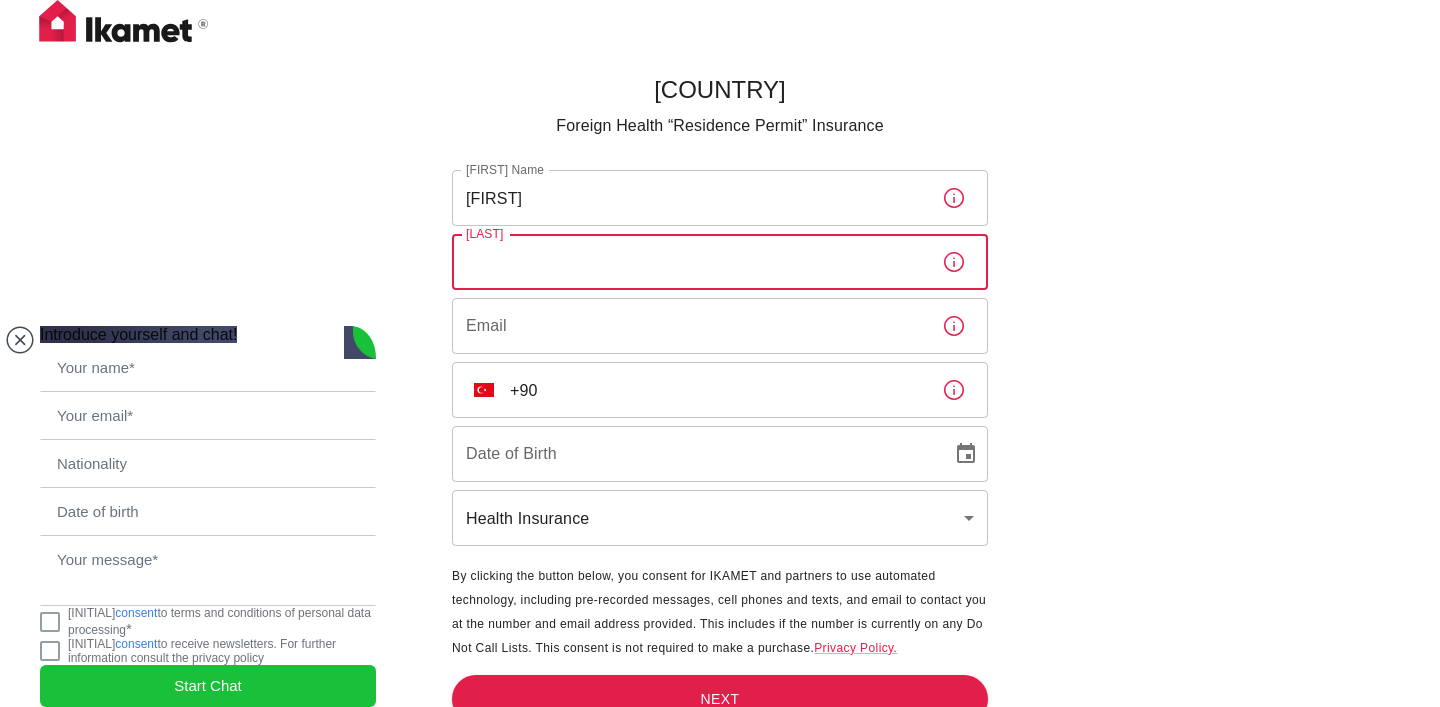 click on "Arveen" at bounding box center [689, 198] 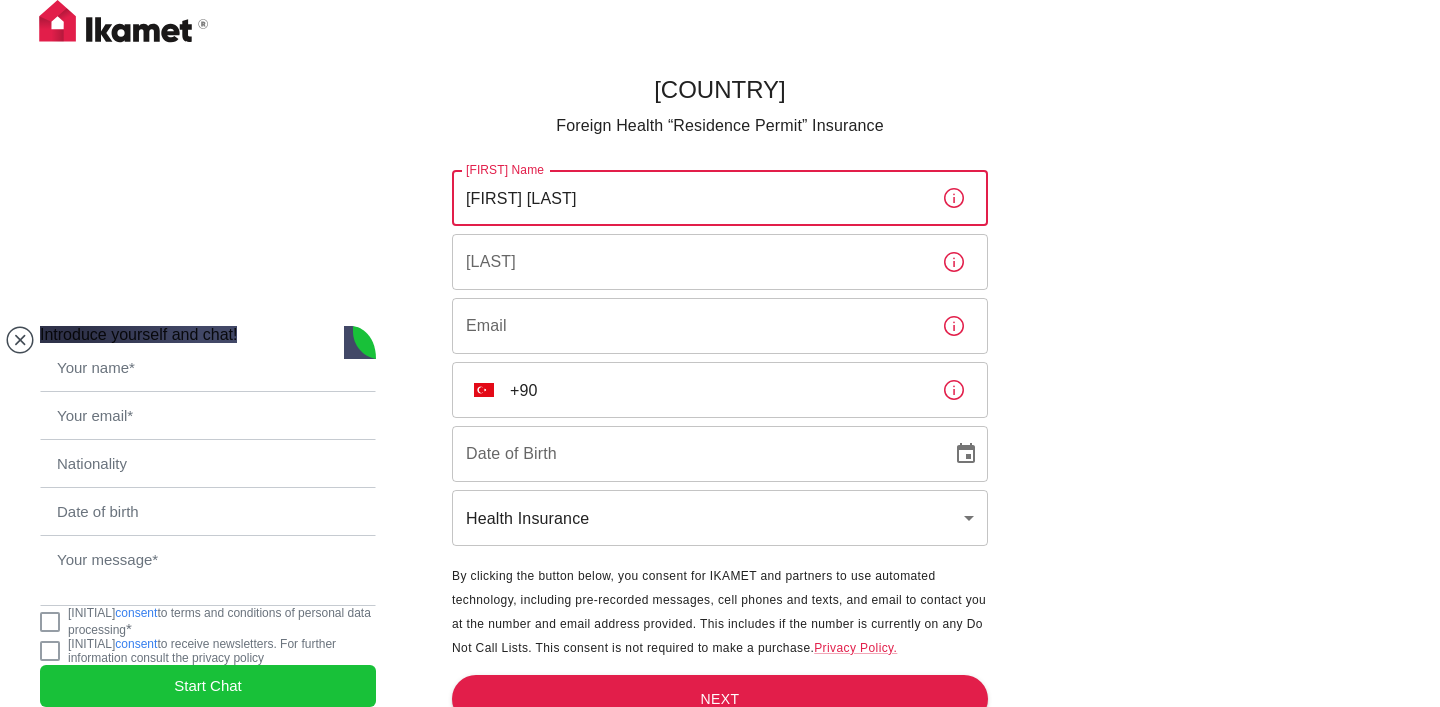 type on "Arveen Kaur" 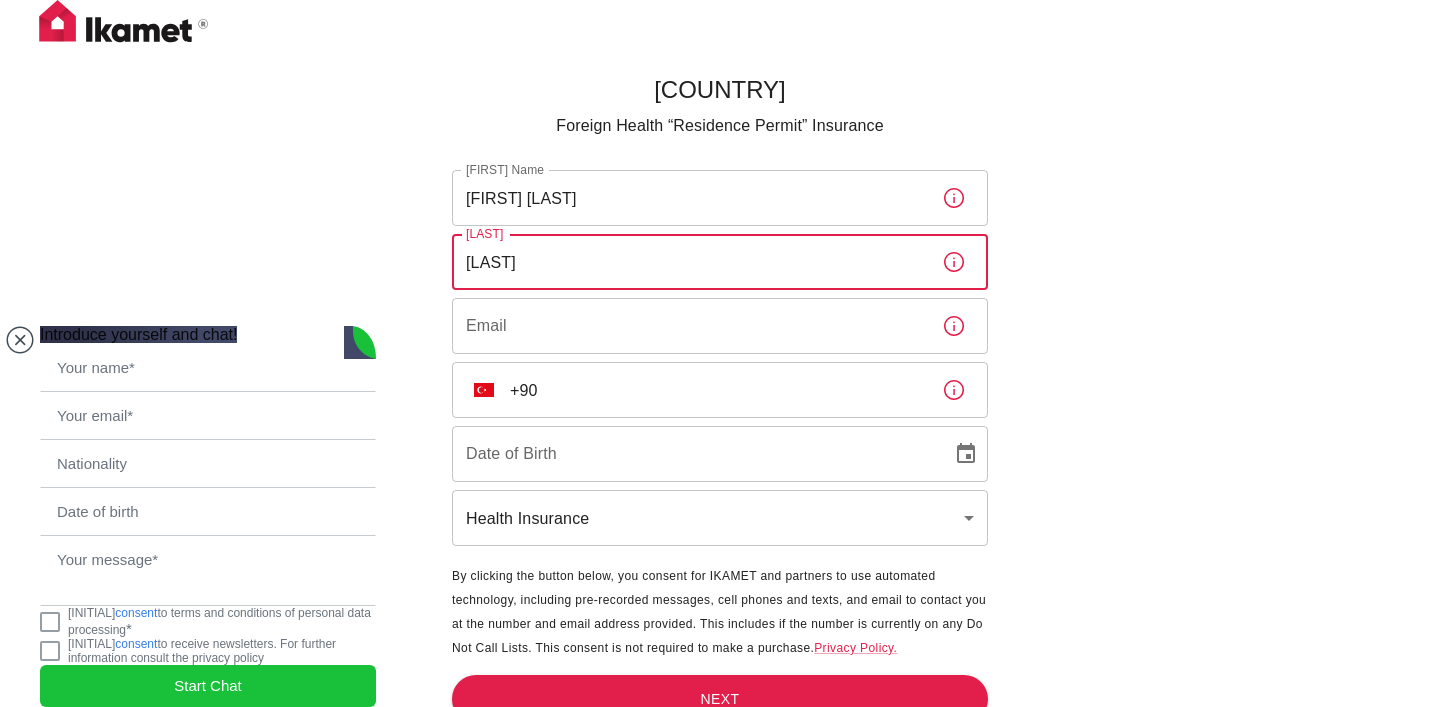 type on "Sawhney" 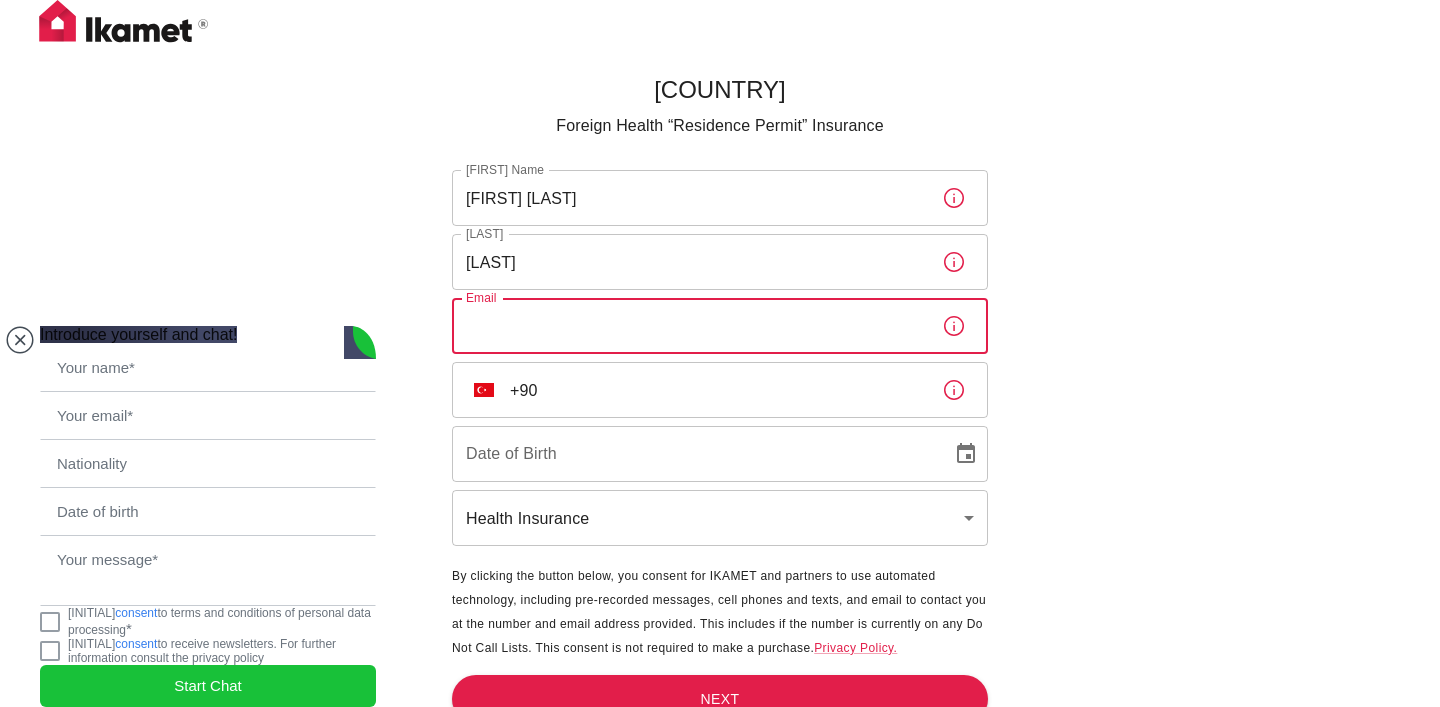 click on "Email" at bounding box center (689, 326) 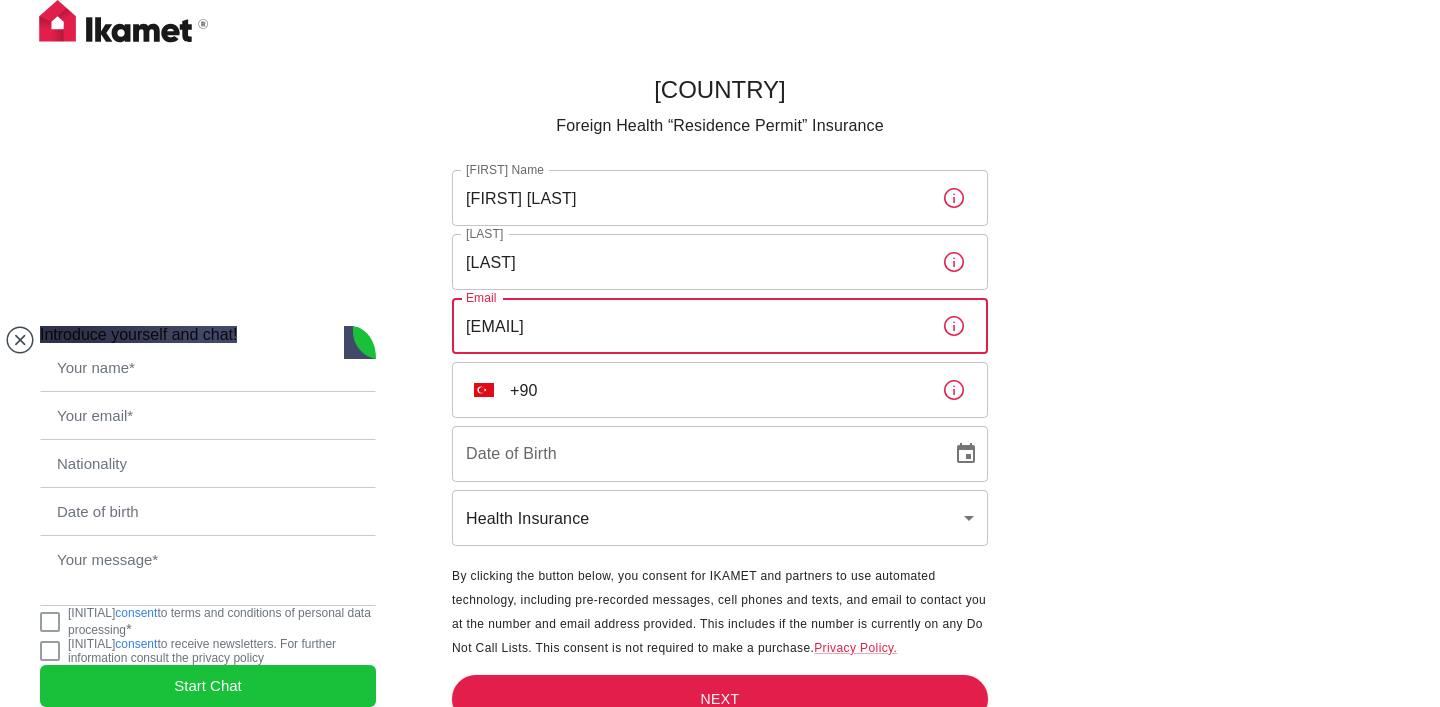 type on "arveensahni995@gmail.com" 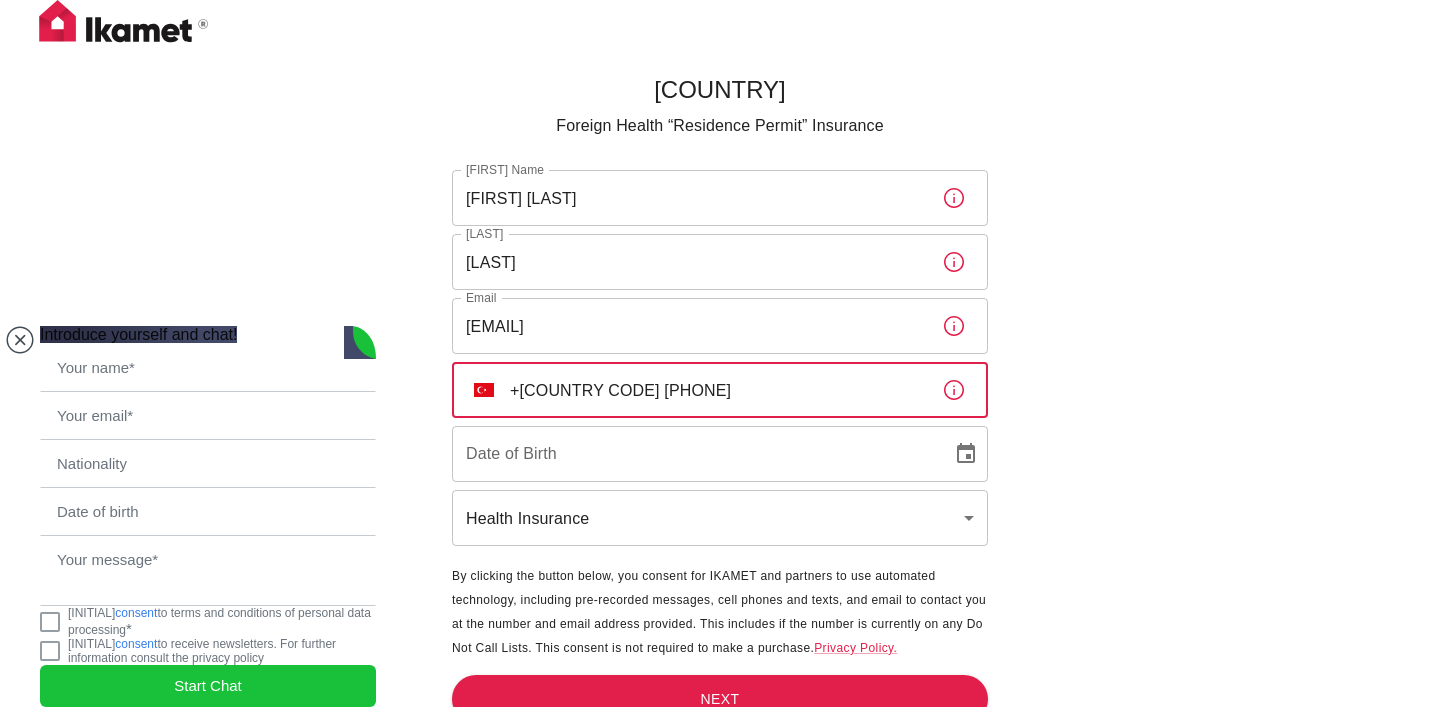 type on "+90 537 770 22 69" 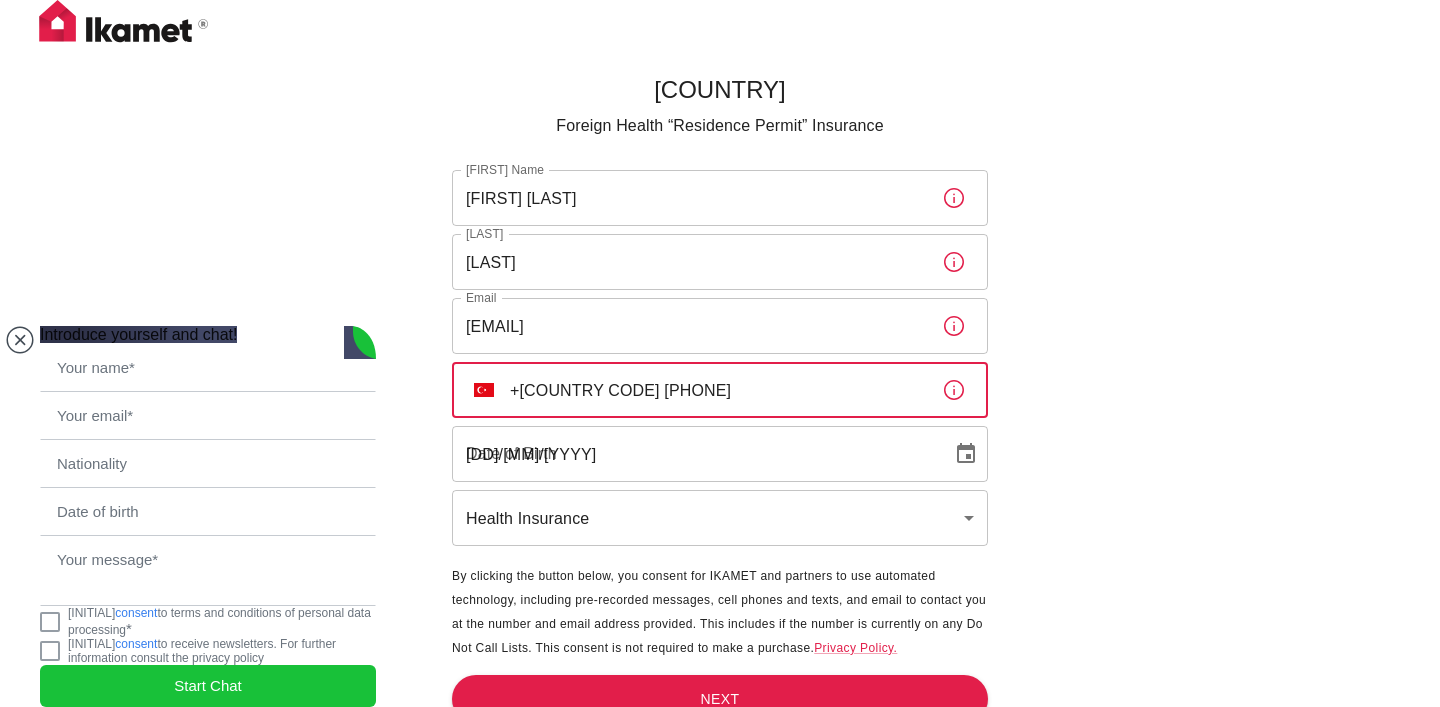 click on "DD/MM/YYYY" at bounding box center [695, 454] 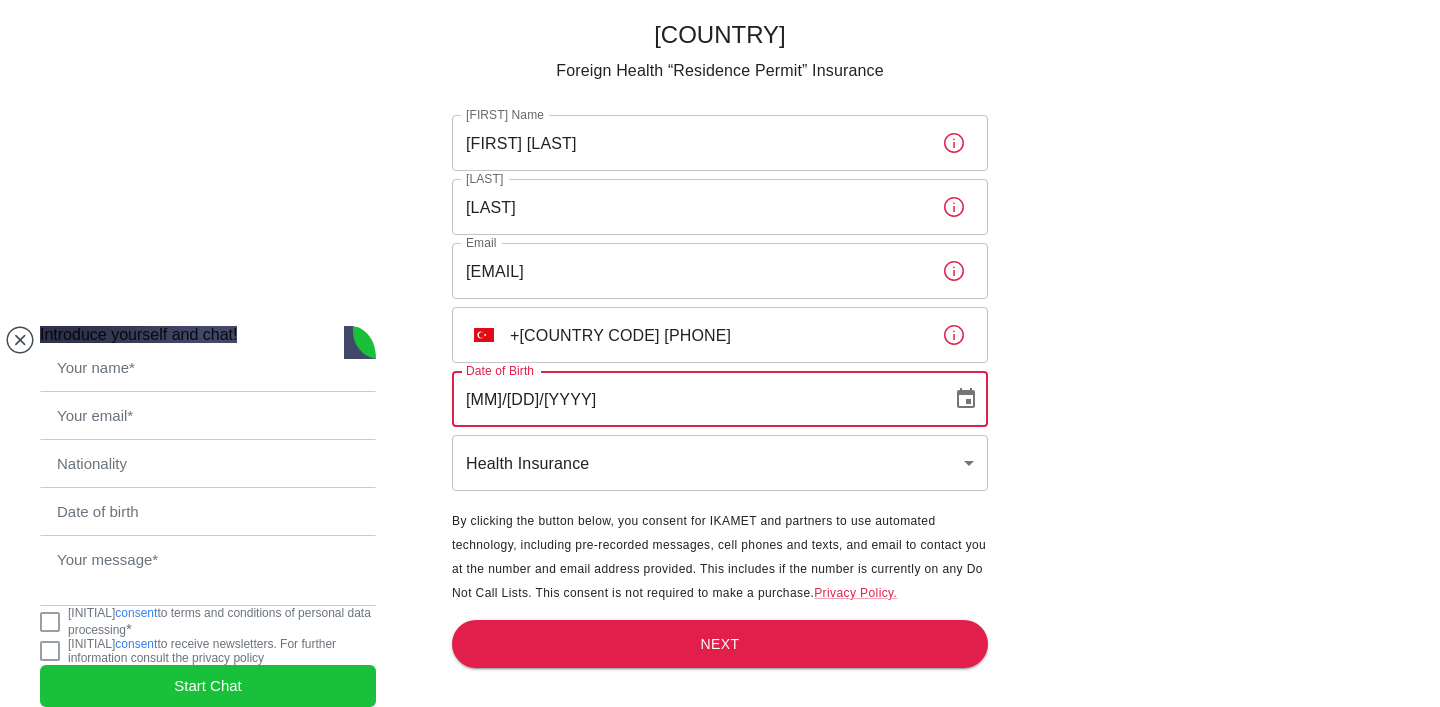 scroll, scrollTop: 66, scrollLeft: 0, axis: vertical 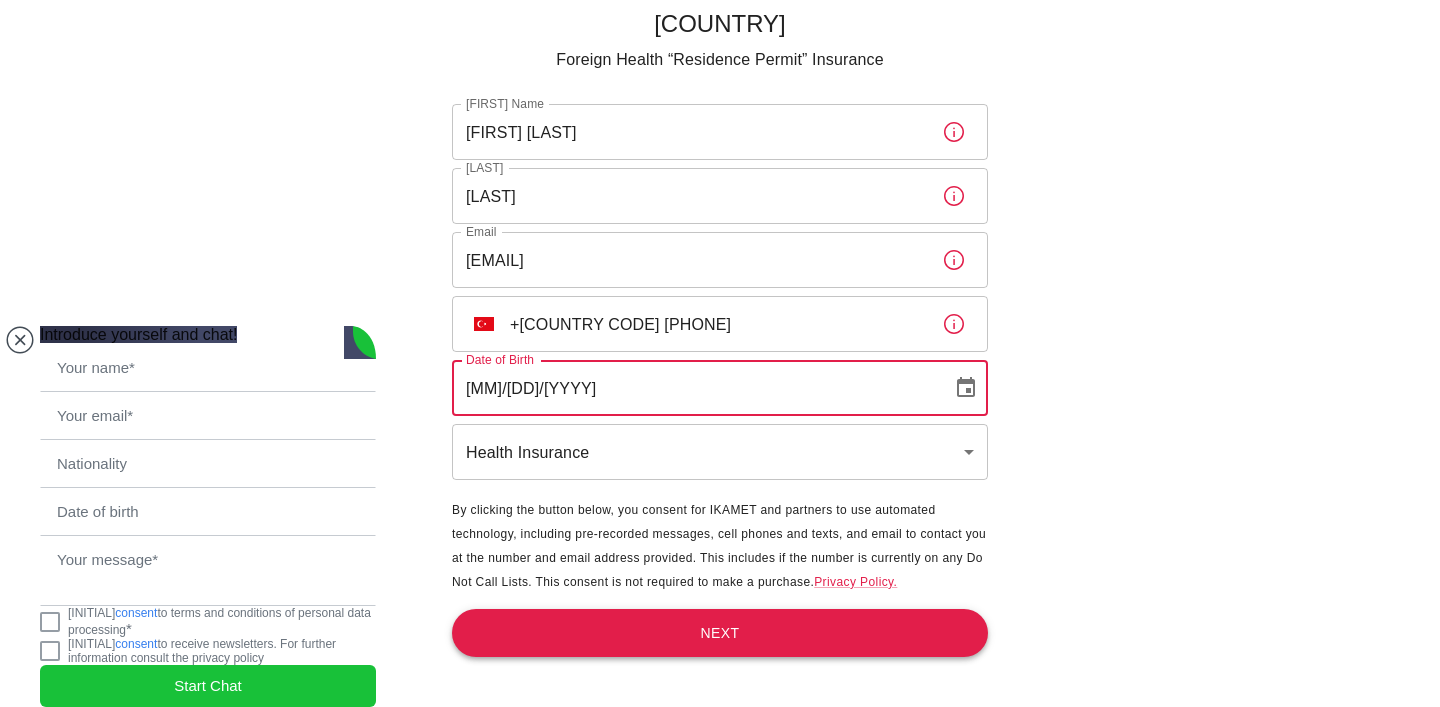 type on "10/02/1995" 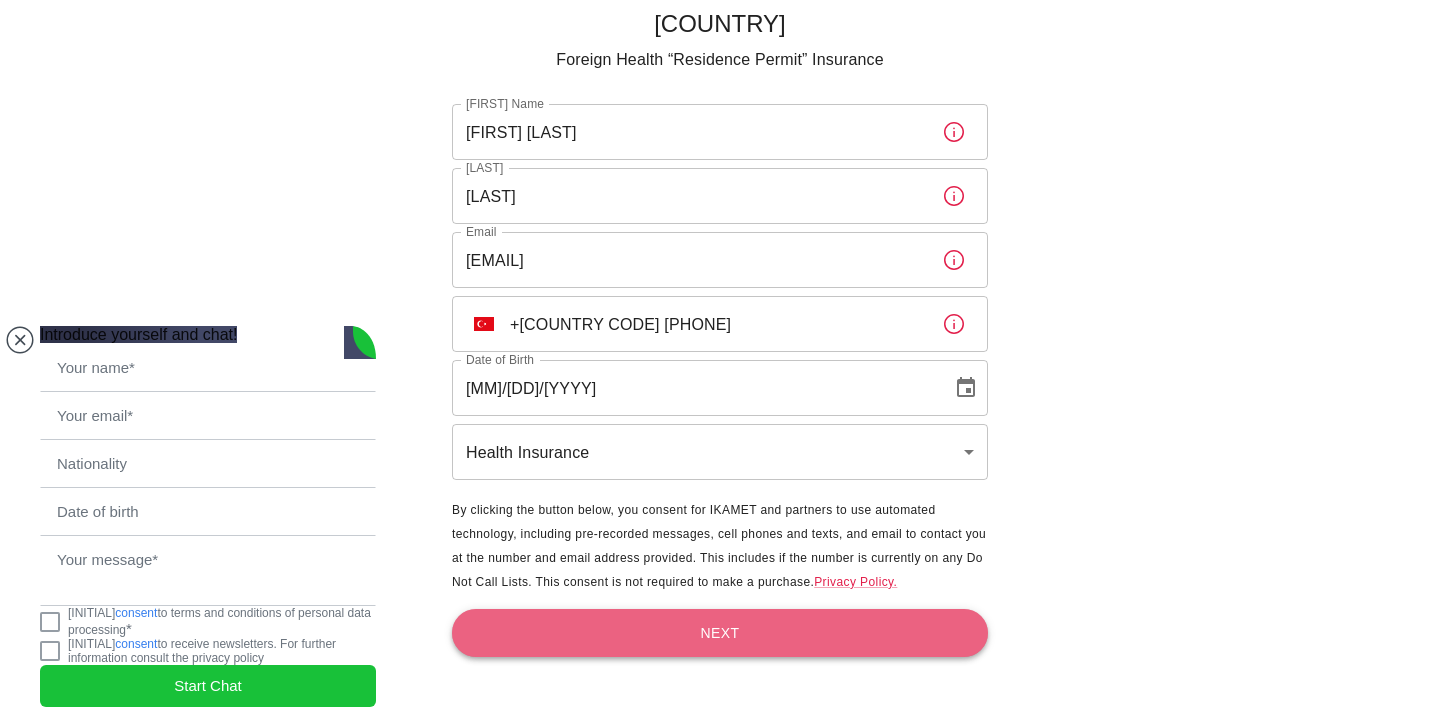 click on "Next" at bounding box center (720, 633) 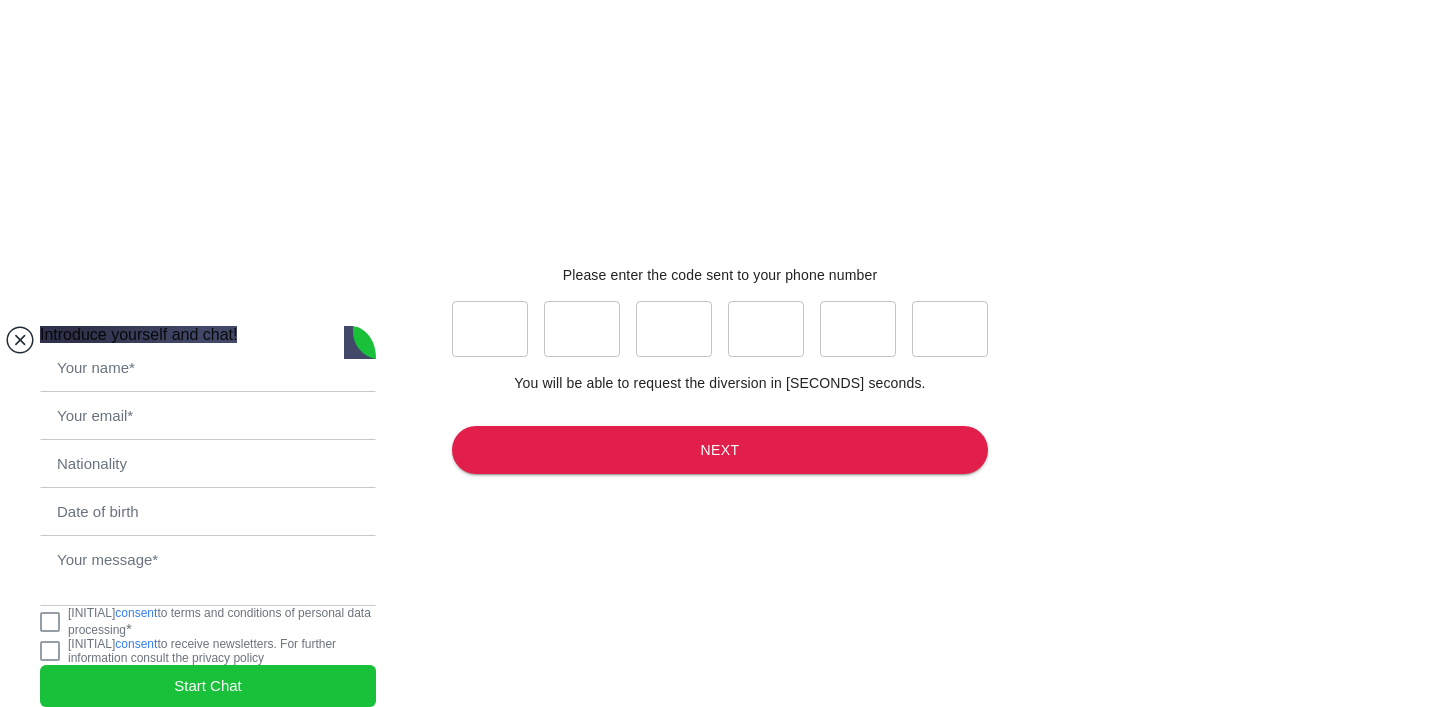 click at bounding box center [20, 340] 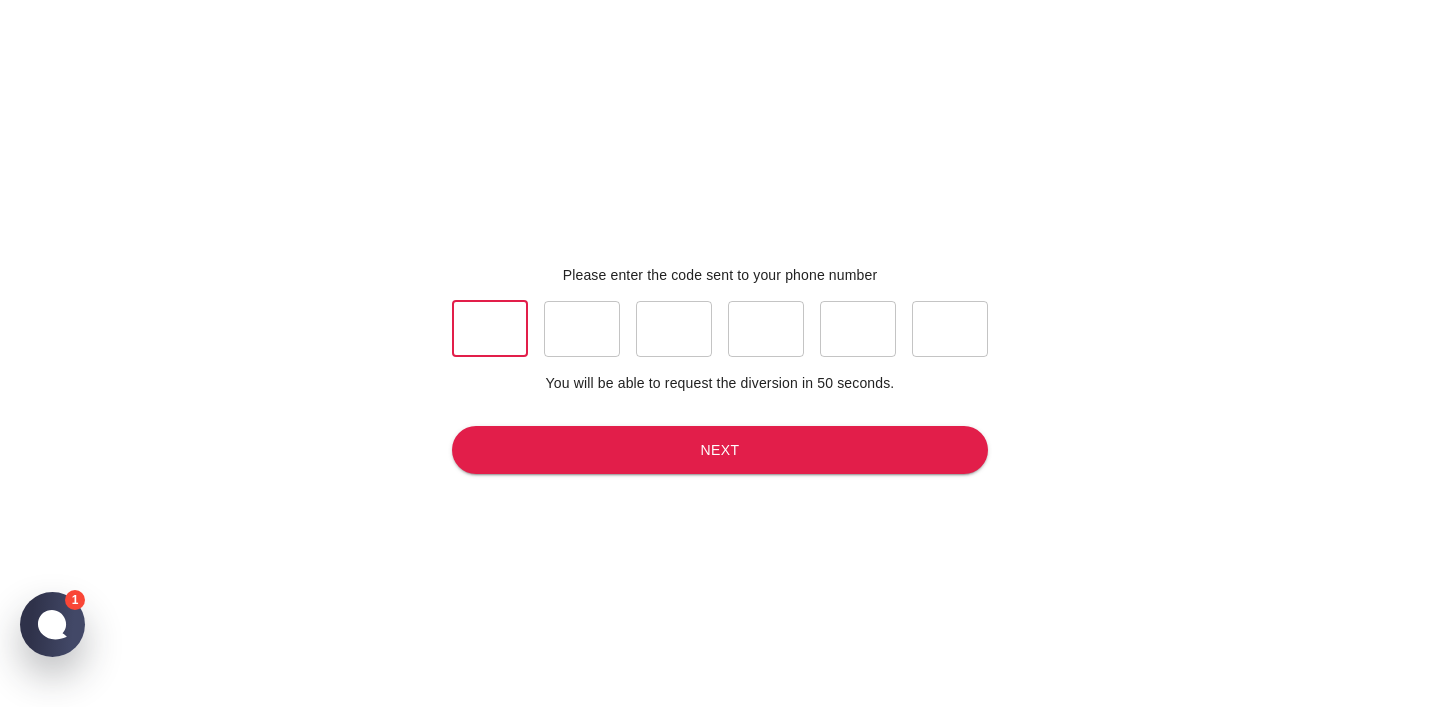 click at bounding box center (490, 329) 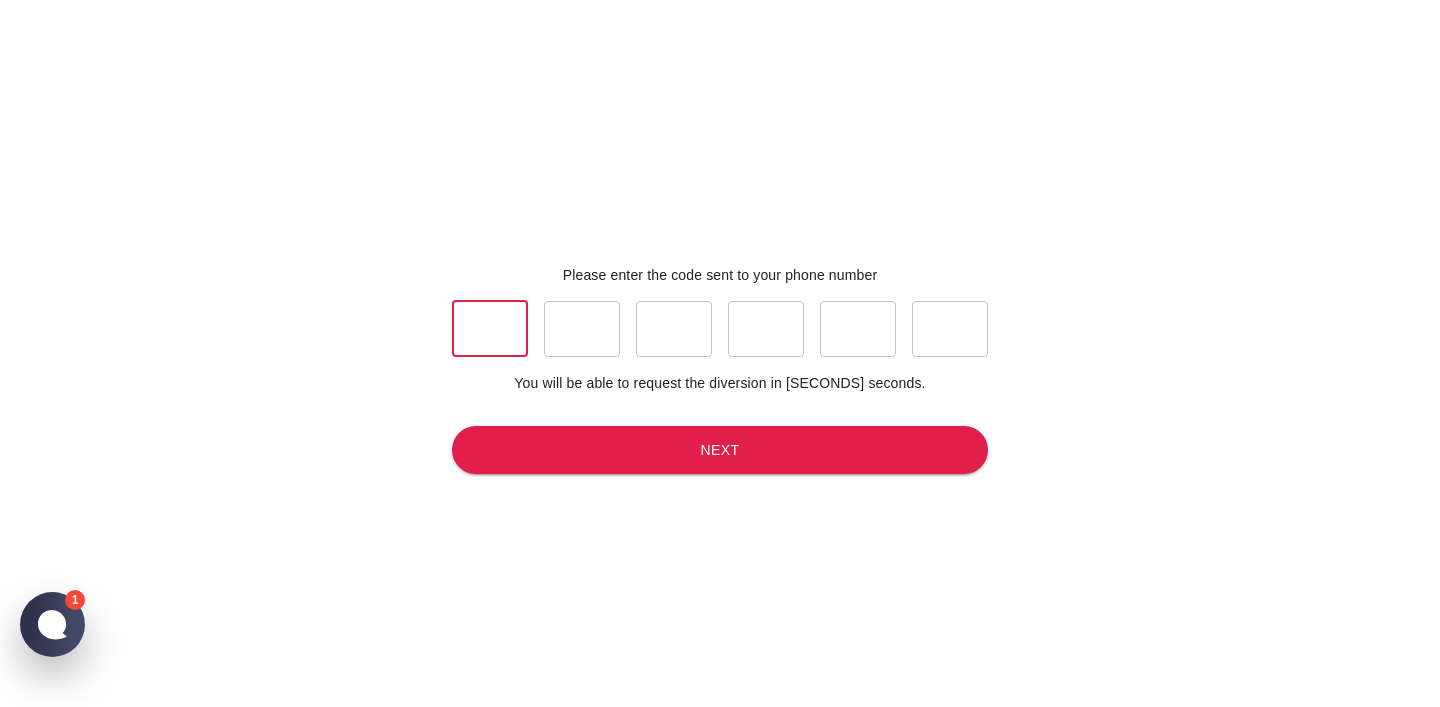 type on "6" 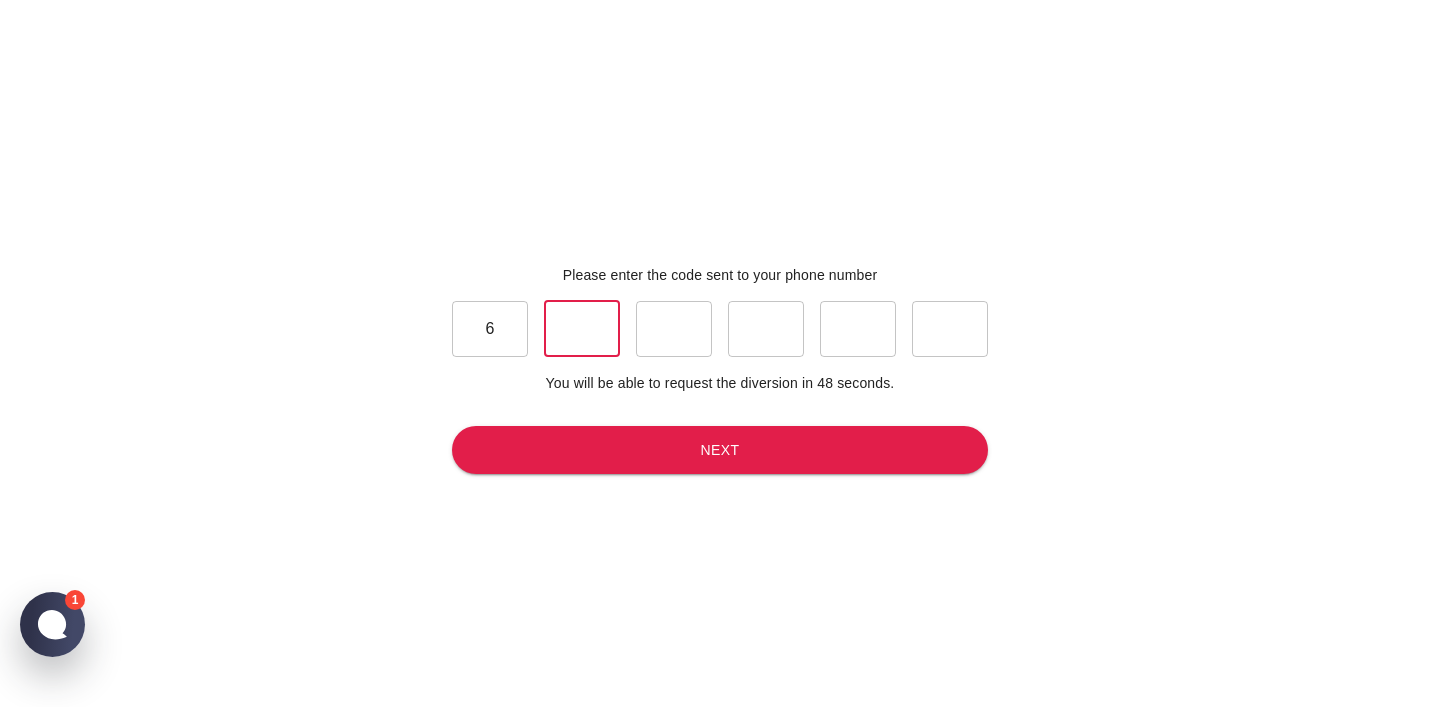 type on "8" 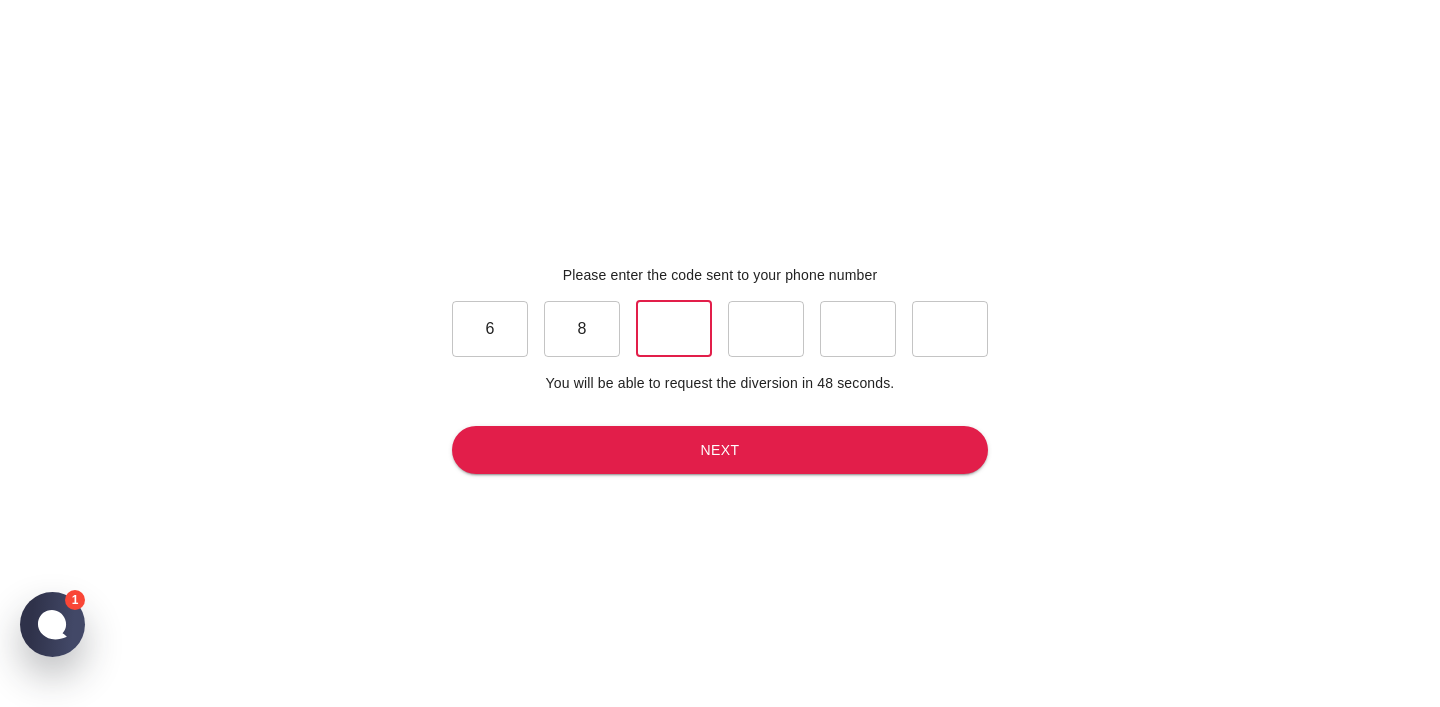 type on "8" 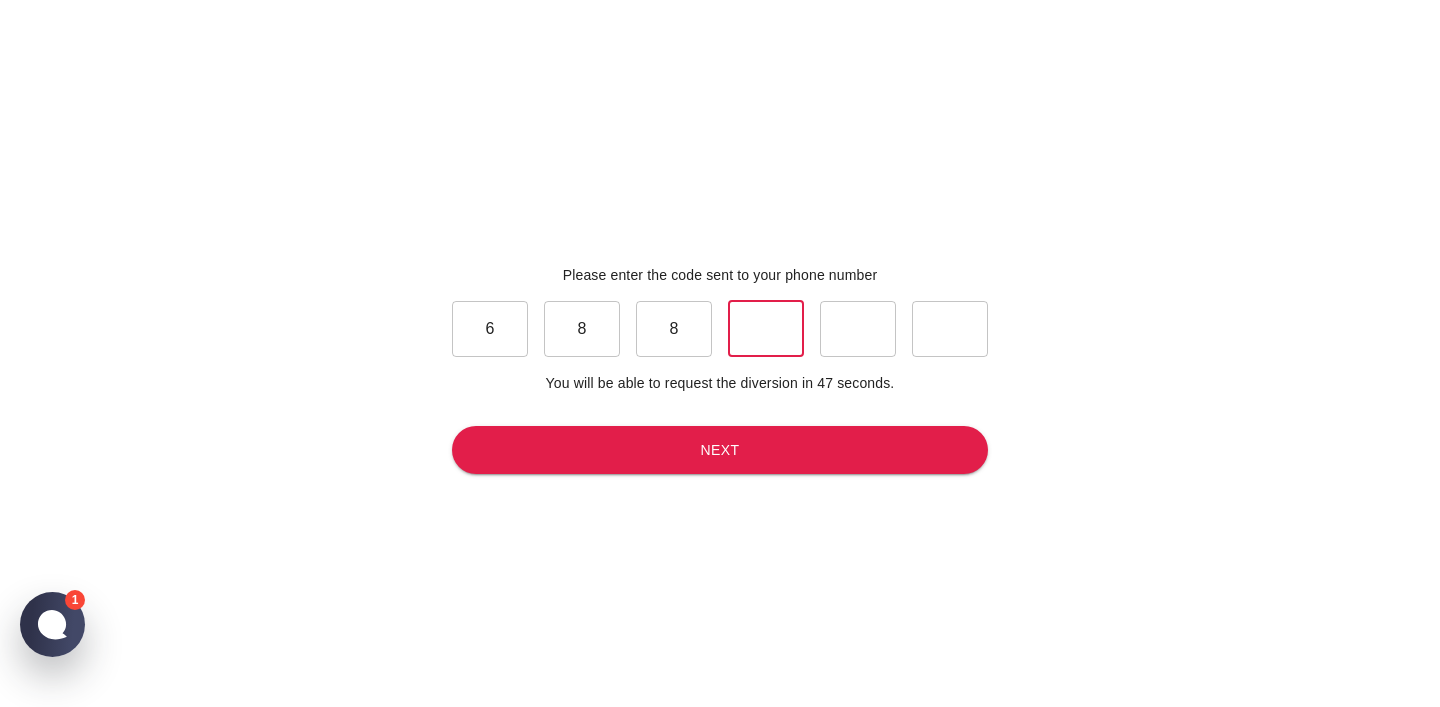 type on "7" 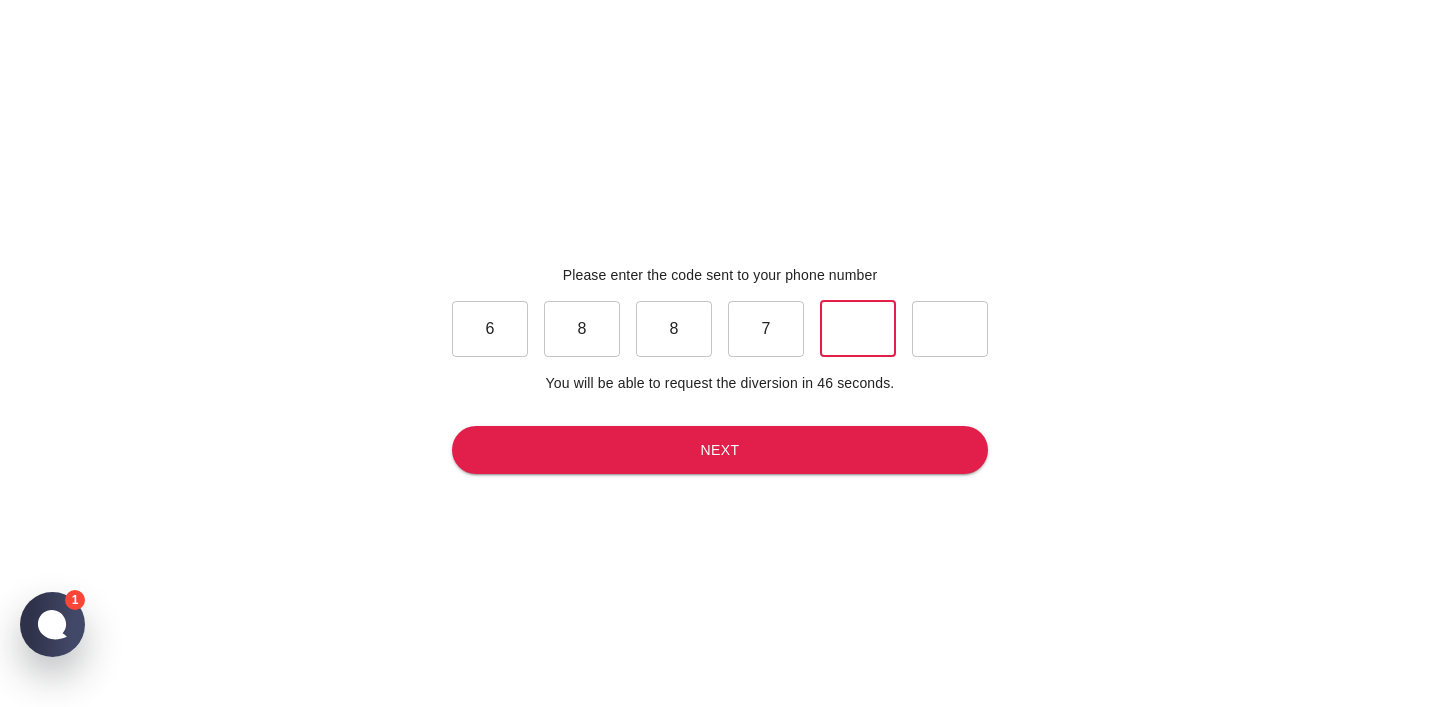 type on "4" 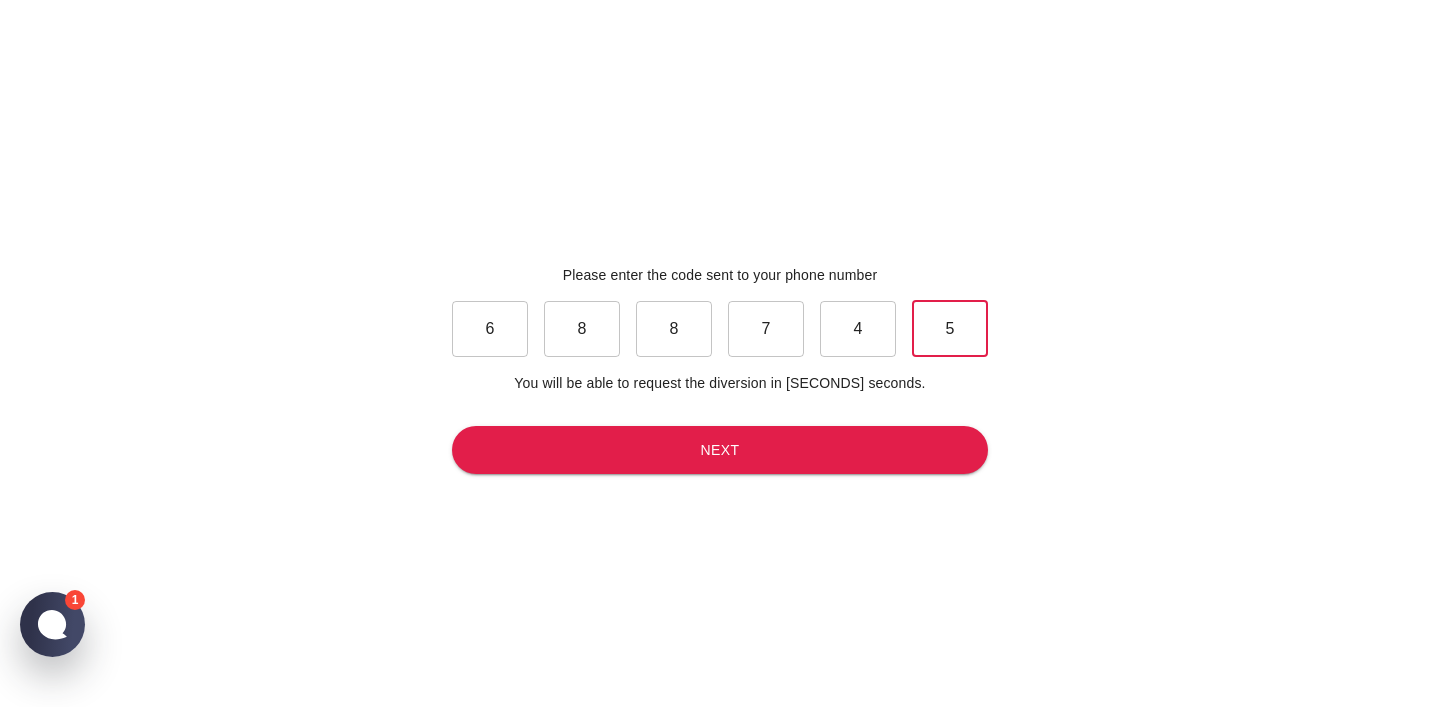 type on "5" 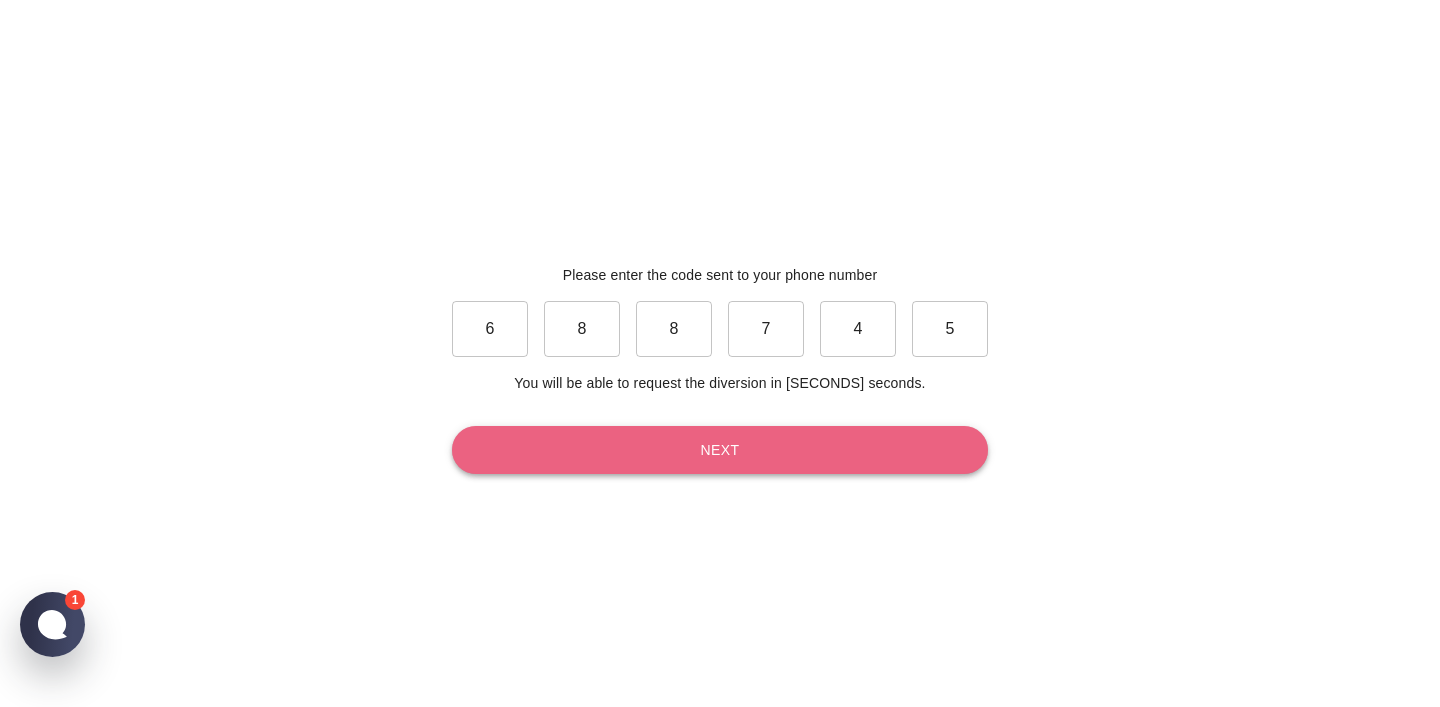 click on "Next" at bounding box center [720, 450] 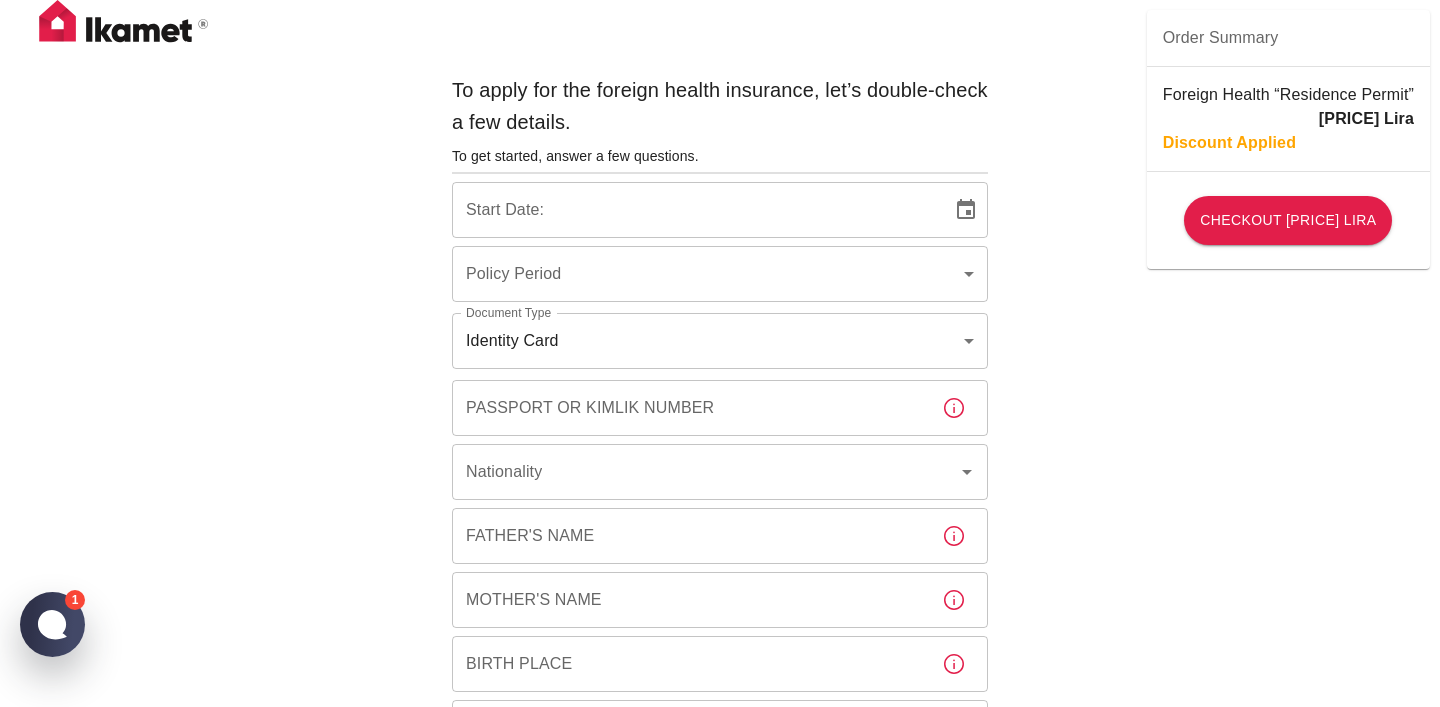 type on "b7343ef8-d55e-4554-96a8-76e30347e985" 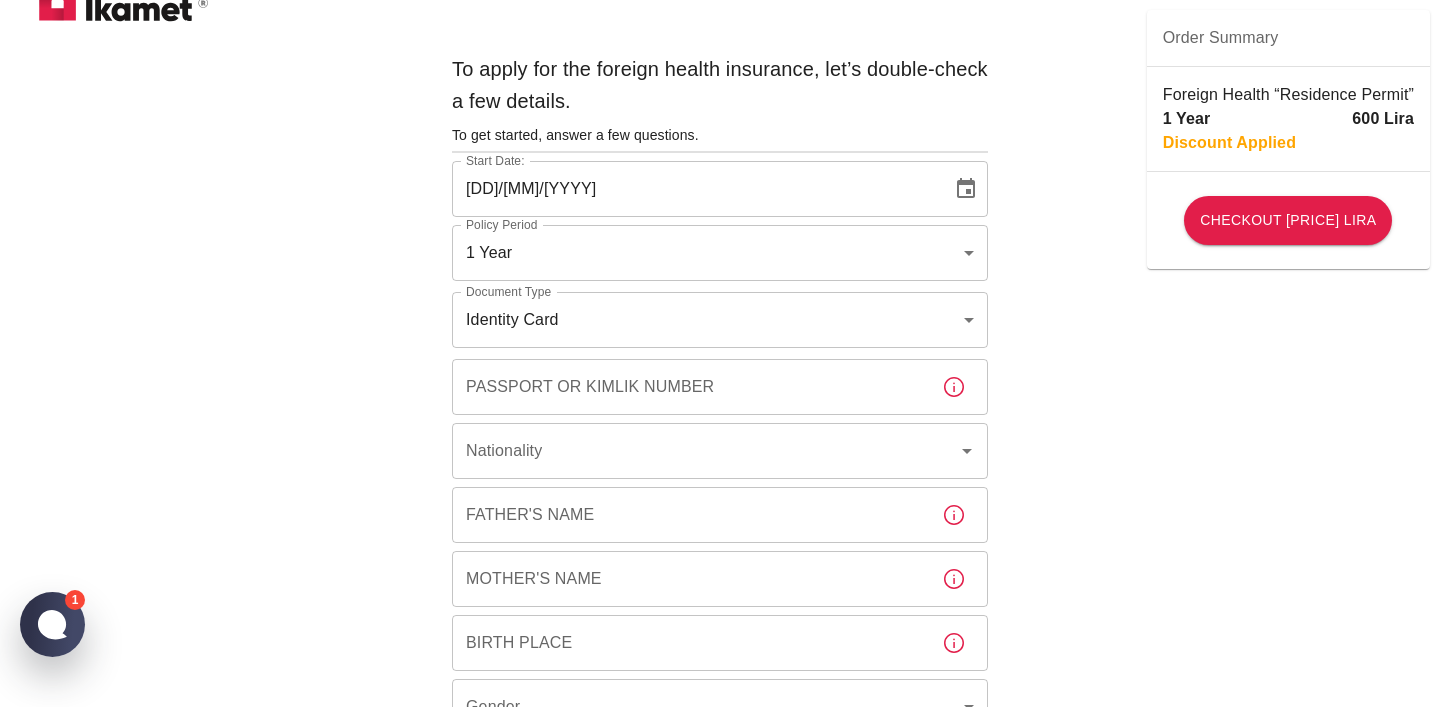 scroll, scrollTop: 0, scrollLeft: 0, axis: both 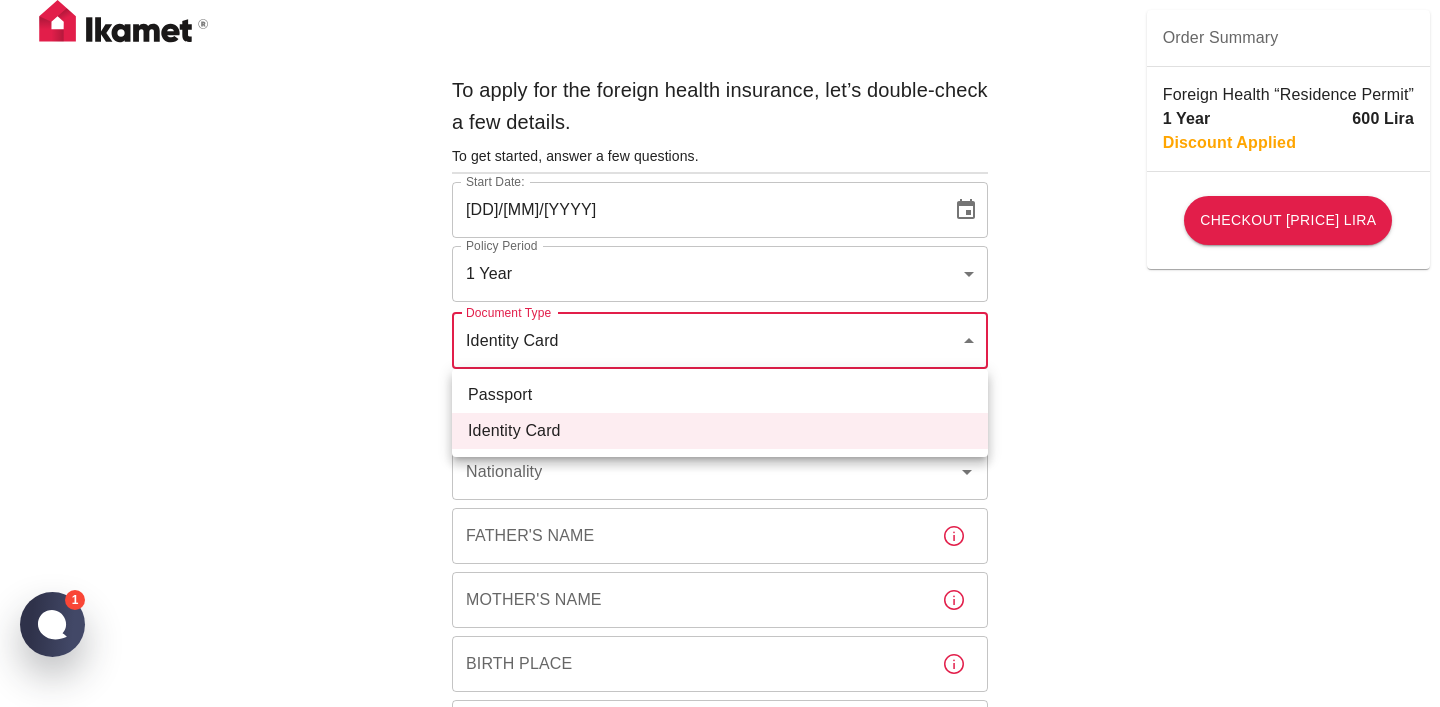 click on "To apply for the foreign health insurance, let’s double-check a few details. To get started, answer a few questions. Start Date: 08/08/2025 Start Date: Policy Period 1 Year b7343ef8-d55e-4554-96a8-76e30347e985 Policy Period Document Type Identity Card id Document Type Passport or Kimlik Number Passport or Kimlik Number Nationality Nationality Father's Name Father's Name Mother's Name Mother's Name Birth Place Birth Place Gender ​ Gender Insured Address City City Town Town Neighborhood Neighborhood Street Street Building Number Building Number Apartment Number Apartment Number EFT Credit Card I have read and accept the  Privacy Policy and User Agreement I have read and accept the  Clarification Text I agree to recieve E-mail and SMS about this offer and campaigns. Order Summary Foreign Health “Residence Permit” 1 Year 600 Lira Discount Applied Checkout 600 Lira Checkout 600 Lira
×
1 Passport" at bounding box center [720, 775] 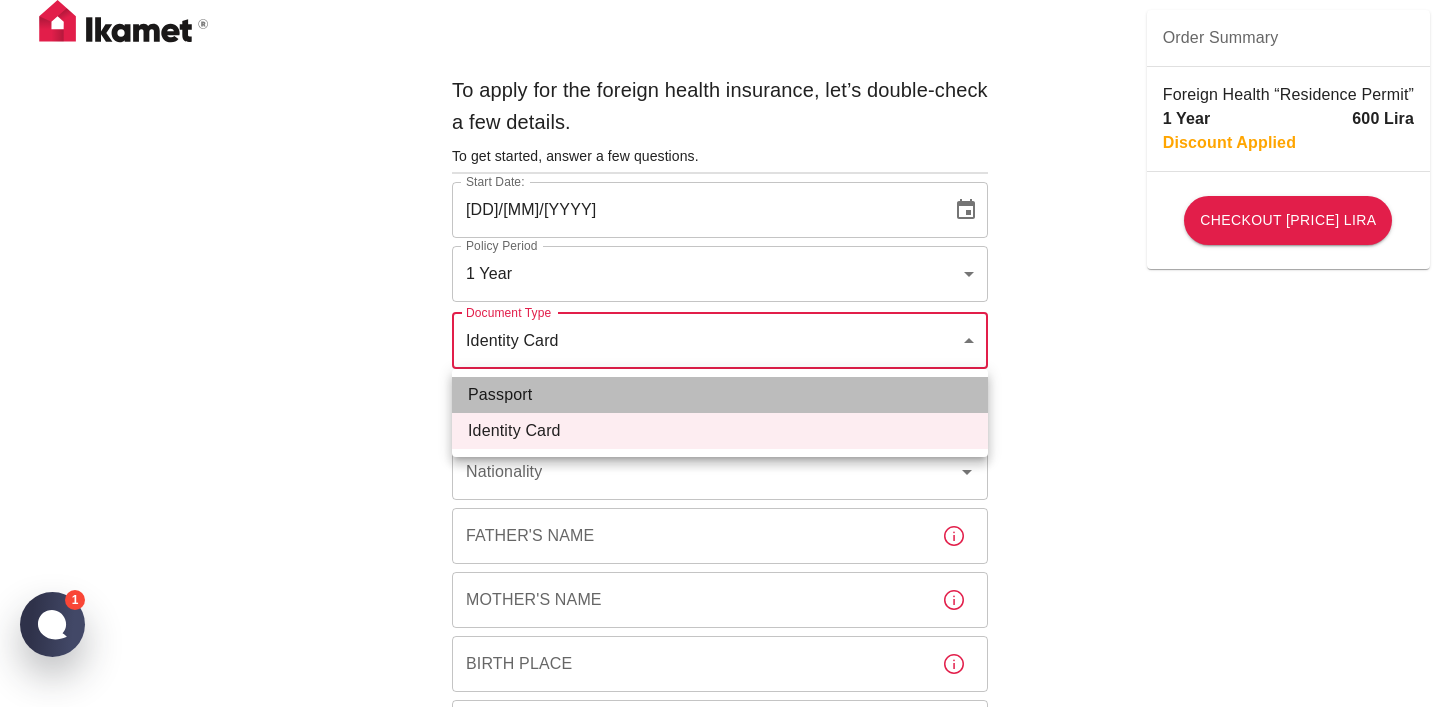 click on "Passport" at bounding box center (720, 395) 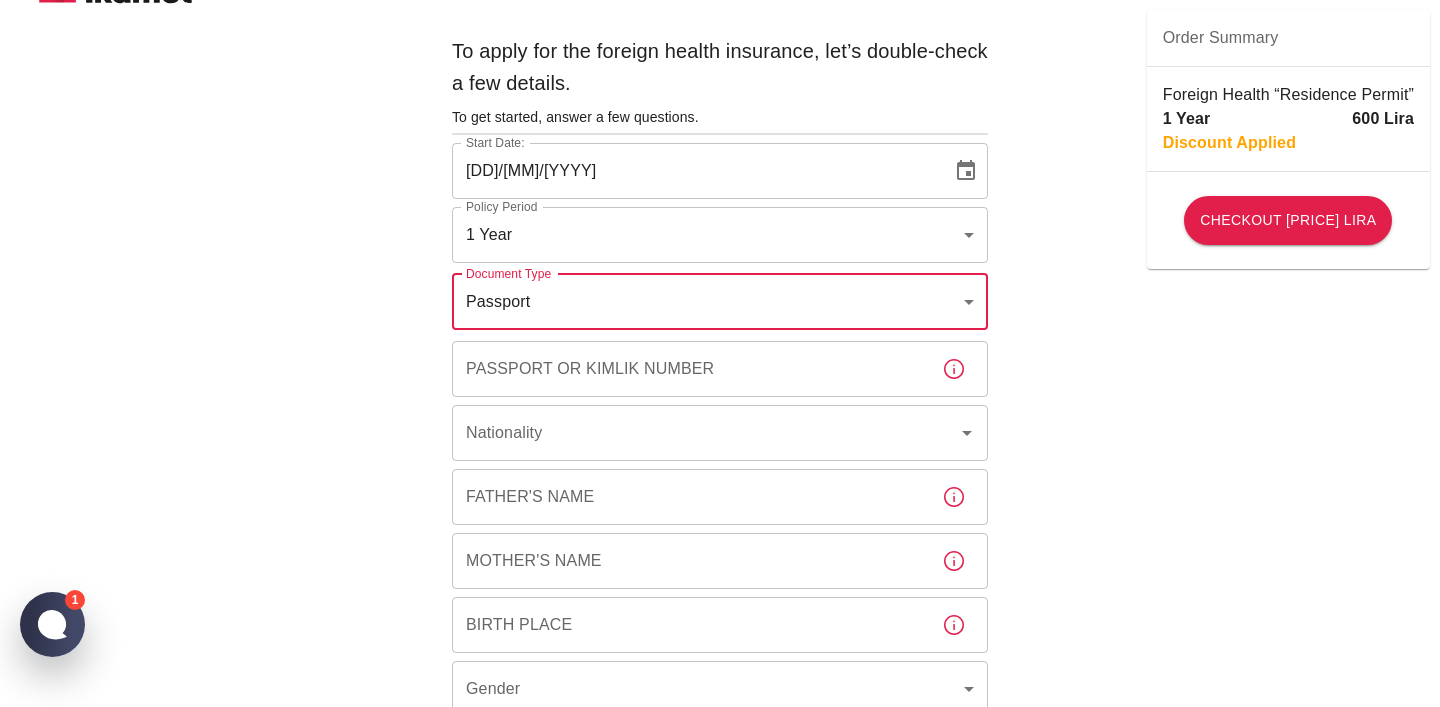 scroll, scrollTop: 49, scrollLeft: 0, axis: vertical 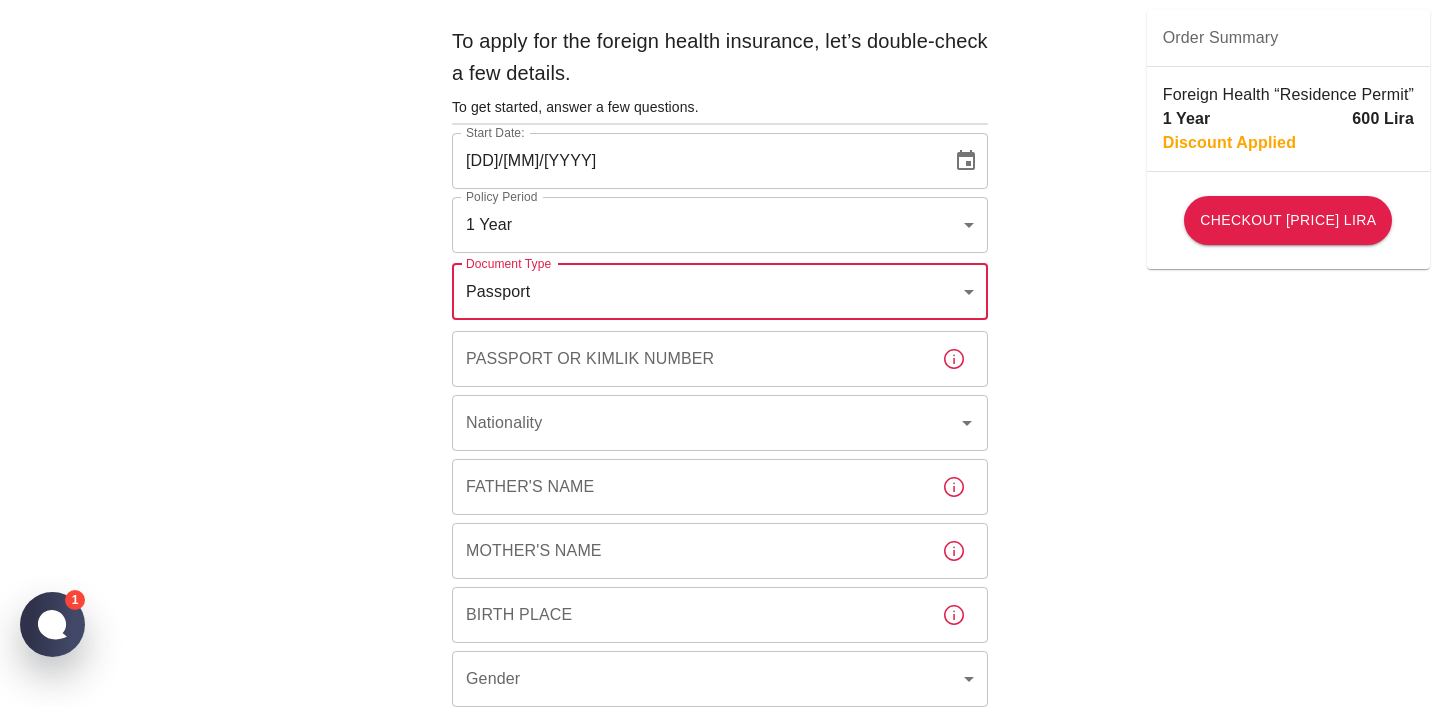 click on "Passport or Kimlik Number" at bounding box center (689, 359) 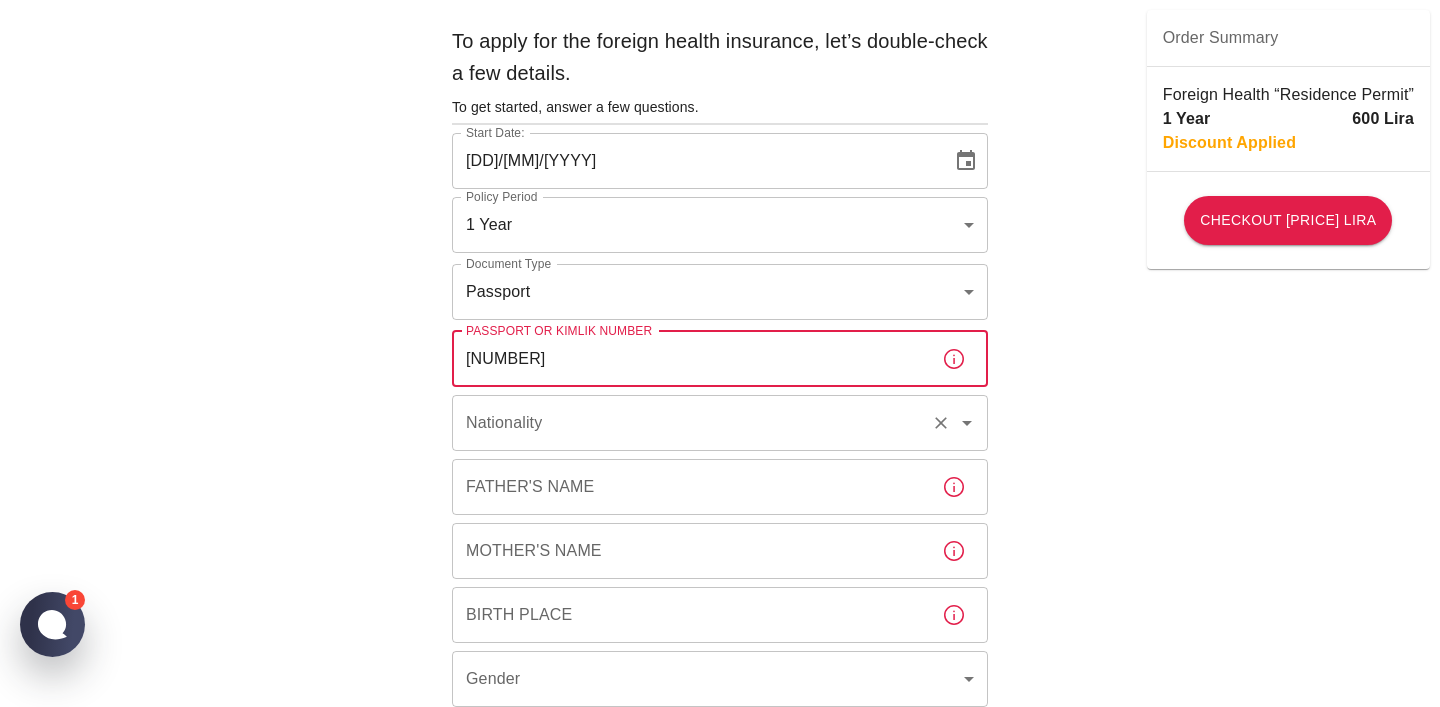 type on "P6749248" 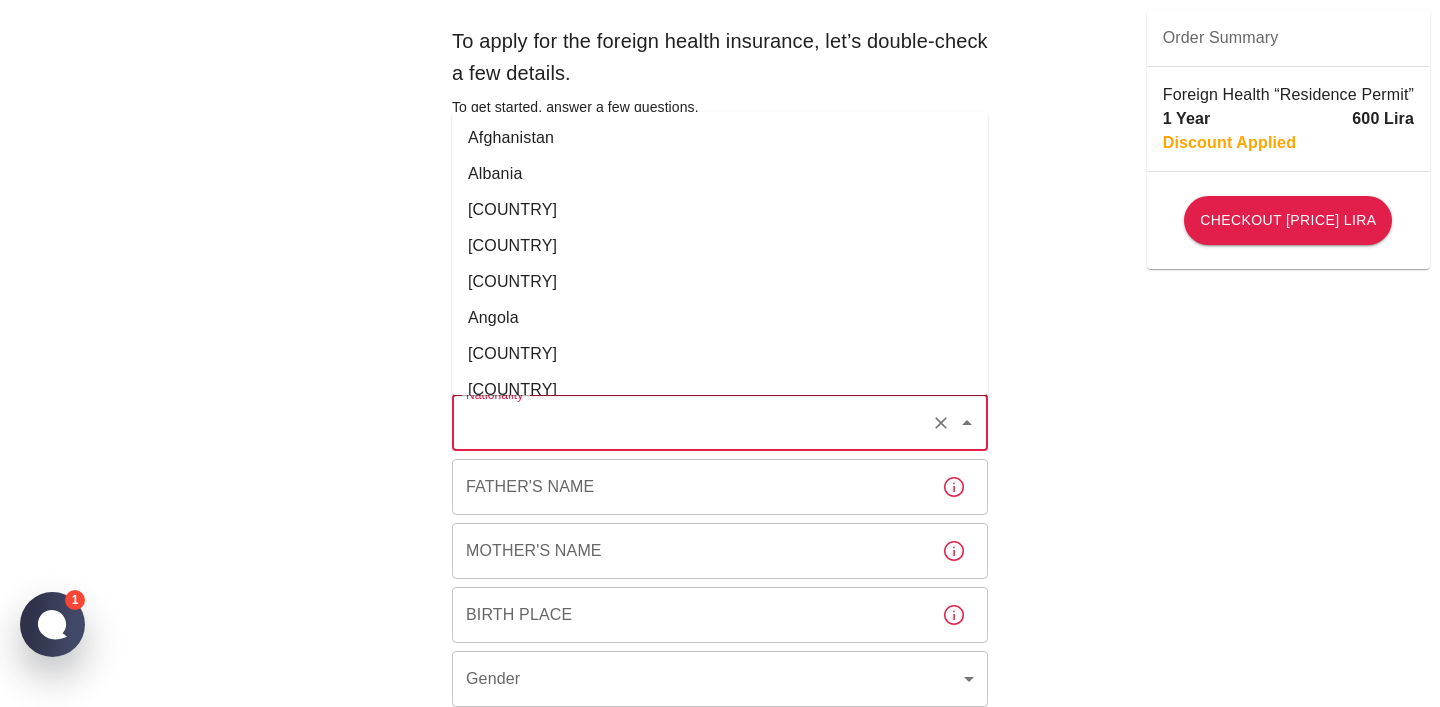 click on "Nationality" at bounding box center [692, 423] 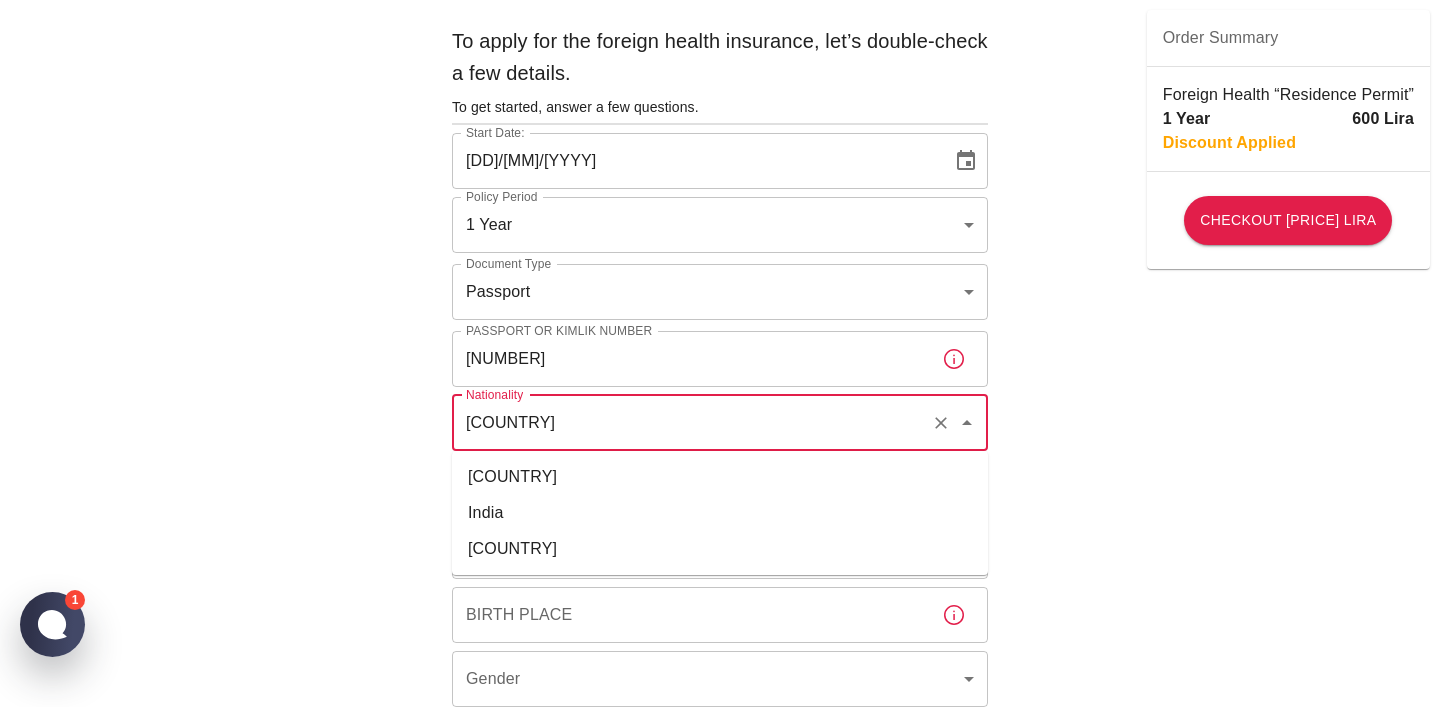 click on "India" at bounding box center (720, 513) 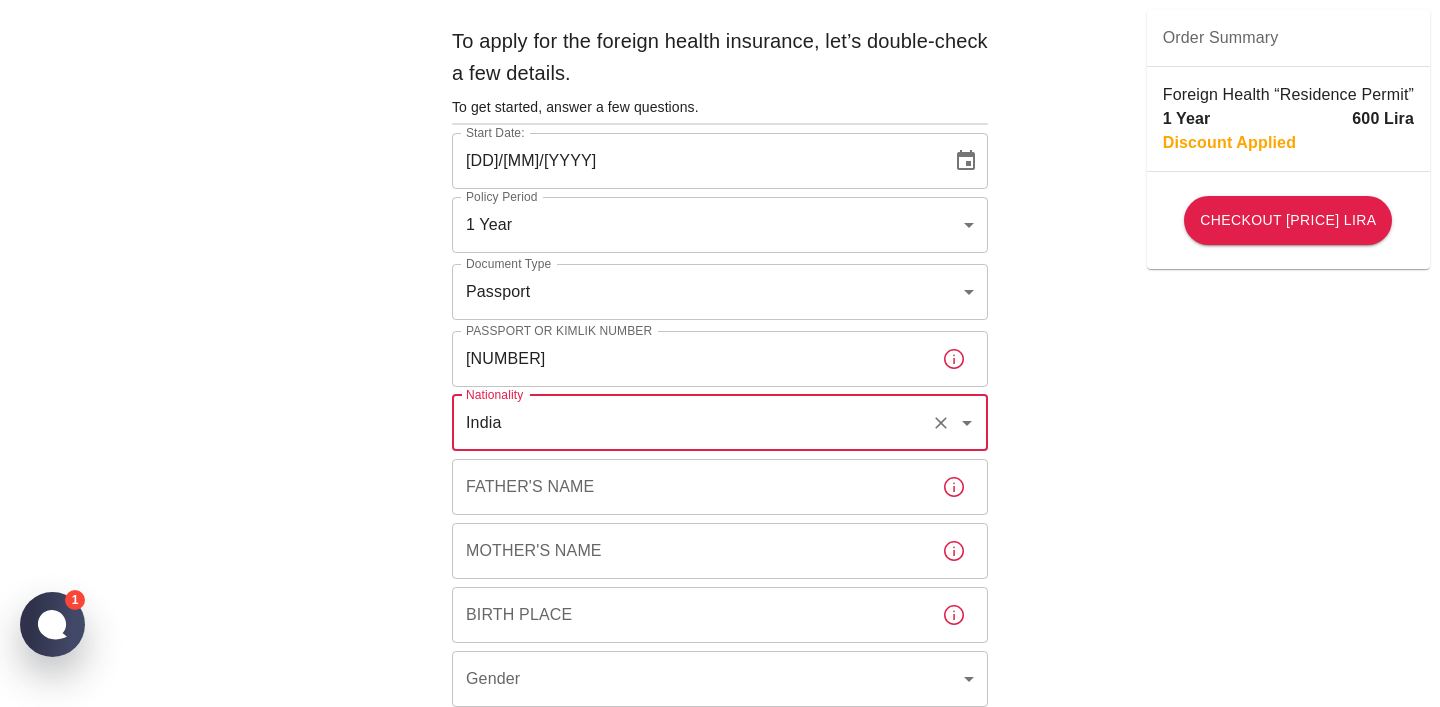 type on "India" 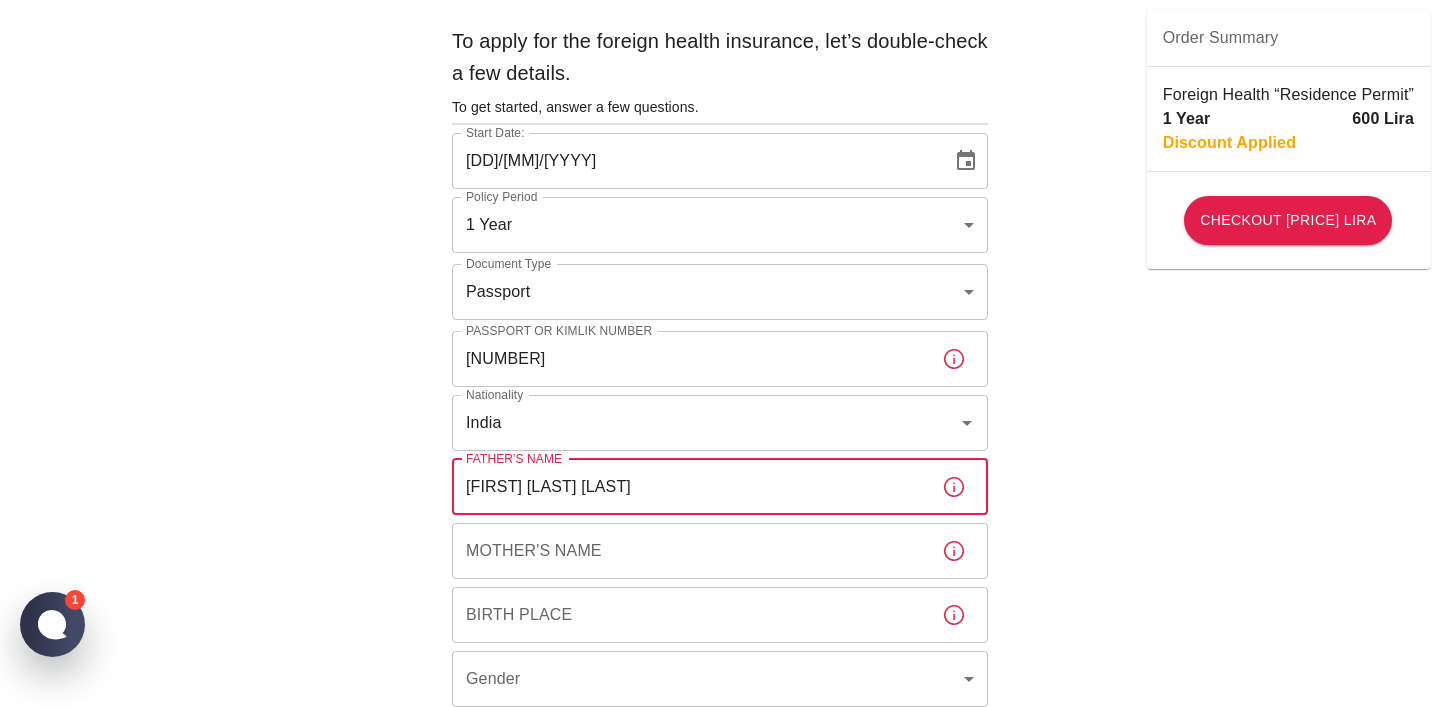 type on "Kanwardeep Singh Sawhney" 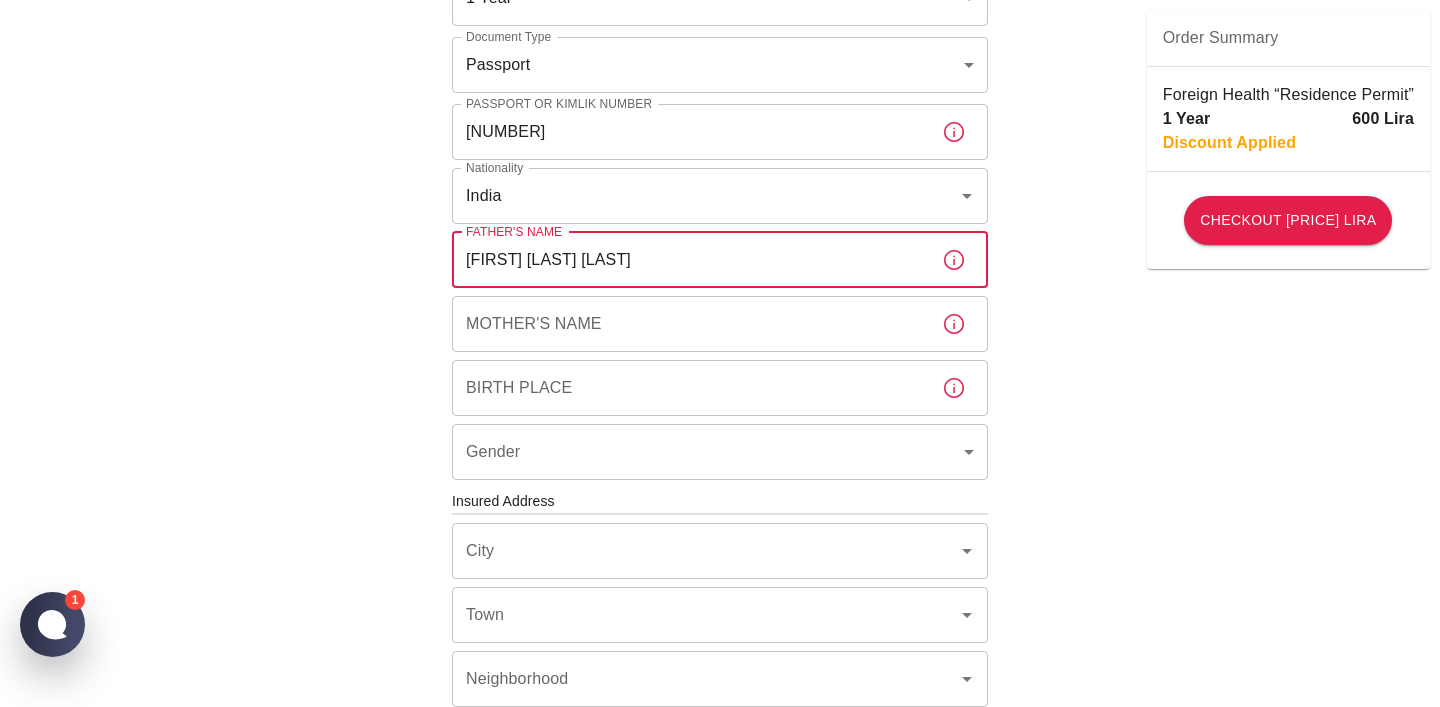 scroll, scrollTop: 278, scrollLeft: 0, axis: vertical 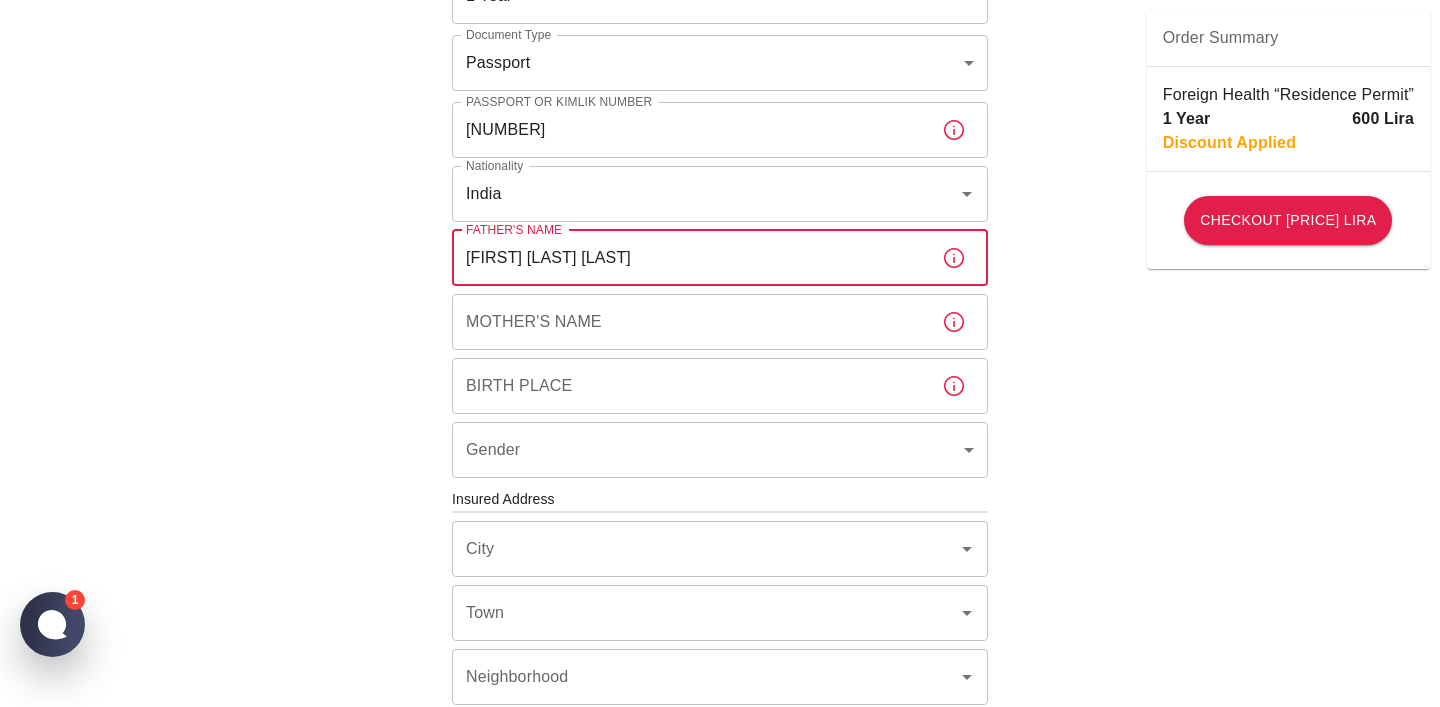 click on "Mother's Name" at bounding box center (689, 322) 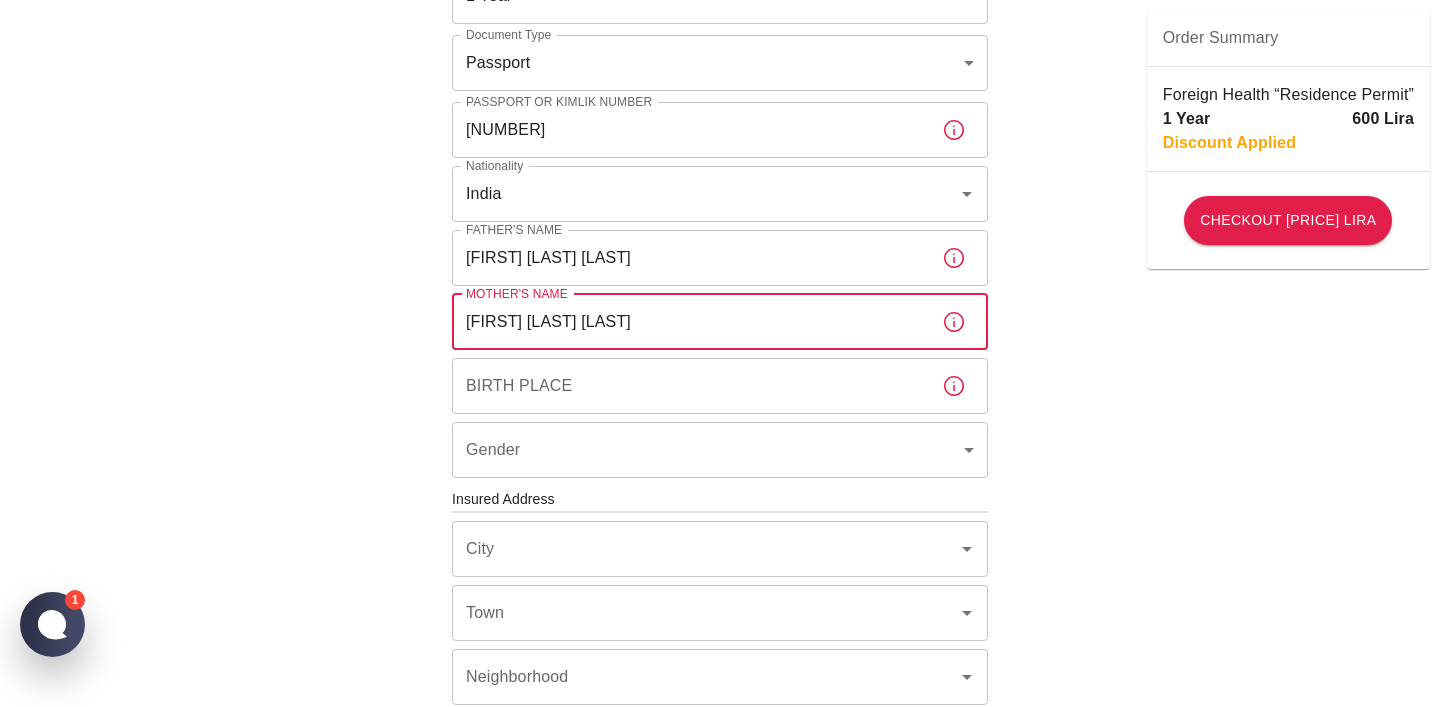 type on "Parminder Kaur Sawhney" 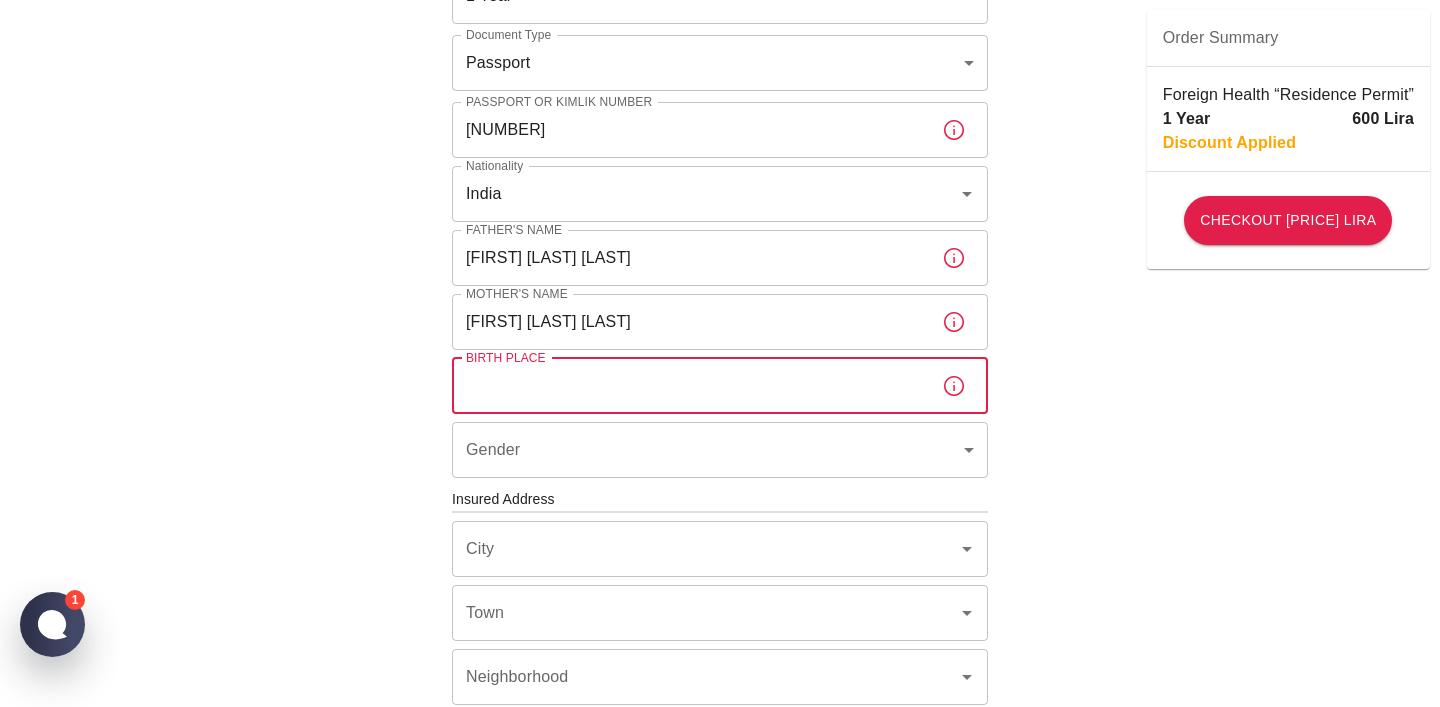 click on "Birth Place" at bounding box center [689, 386] 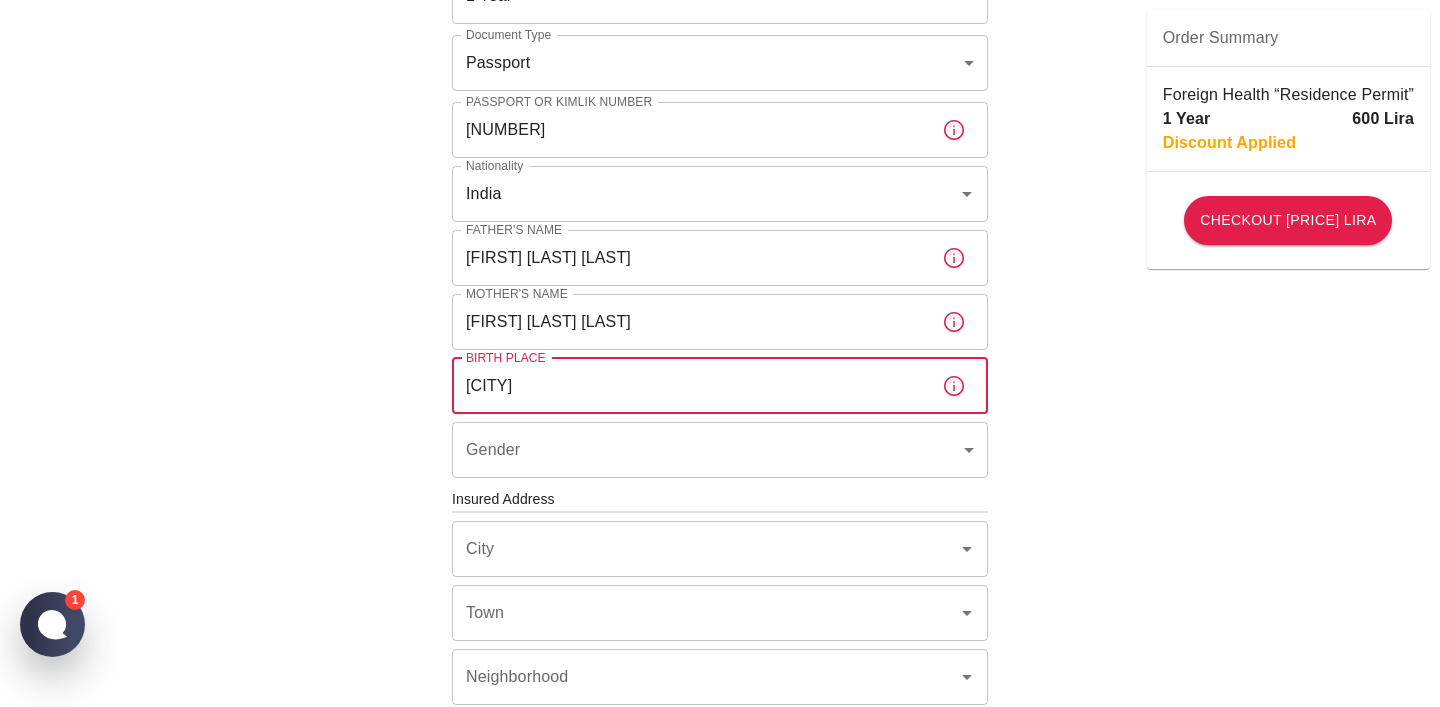 type on "k" 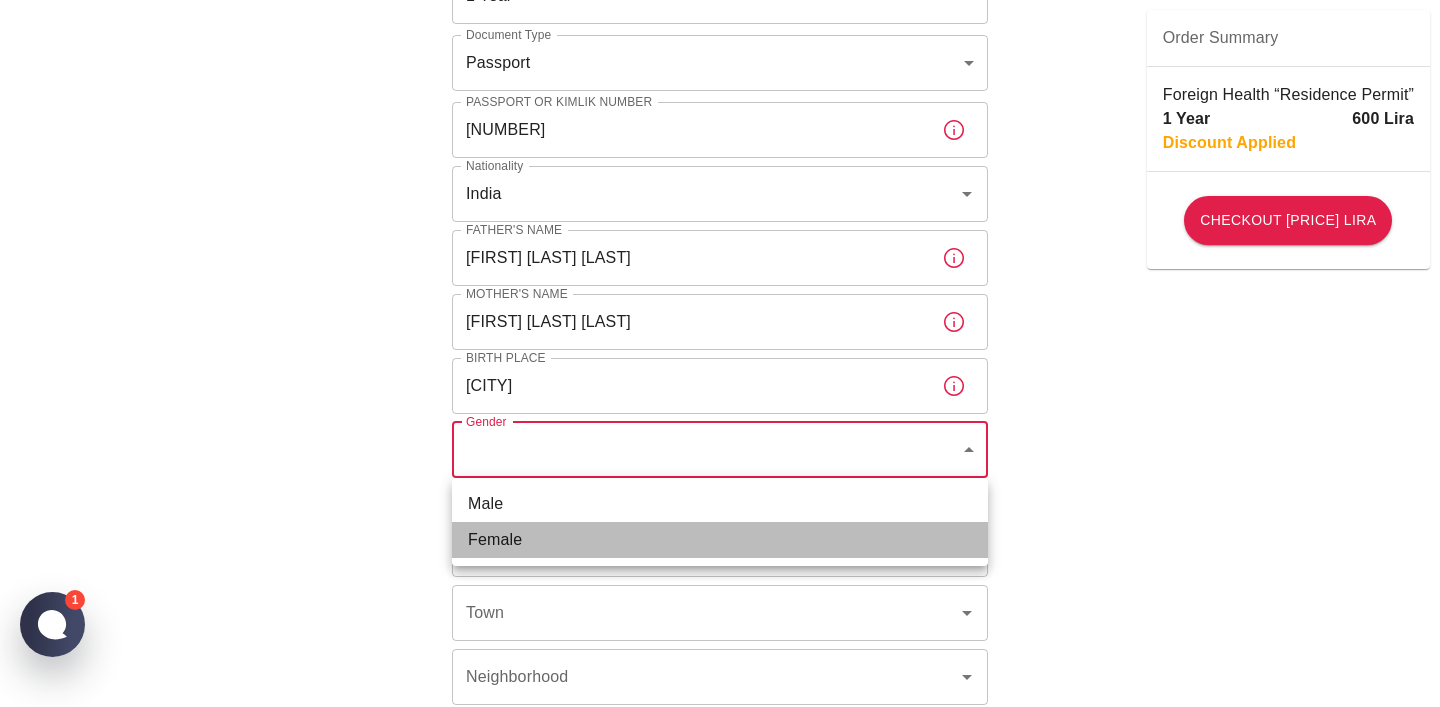 click on "Female" at bounding box center [720, 540] 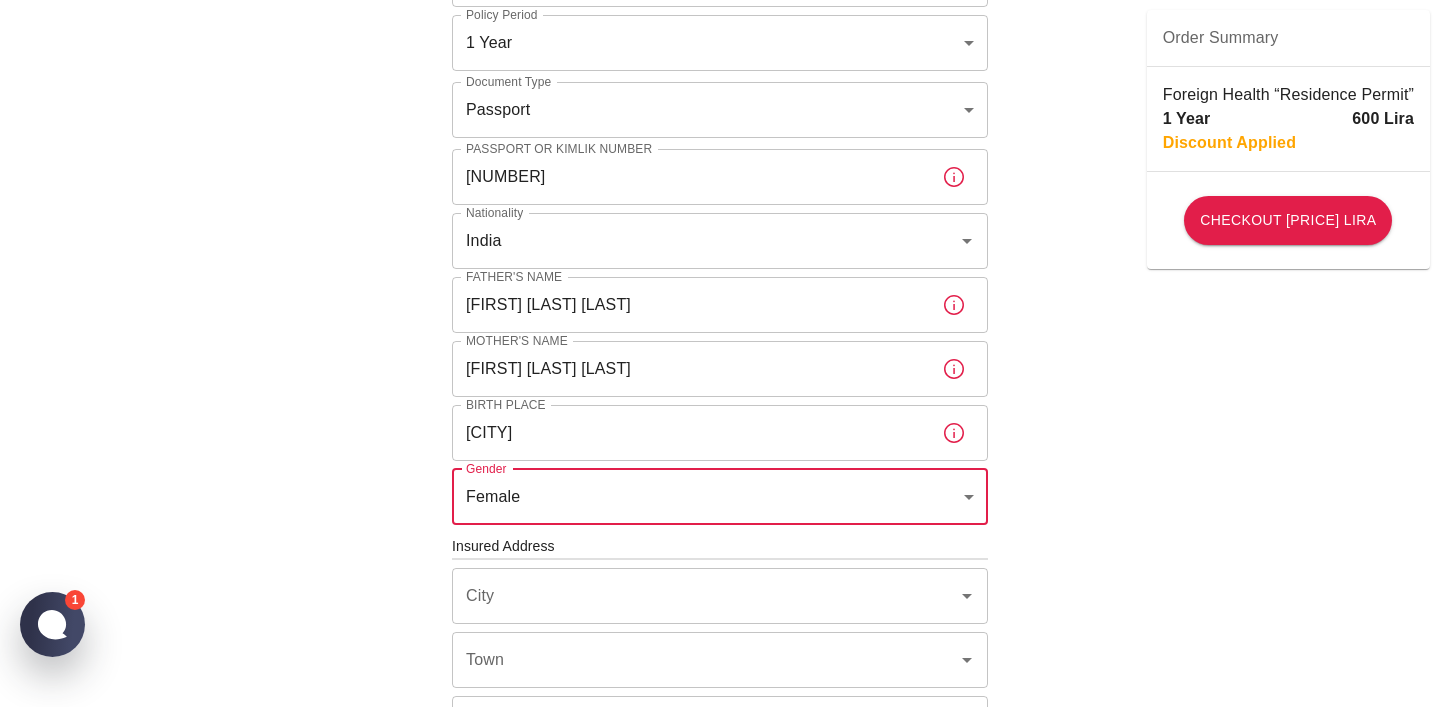 scroll, scrollTop: 227, scrollLeft: 0, axis: vertical 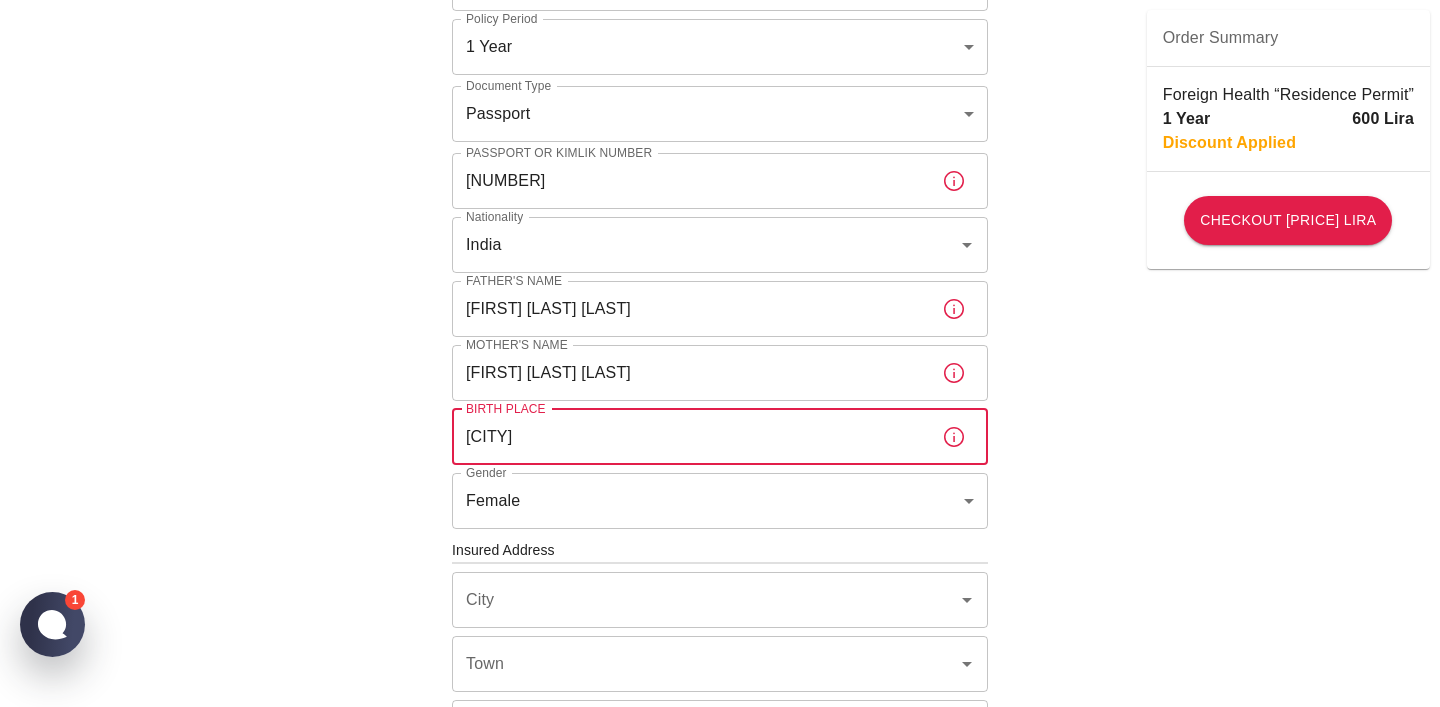 click on "KOLKATA" at bounding box center [689, 437] 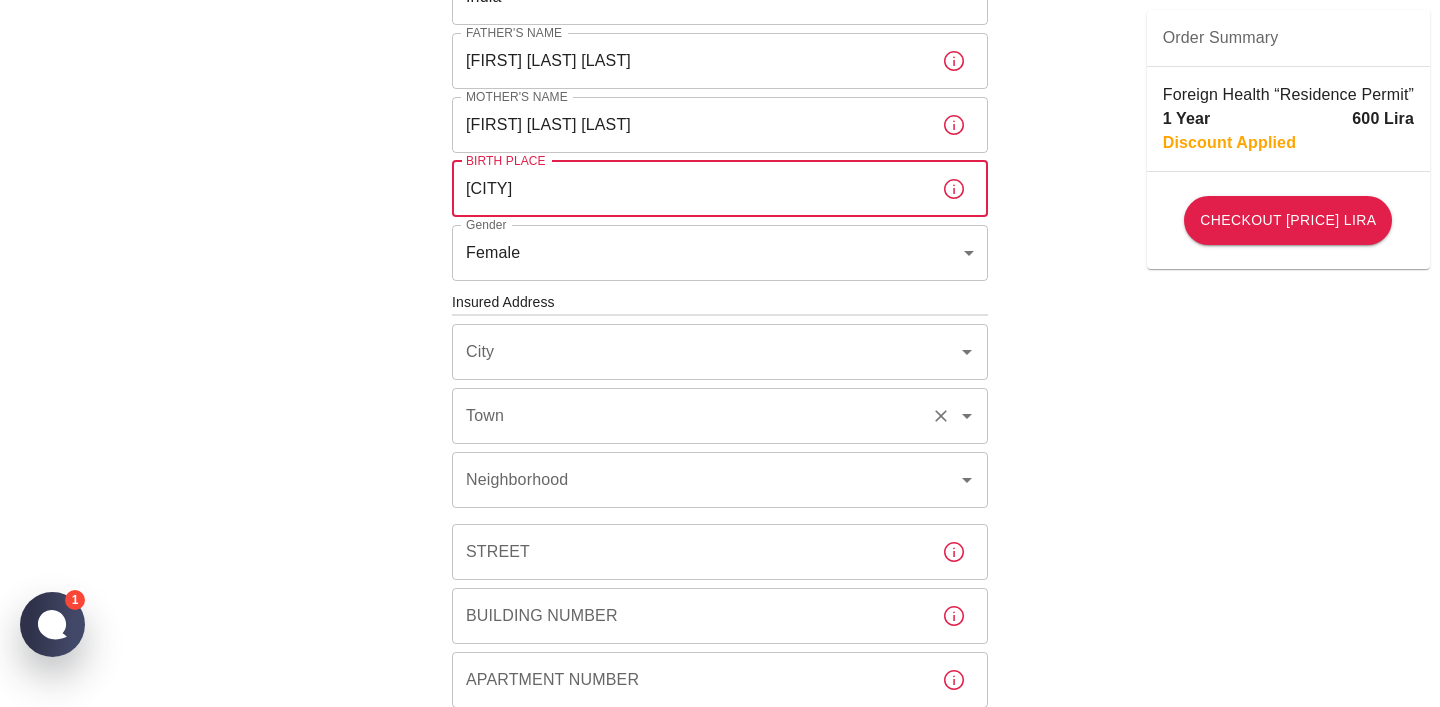 scroll, scrollTop: 491, scrollLeft: 0, axis: vertical 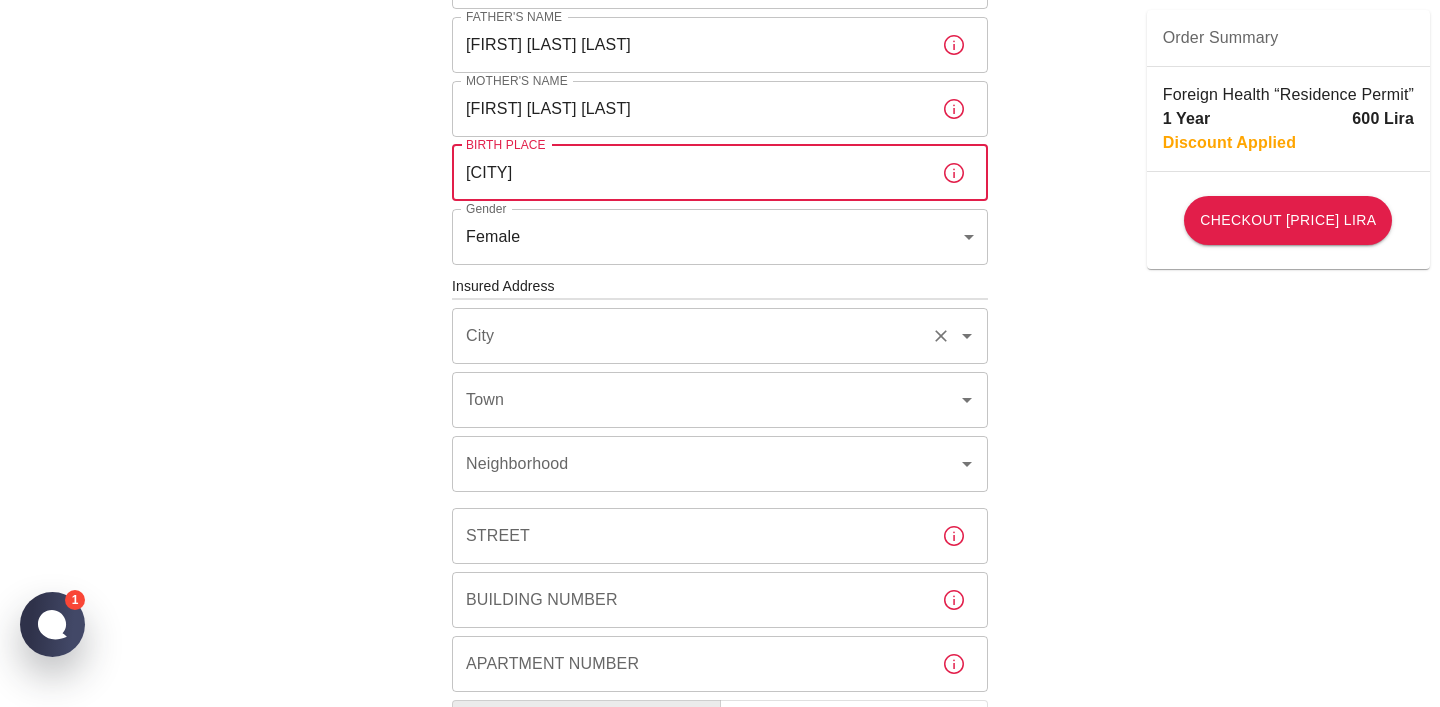 click on "City" at bounding box center (692, 336) 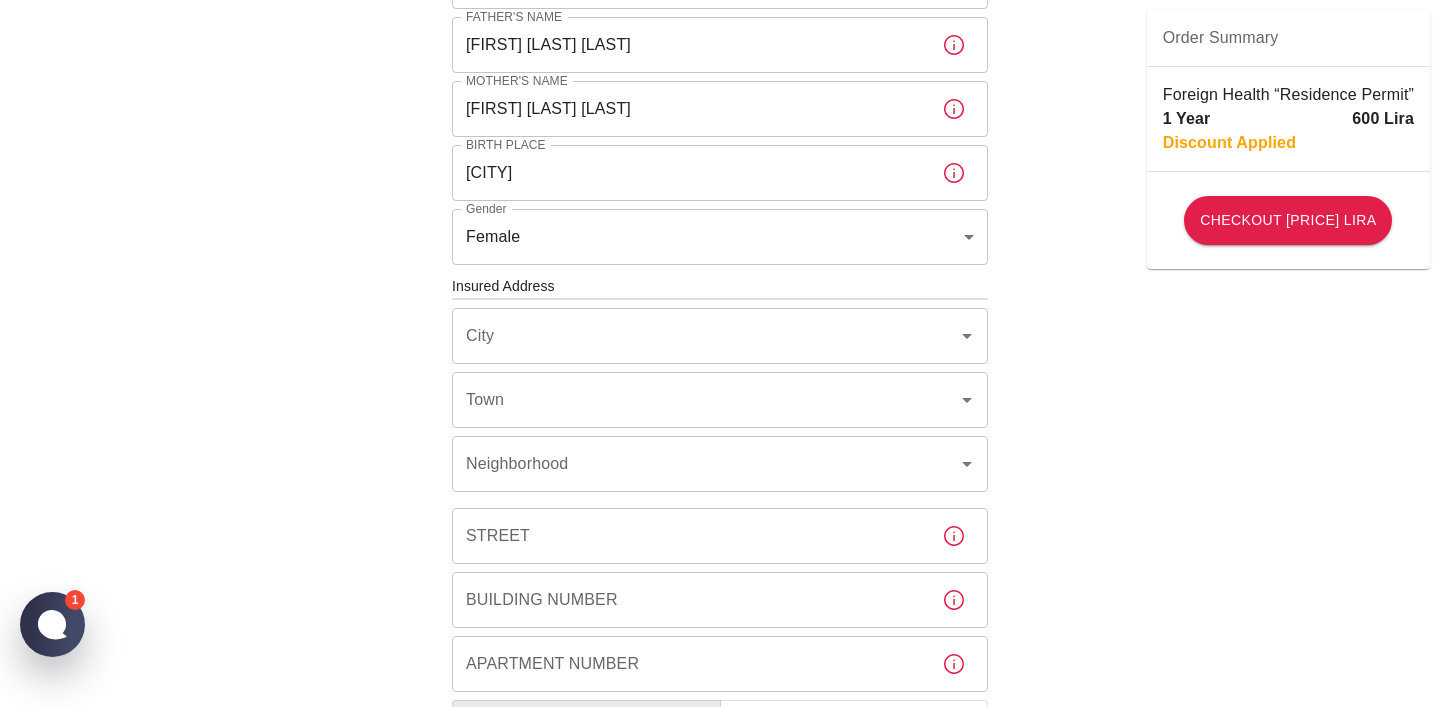 click on "To apply for the foreign health insurance, let’s double-check a few details. To get started, answer a few questions. Start Date: 08/08/2025 Start Date: Policy Period 1 Year b7343ef8-d55e-4554-96a8-76e30347e985 Policy Period Document Type Passport passport Document Type Passport or Kimlik Number P6749248 Passport or Kimlik Number Nationality India Nationality Father's Name Kanwardeep Singh Sawhney Father's Name Mother's Name Parminder Kaur Sawhney Mother's Name Birth Place KOLKATA Birth Place Gender Female female Gender Insured Address City City Town Town Neighborhood Neighborhood Street Street Building Number Building Number Apartment Number Apartment Number EFT Credit Card I have read and accept the  Privacy Policy and User Agreement I have read and accept the  Clarification Text I agree to recieve E-mail and SMS about this offer and campaigns. Order Summary Foreign Health “Residence Permit” 1 Year 600 Lira Discount Applied Checkout 600 Lira Checkout 600 Lira" at bounding box center [720, 284] 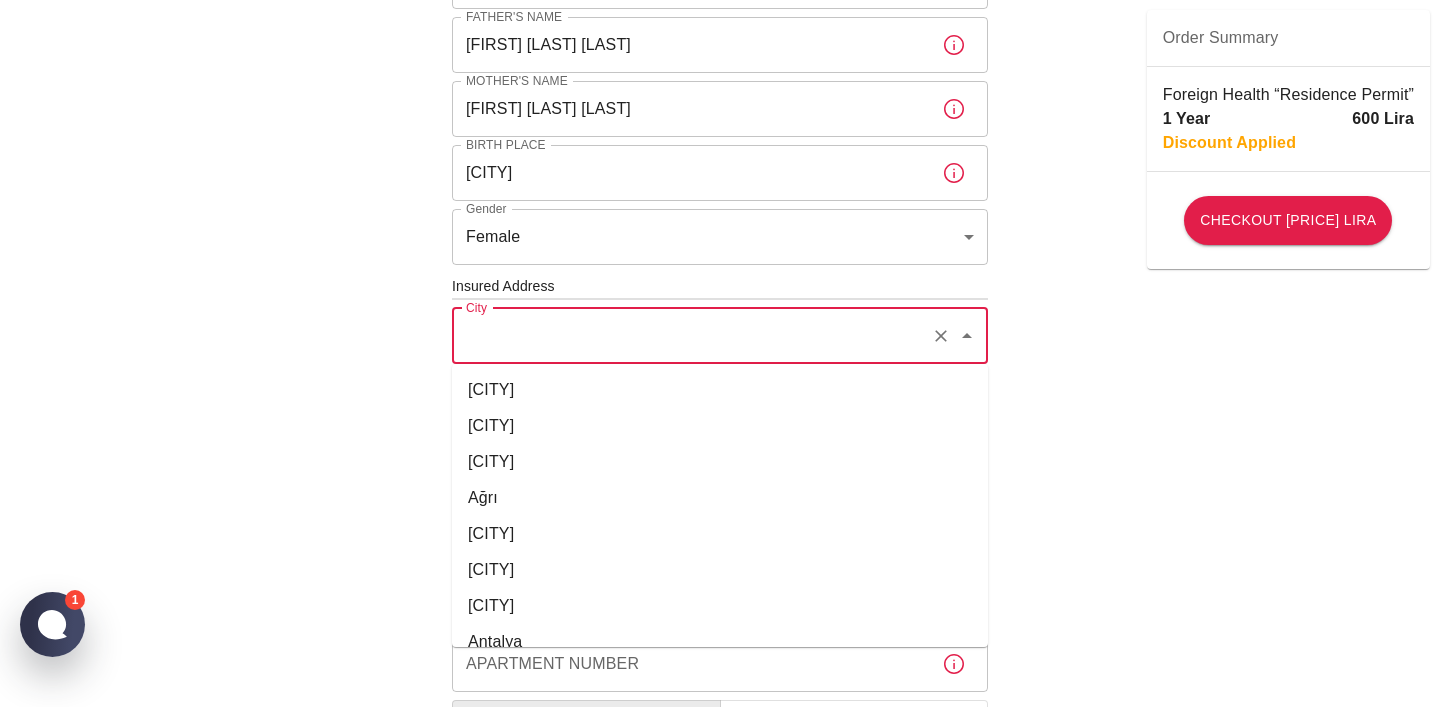 click on "City" at bounding box center [692, 336] 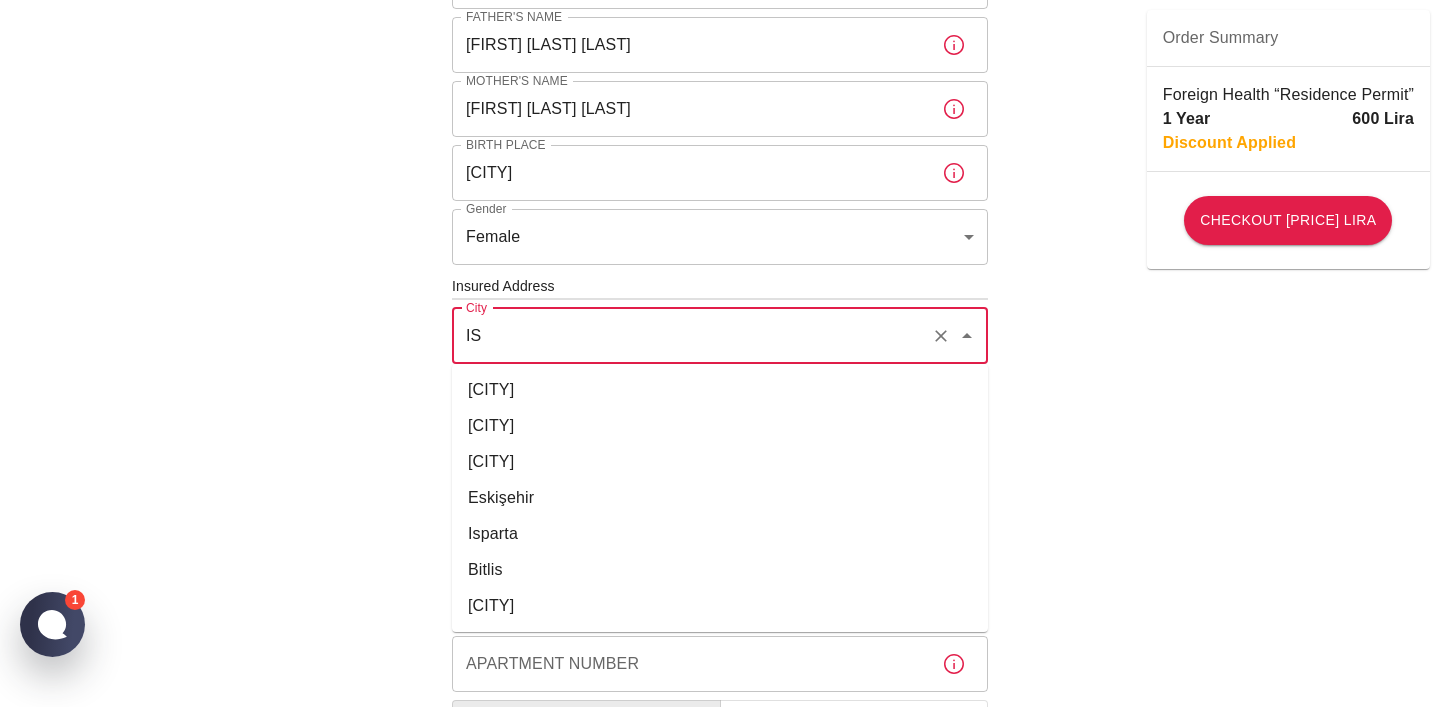 click on "İstanbul" at bounding box center [720, 426] 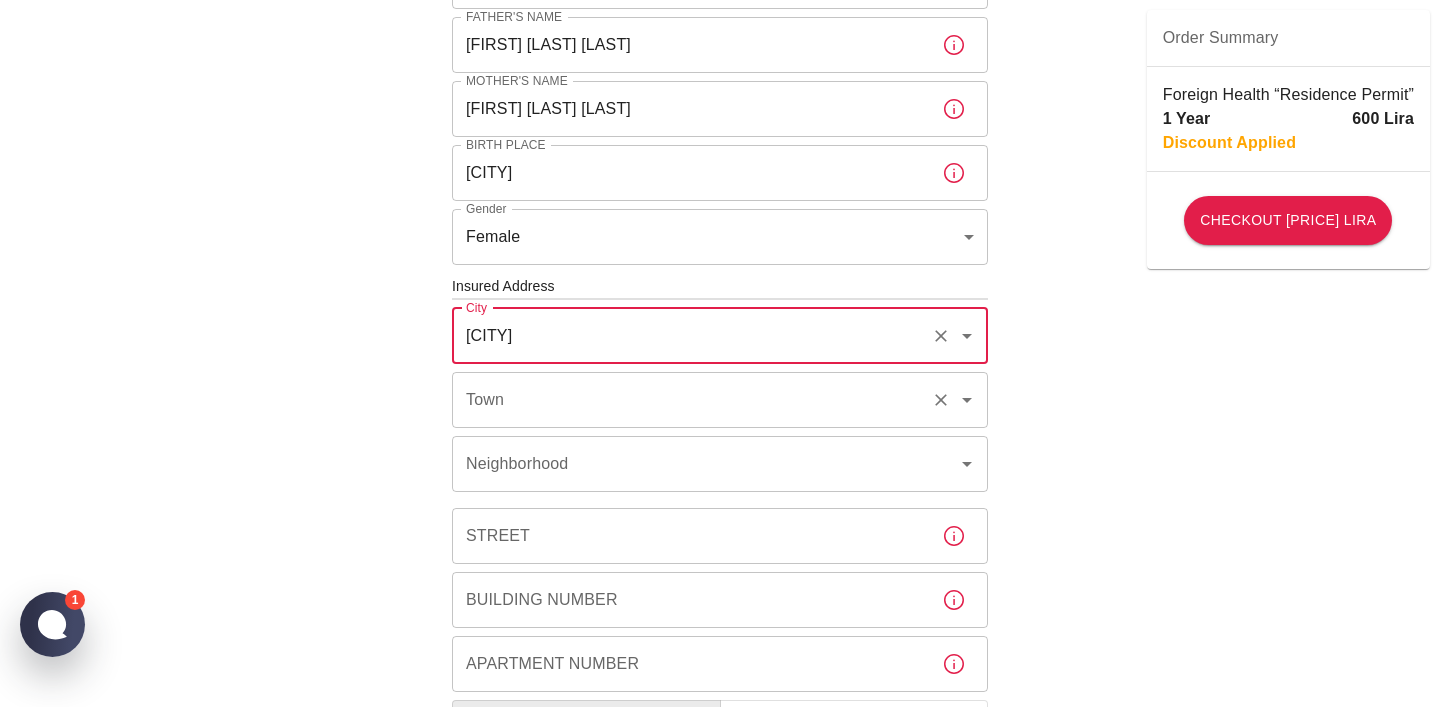 type on "İstanbul" 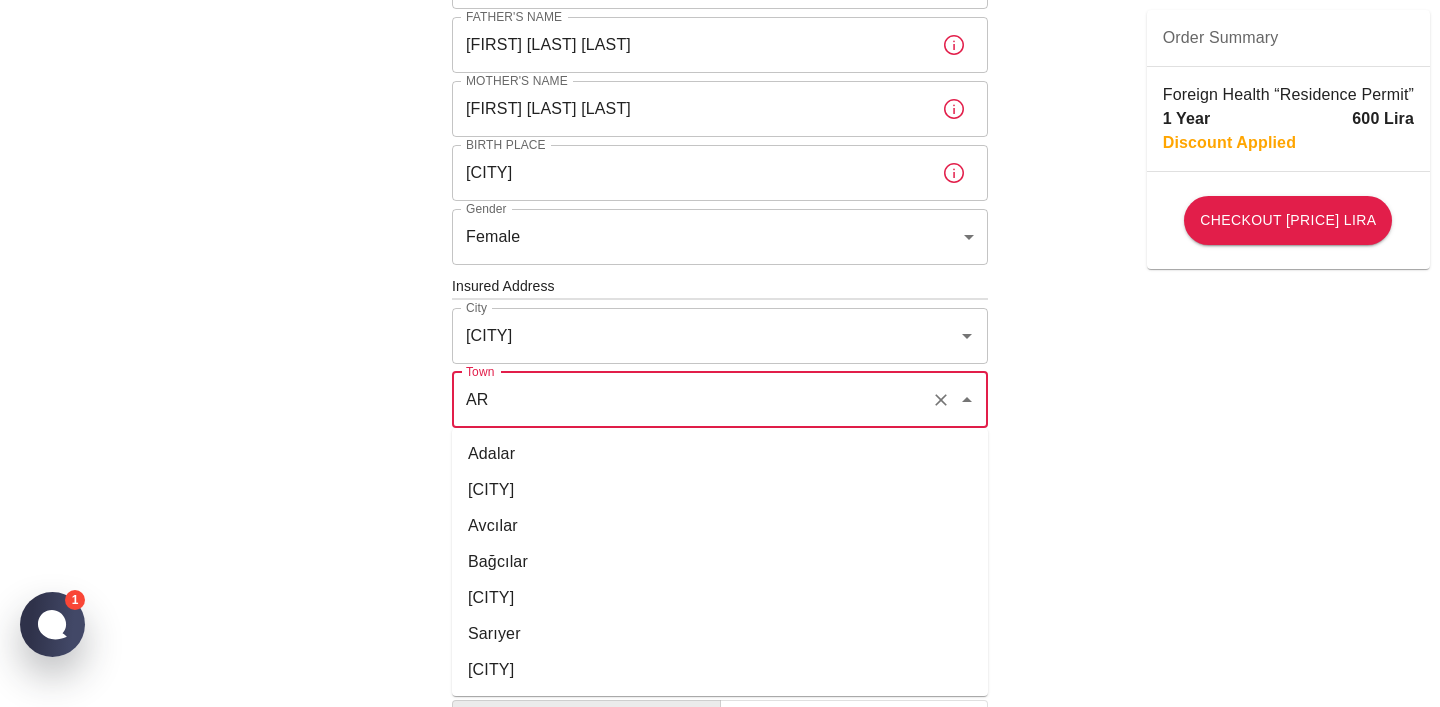 click on "Arnavutköy" at bounding box center (720, 490) 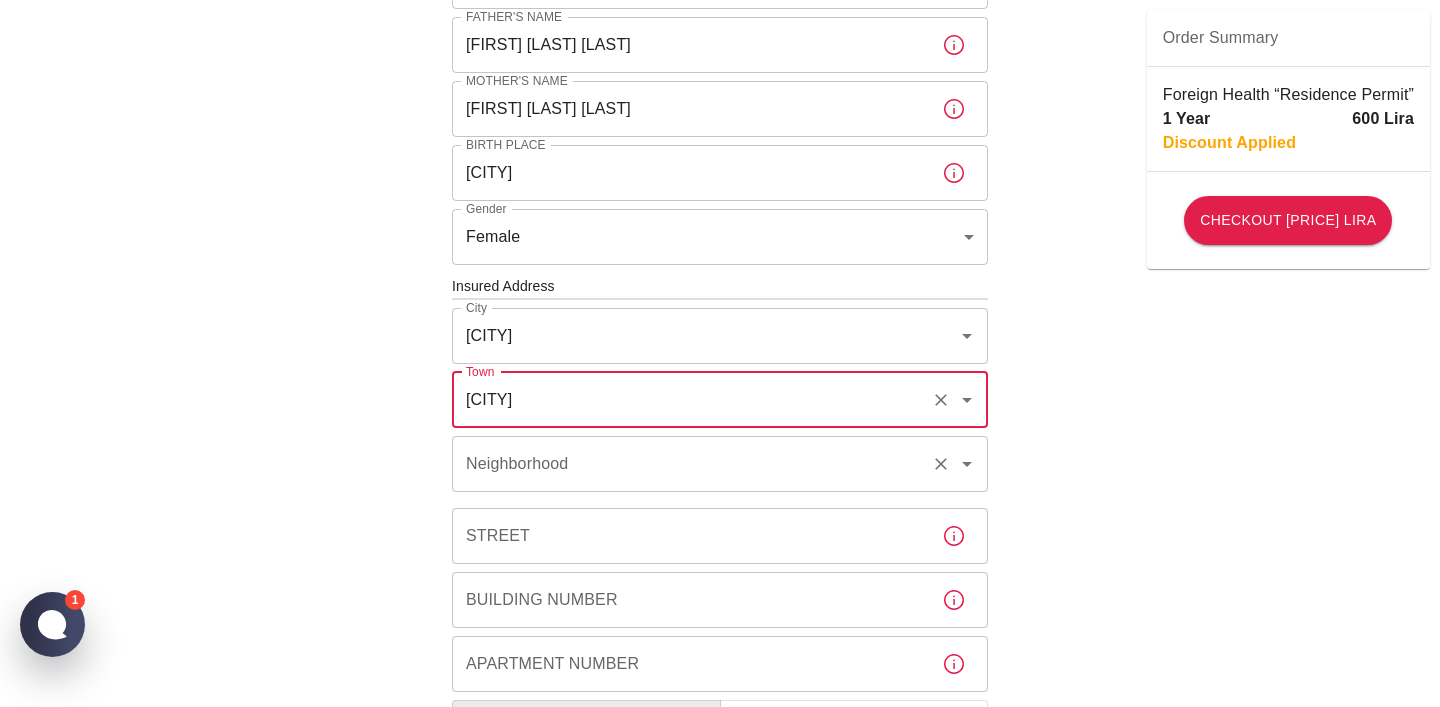 type on "Arnavutköy" 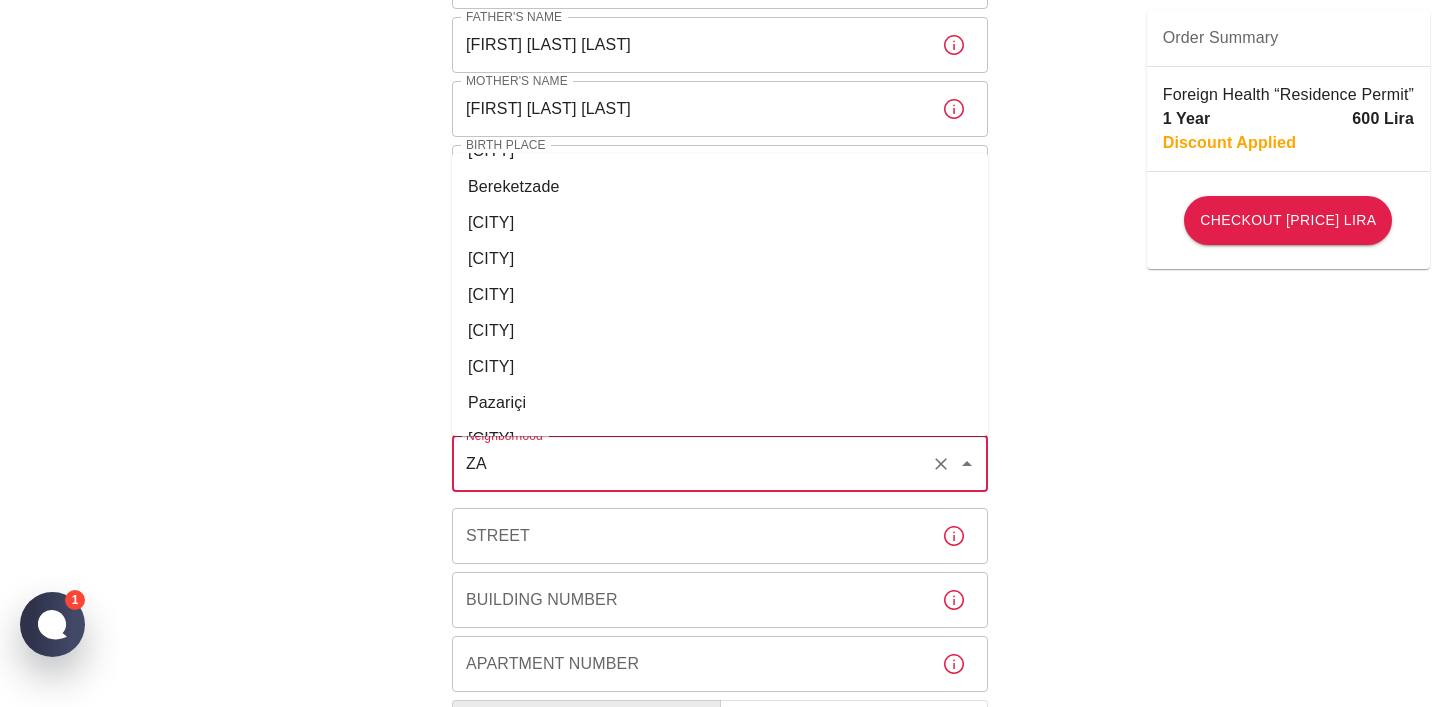 scroll, scrollTop: 78, scrollLeft: 0, axis: vertical 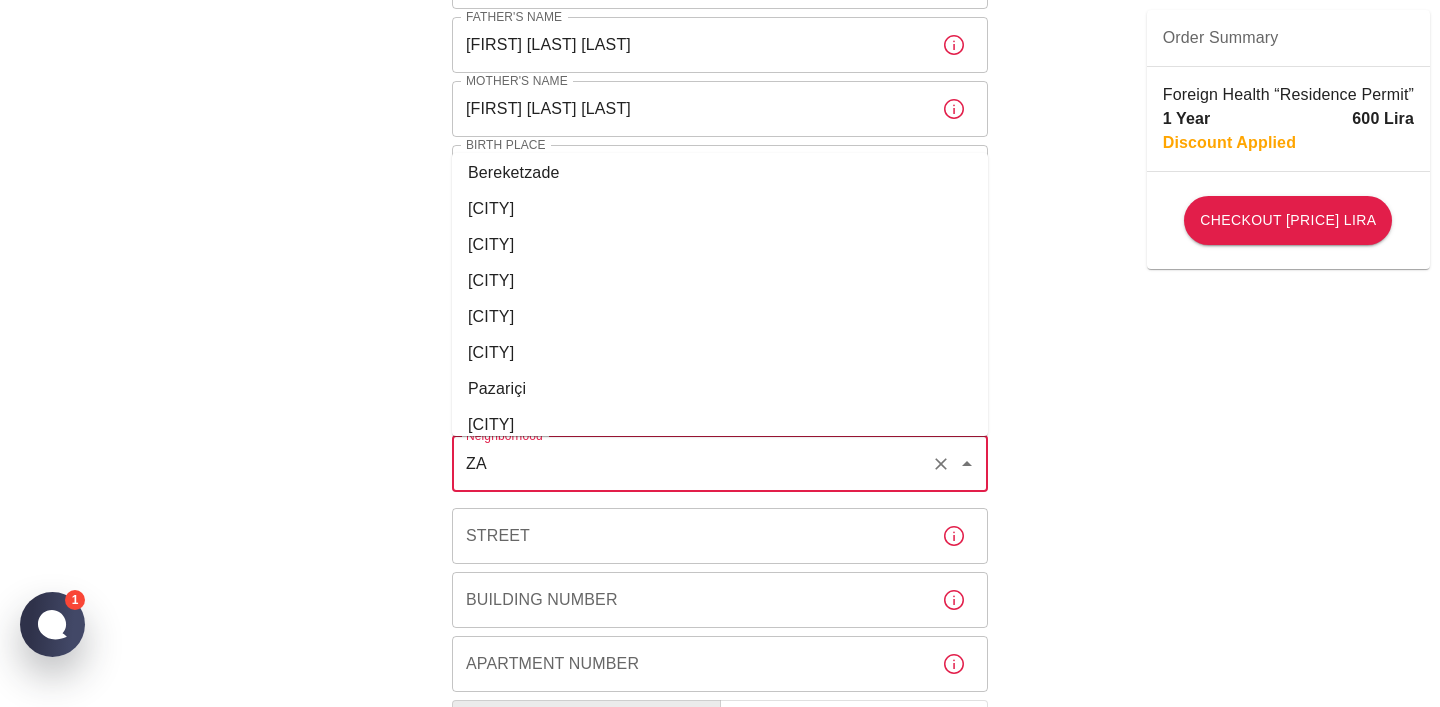 type on "Z" 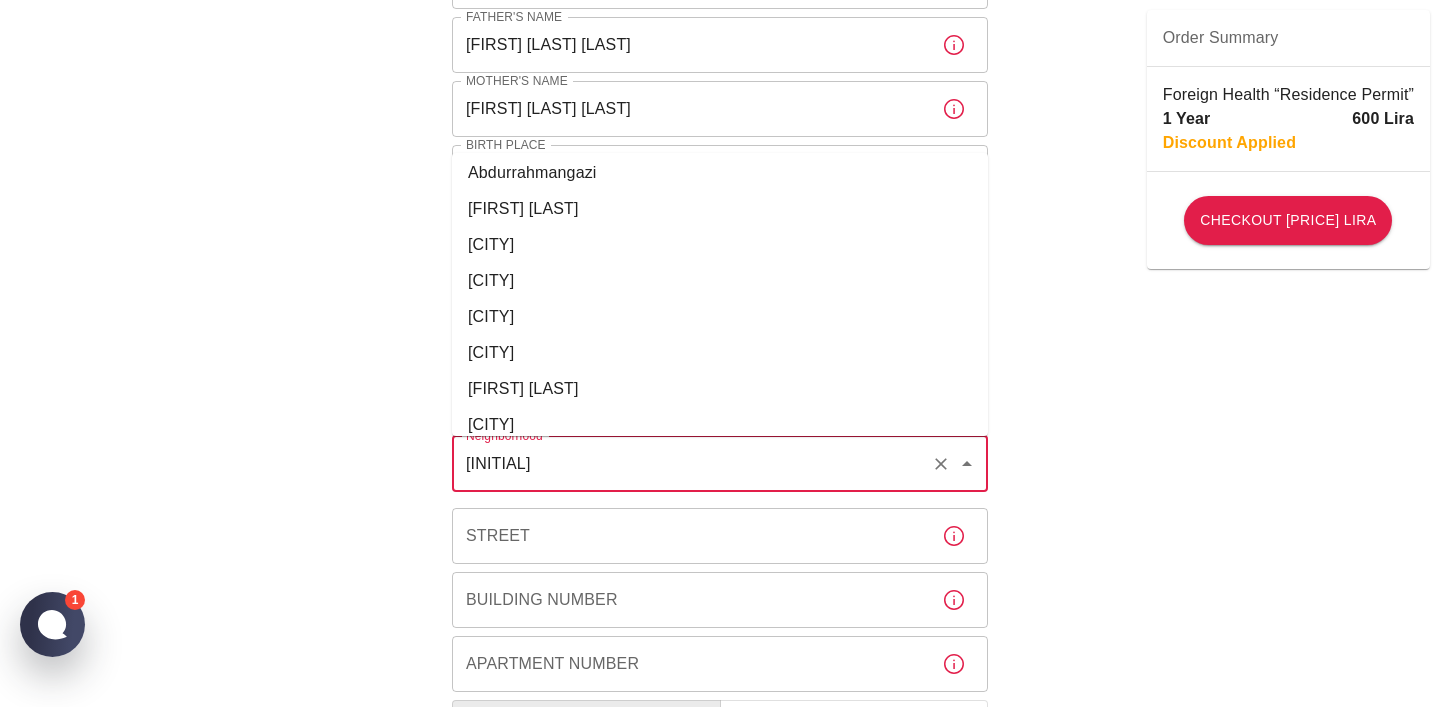 scroll, scrollTop: 0, scrollLeft: 0, axis: both 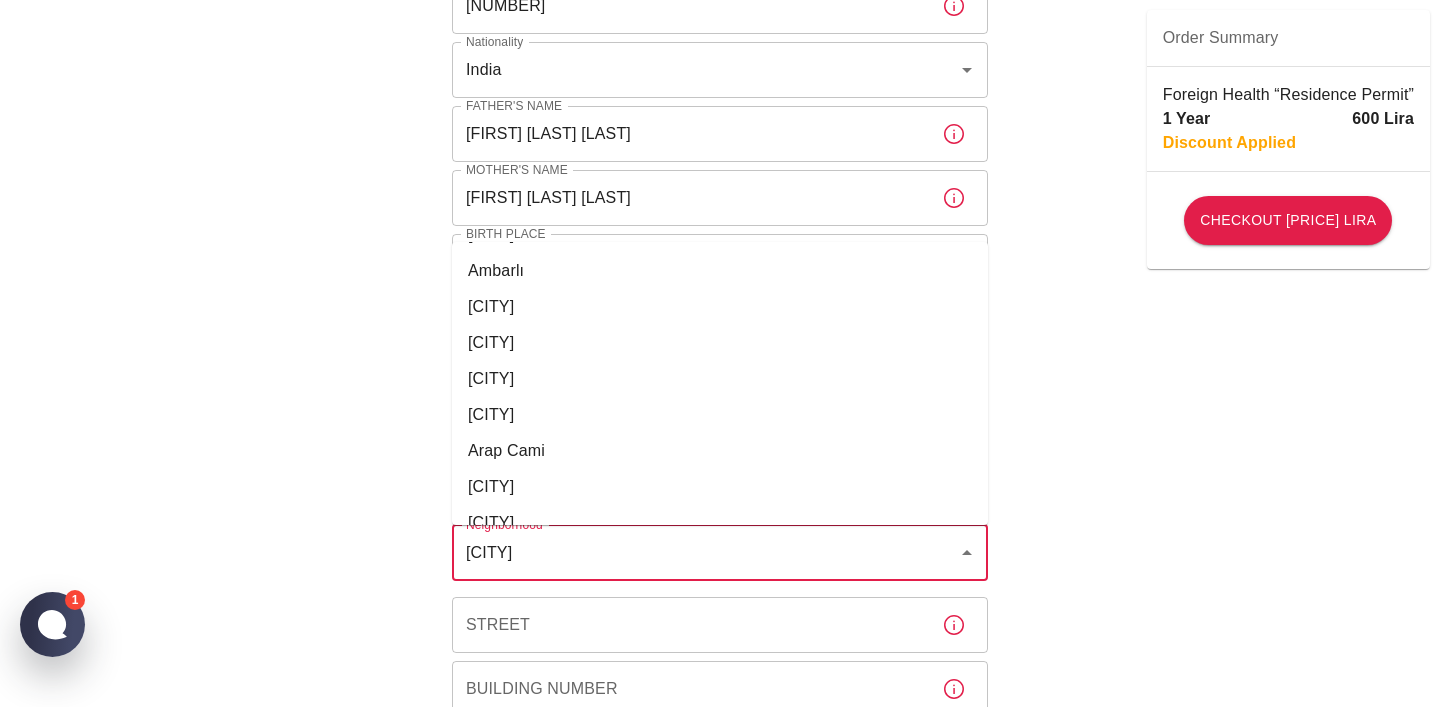 type on "A" 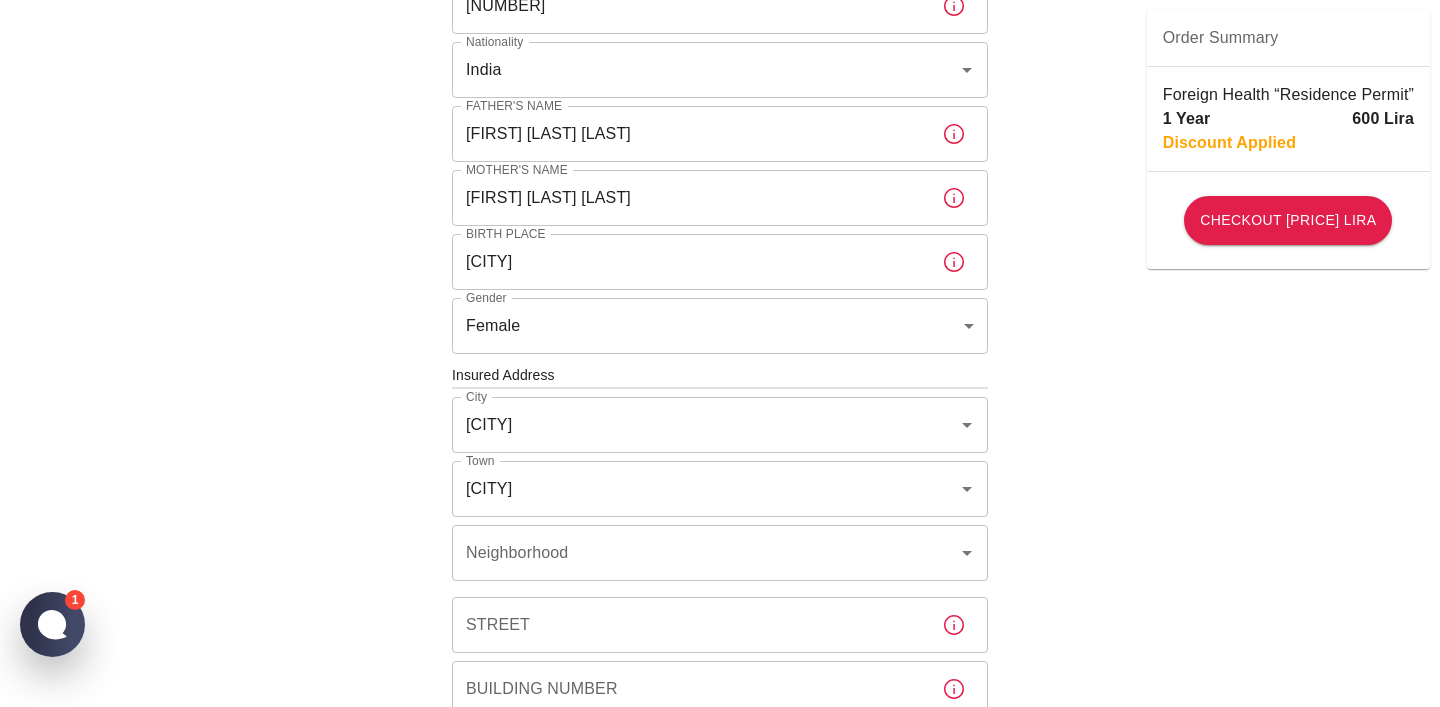 click on "To apply for the foreign health insurance, let’s double-check a few details. To get started, answer a few questions. Start Date: 08/08/2025 Start Date: Policy Period 1 Year b7343ef8-d55e-4554-96a8-76e30347e985 Policy Period Document Type Passport passport Document Type Passport or Kimlik Number P6749248 Passport or Kimlik Number Nationality India Nationality Father's Name Kanwardeep Singh Sawhney Father's Name Mother's Name Parminder Kaur Sawhney Mother's Name Birth Place KOLKATA Birth Place Gender Female female Gender Insured Address City İstanbul City Town Arnavutköy Town Neighborhood Neighborhood Street Street Building Number Building Number Apartment Number Apartment Number EFT Credit Card I have read and accept the  Privacy Policy and User Agreement I have read and accept the  Clarification Text I agree to recieve E-mail and SMS about this offer and campaigns. Order Summary Foreign Health “Residence Permit” 1 Year 600 Lira Discount Applied Checkout 600 Lira Checkout 600 Lira" at bounding box center (720, 373) 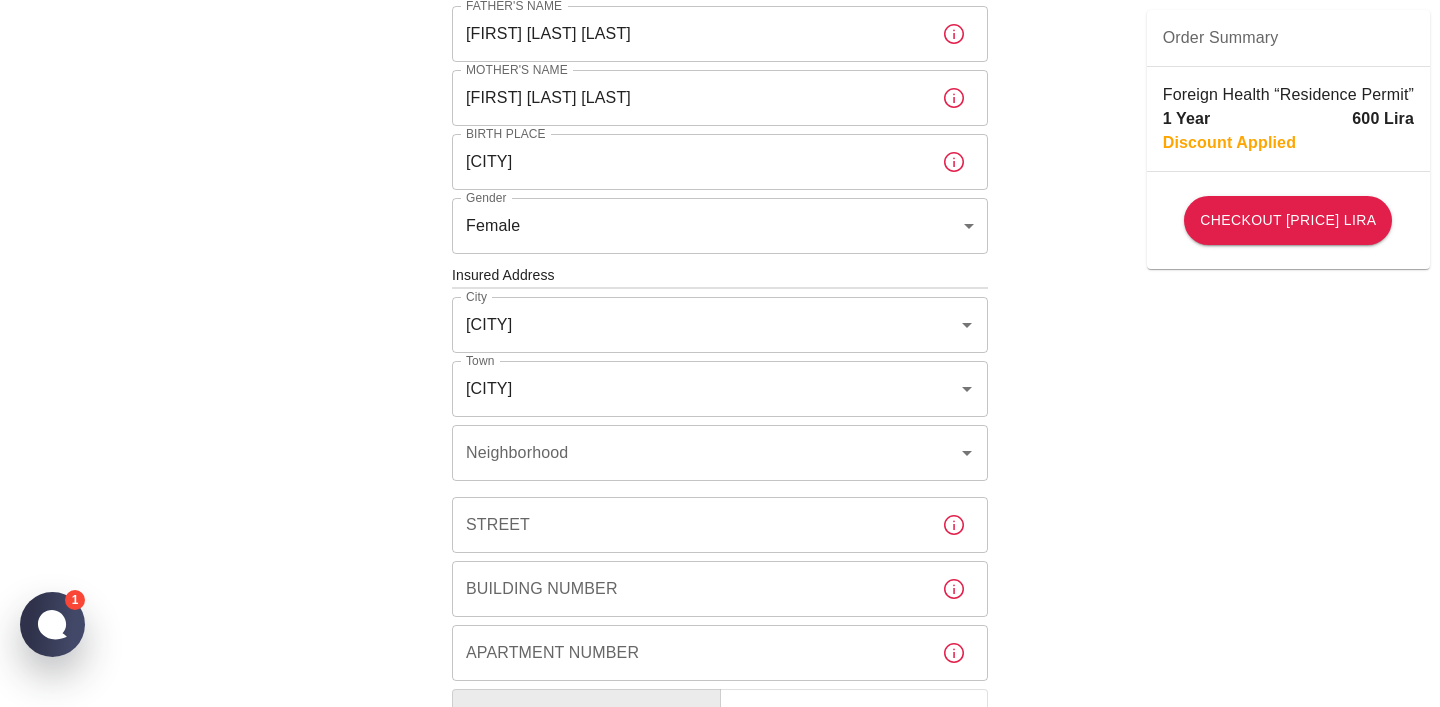 scroll, scrollTop: 504, scrollLeft: 0, axis: vertical 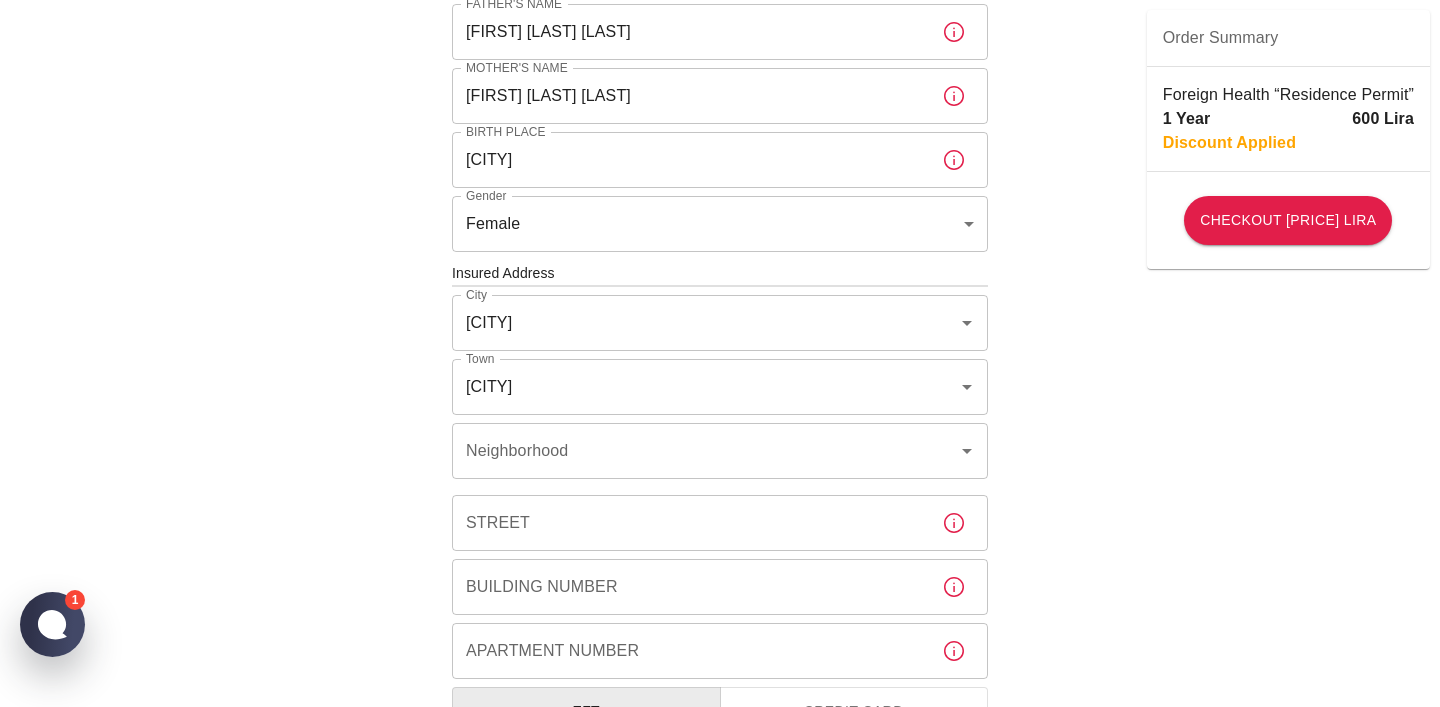 click on "Neighborhood" at bounding box center [705, 451] 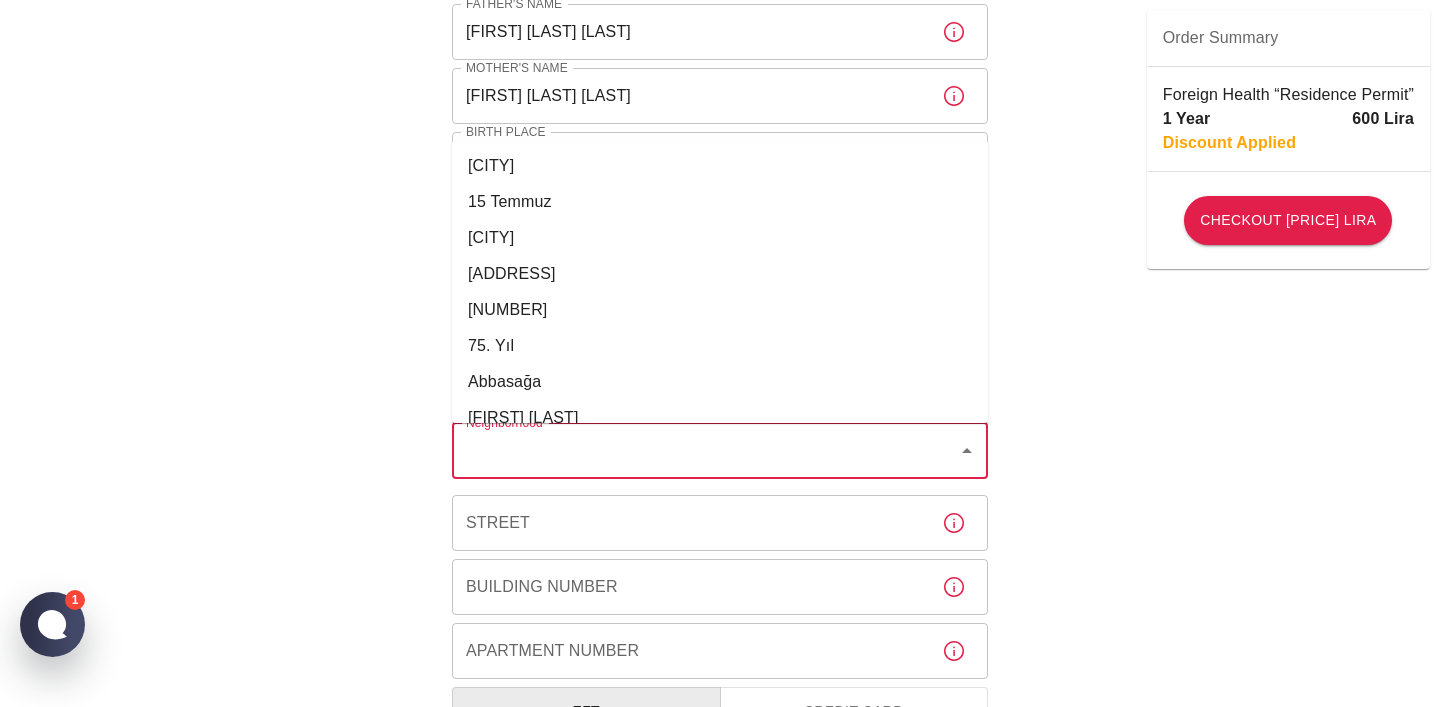 click on "Street" at bounding box center [689, 523] 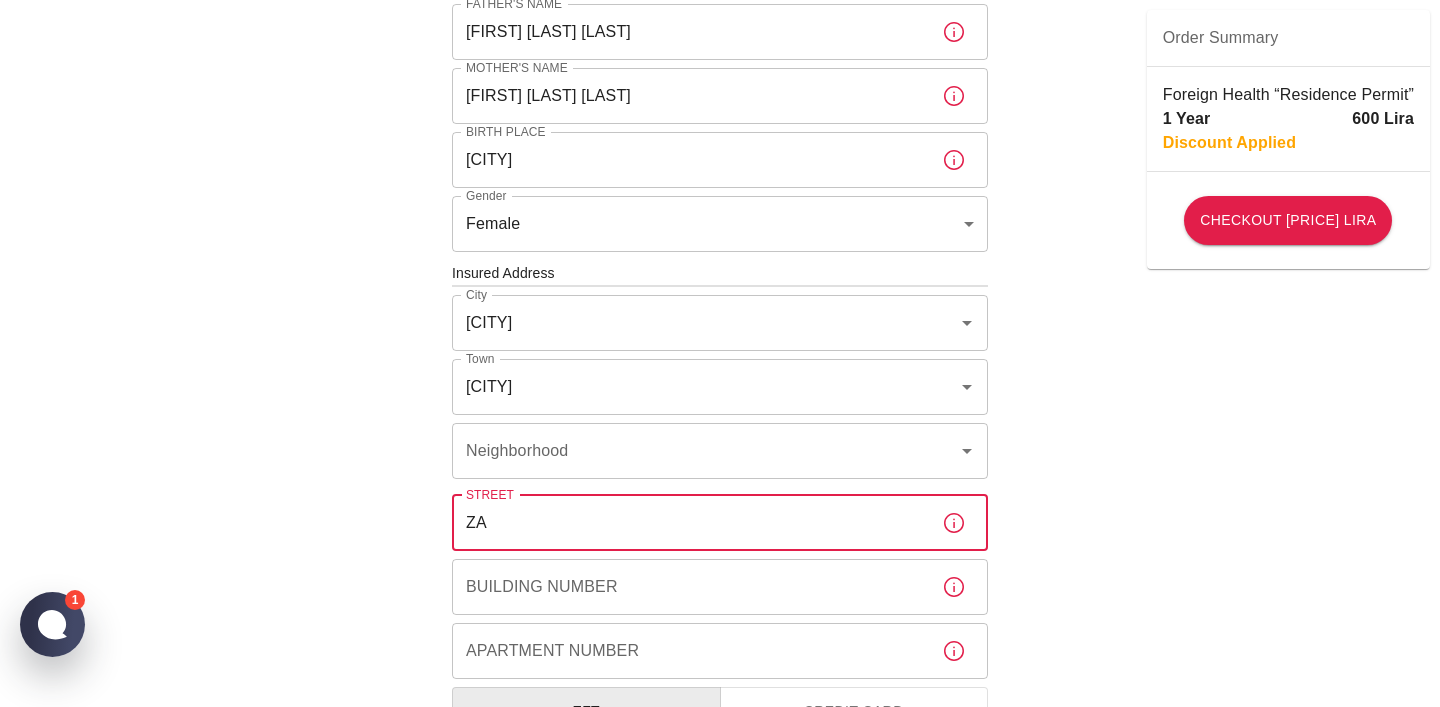 type on "Z" 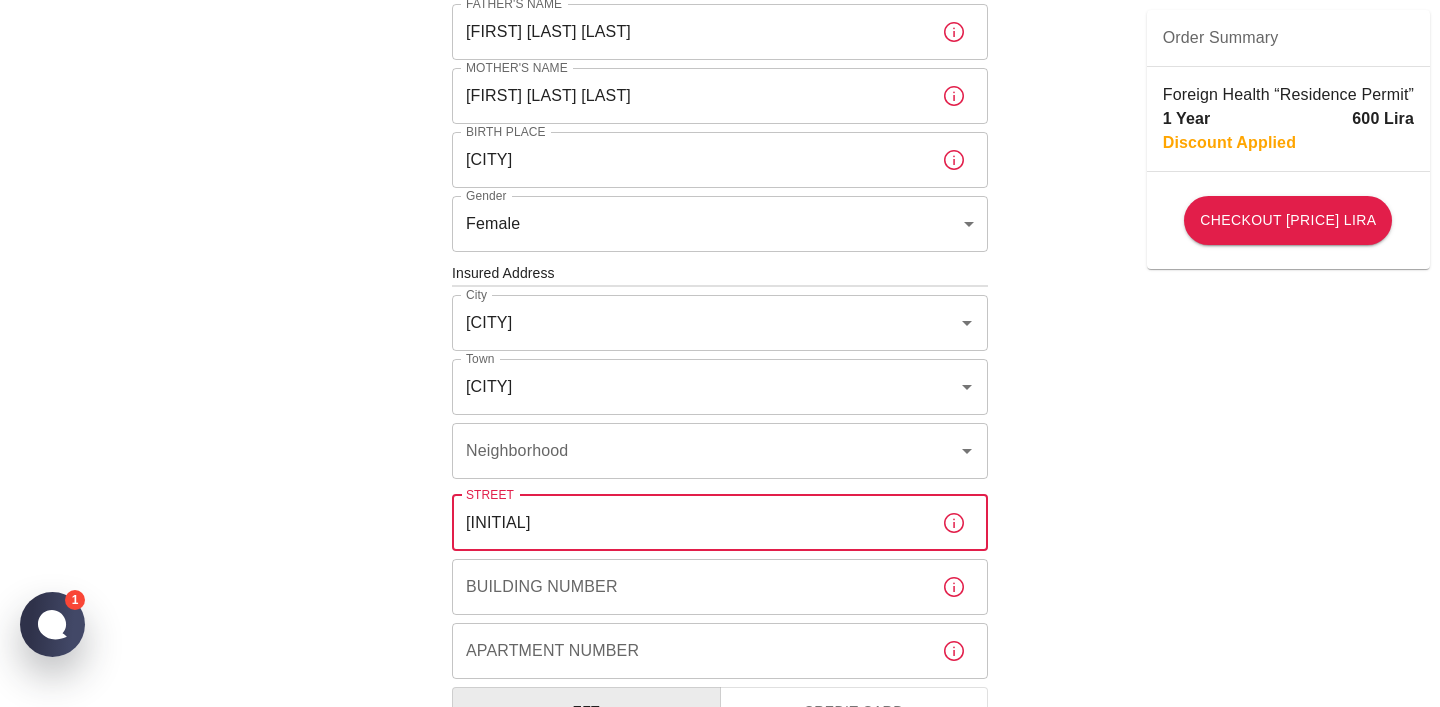 type 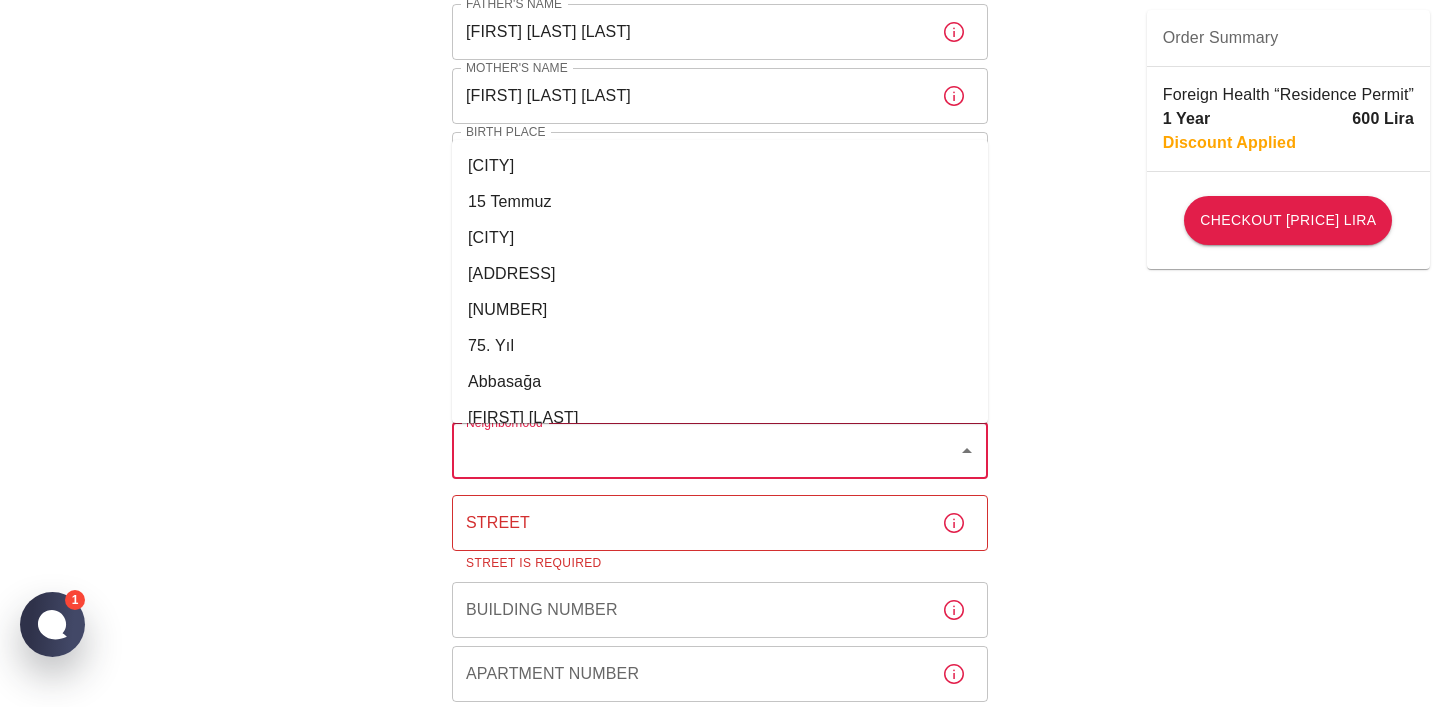 click on "Neighborhood" at bounding box center (705, 451) 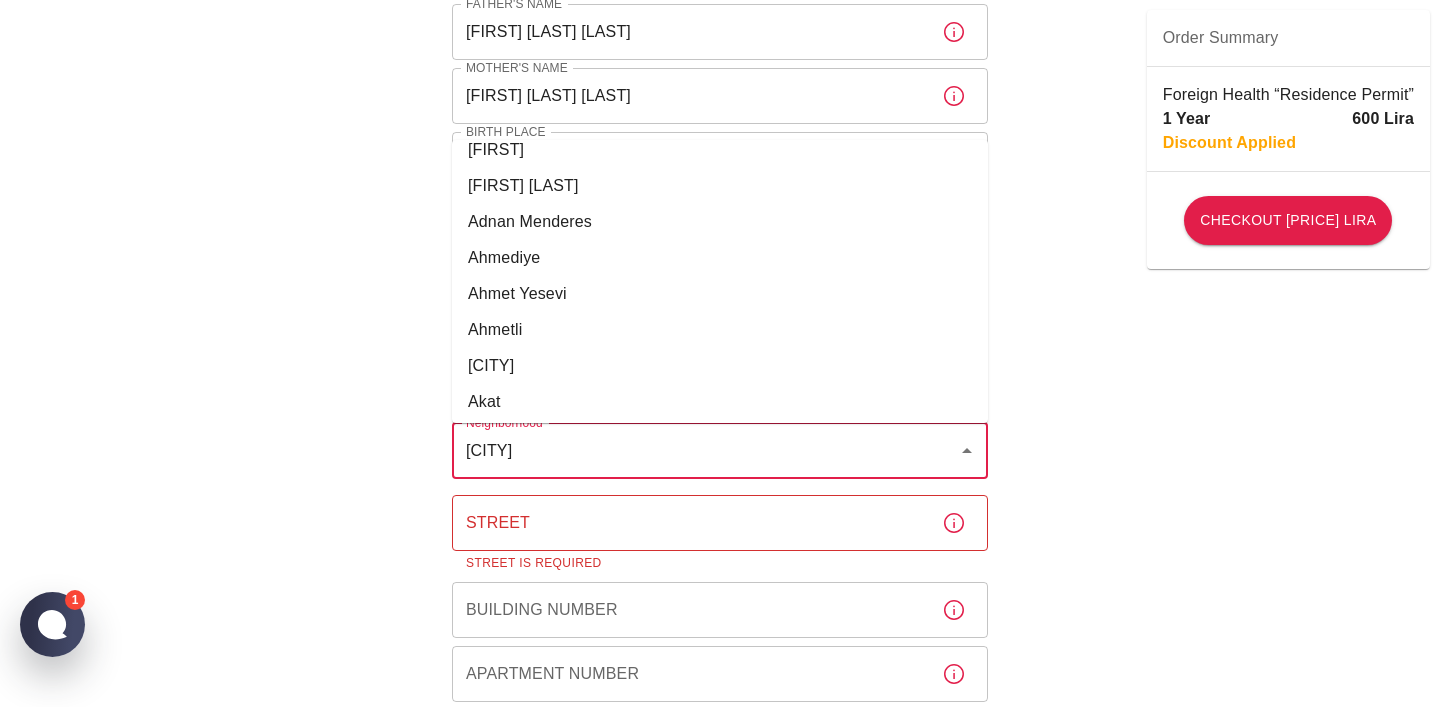 scroll, scrollTop: 0, scrollLeft: 0, axis: both 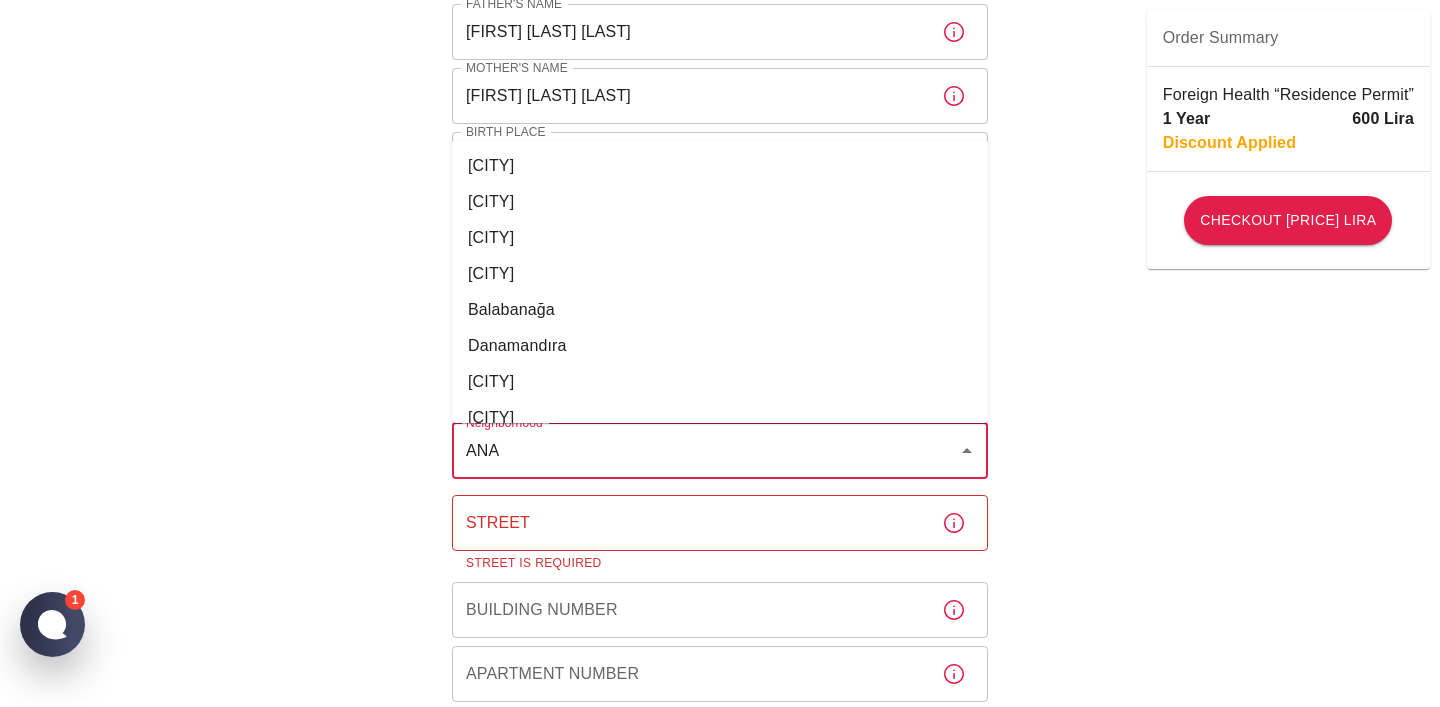 click on "Anadolu" at bounding box center [720, 166] 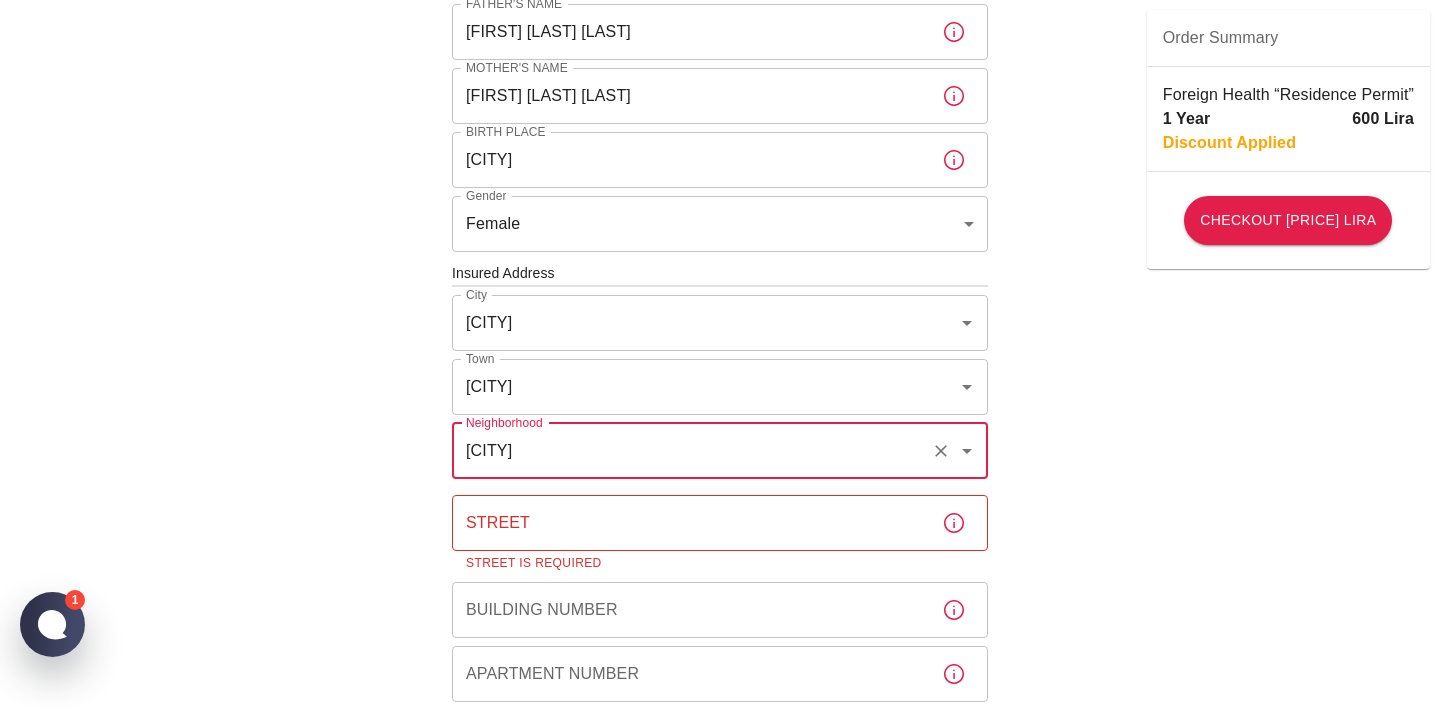 click 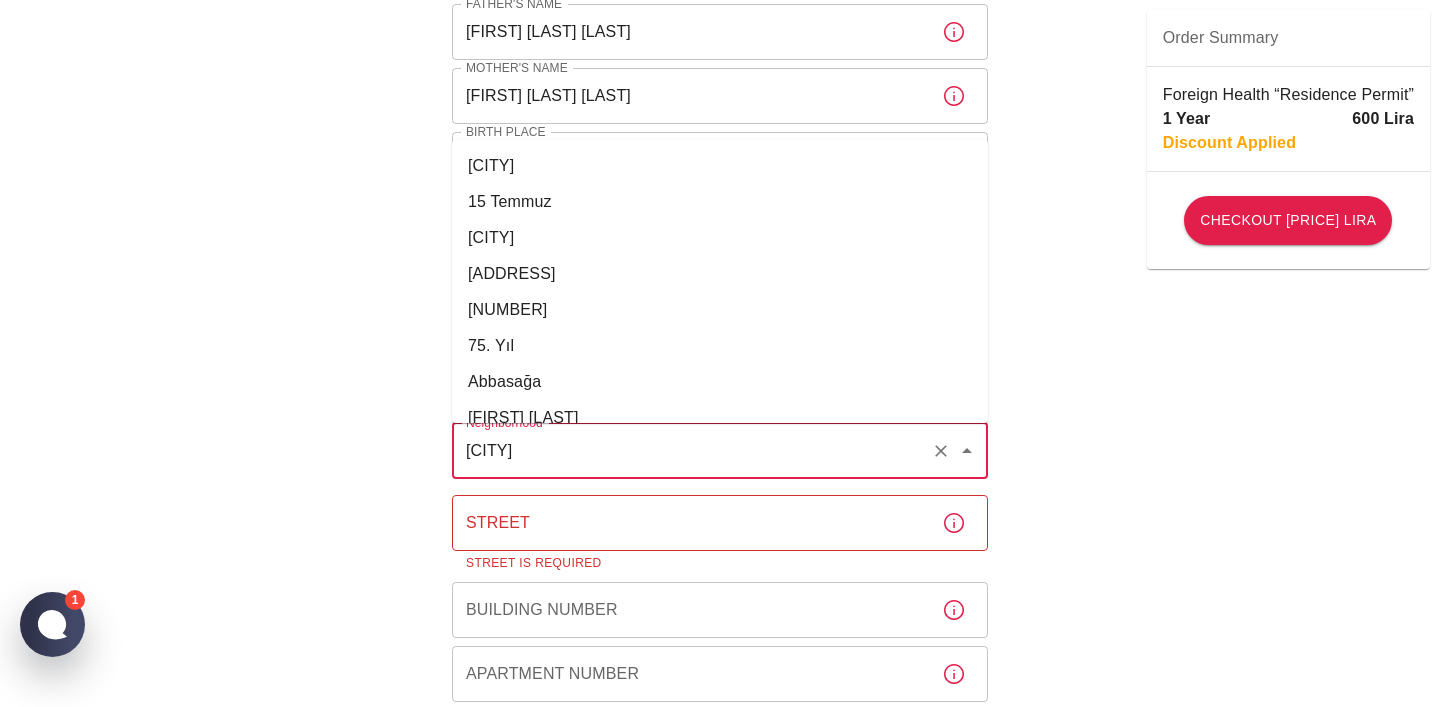 scroll, scrollTop: 1417, scrollLeft: 0, axis: vertical 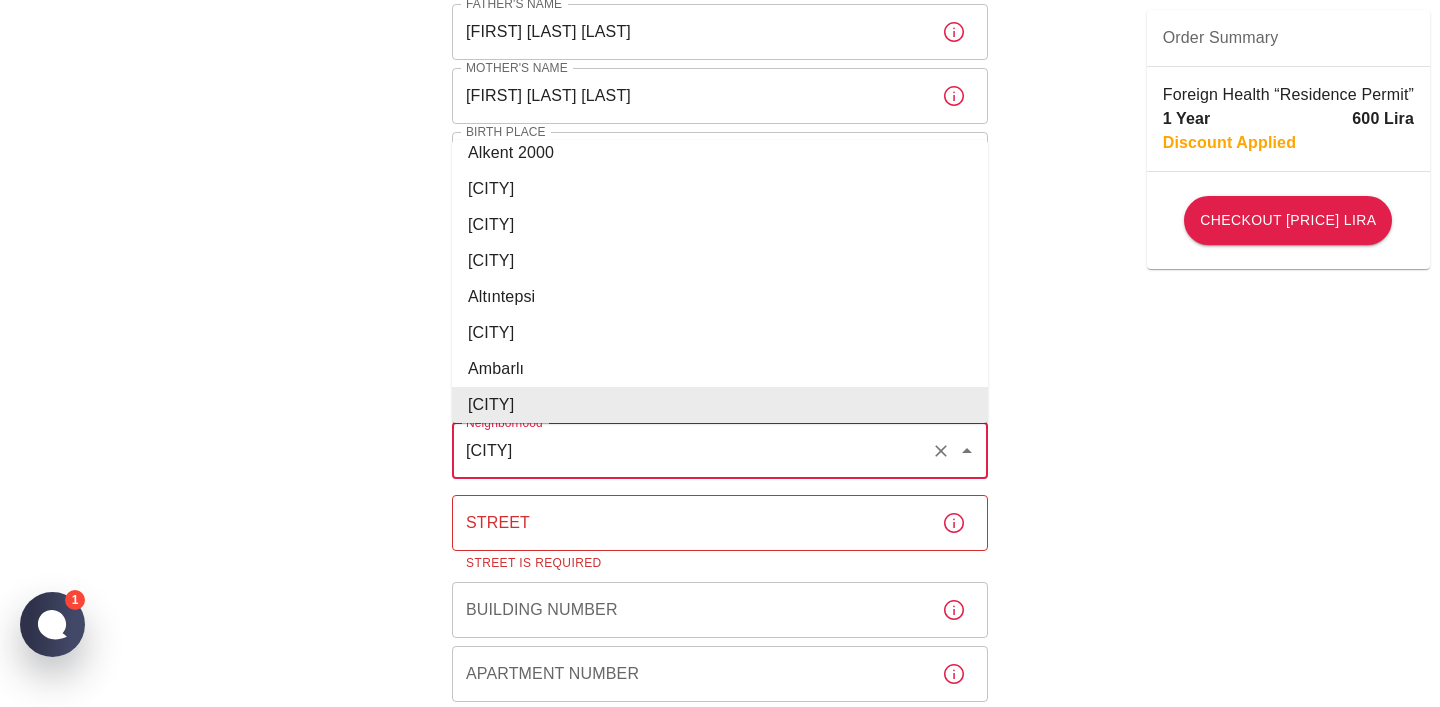 type on "Anadolu" 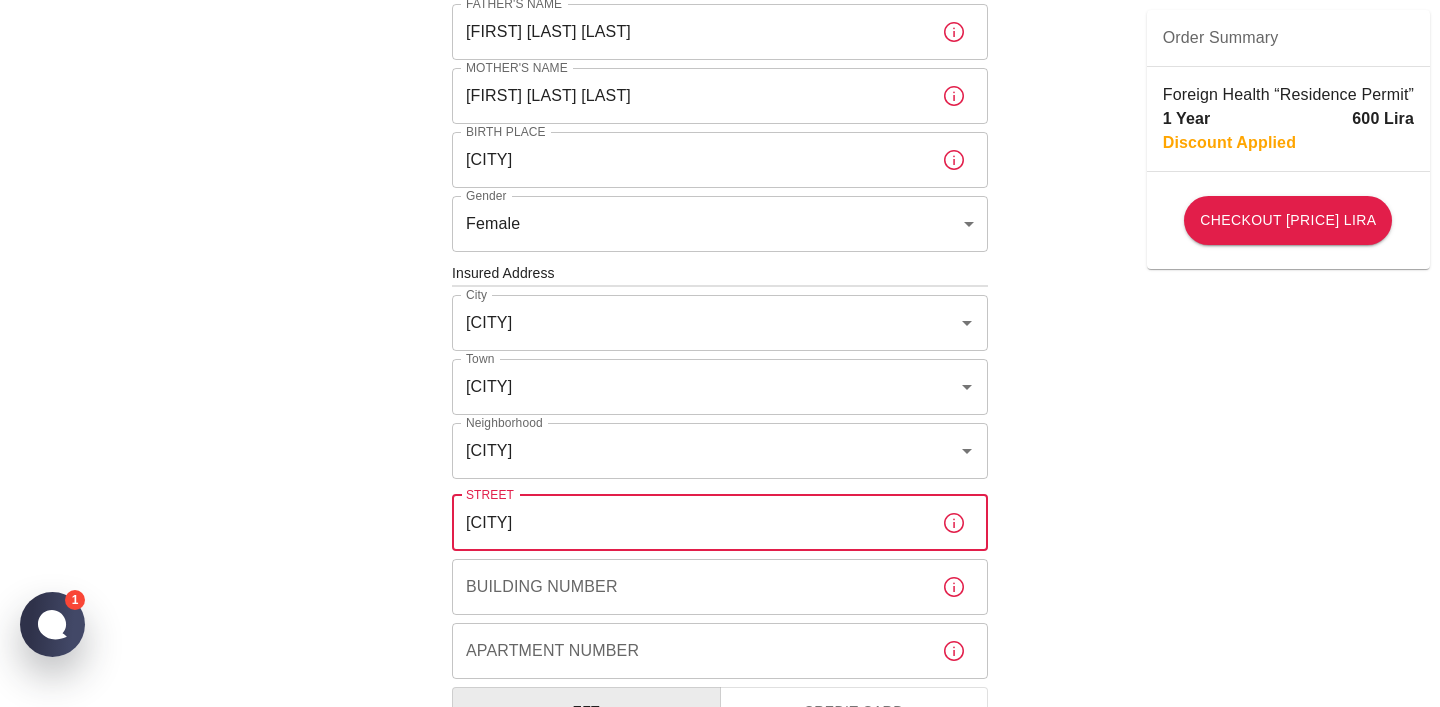type on "ZATERTEPE SOKAK" 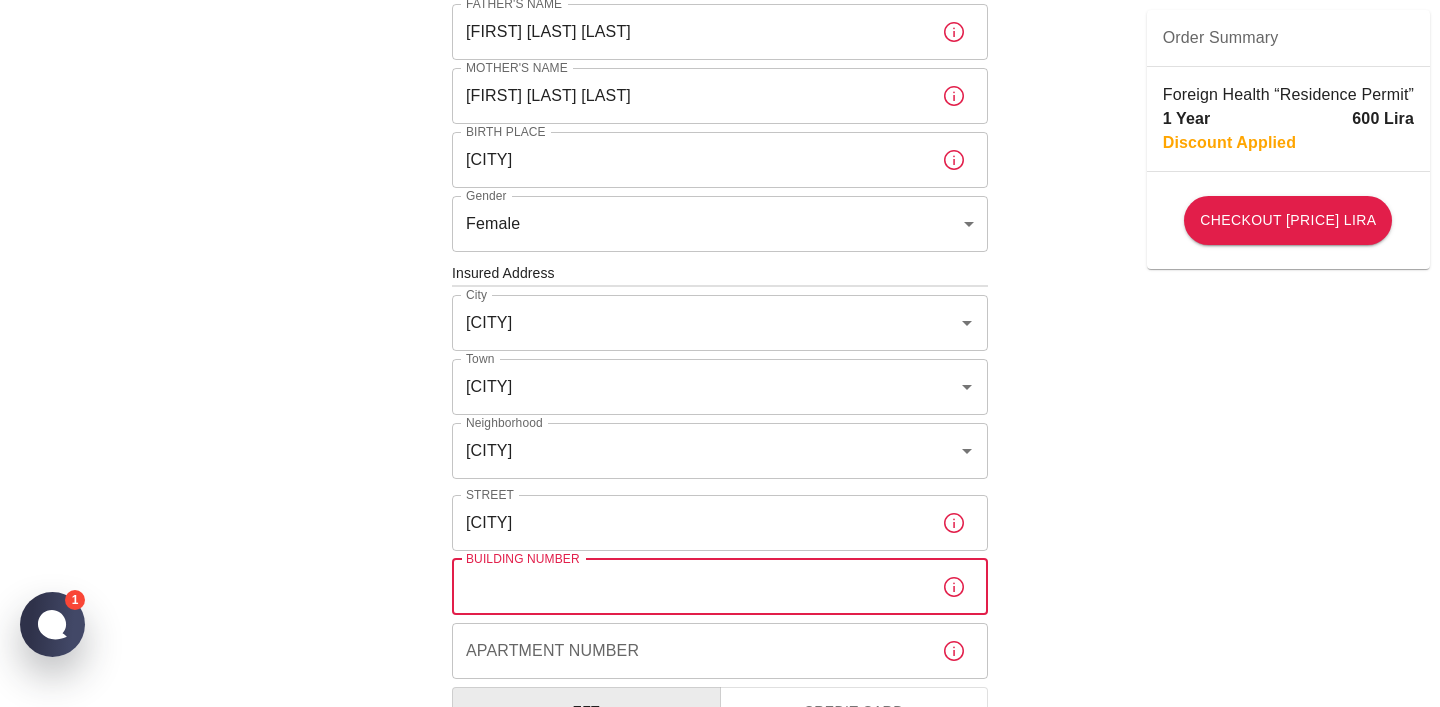 click on "Building Number" at bounding box center [689, 587] 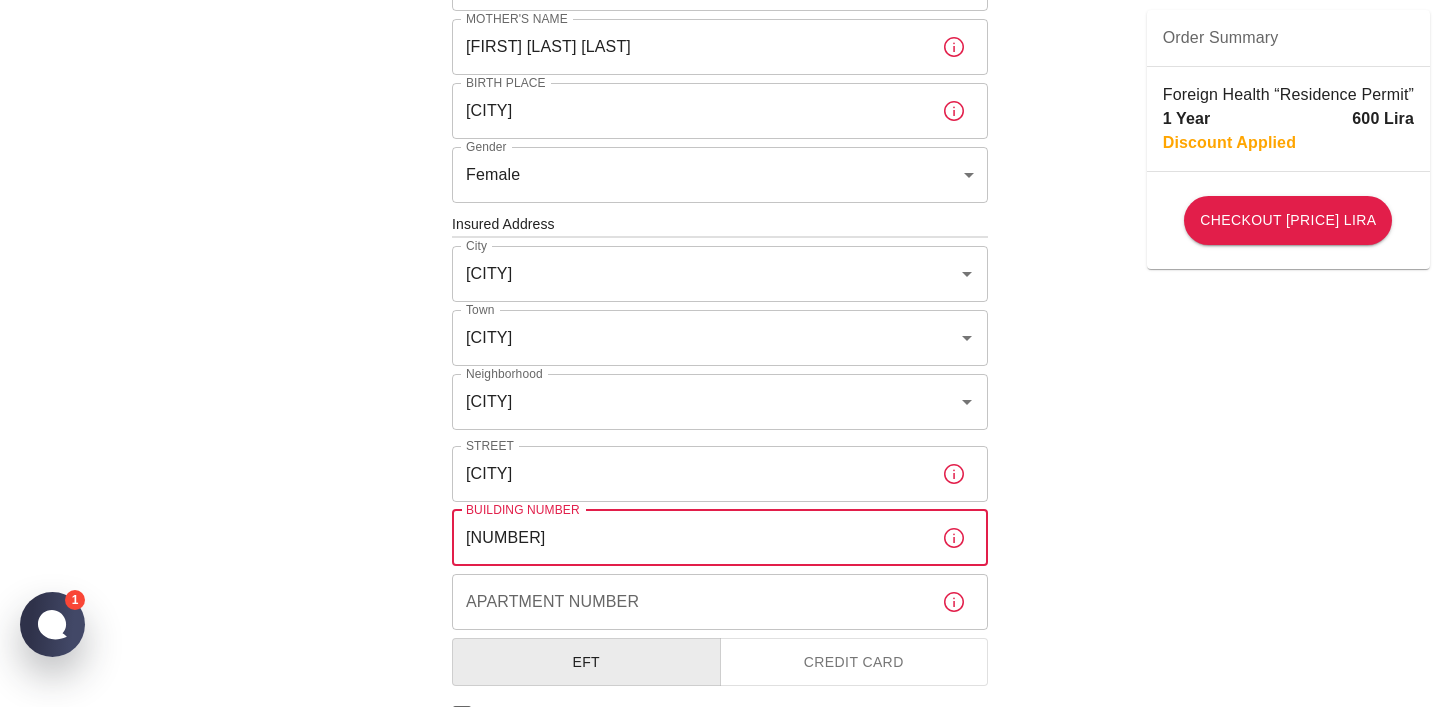 scroll, scrollTop: 554, scrollLeft: 0, axis: vertical 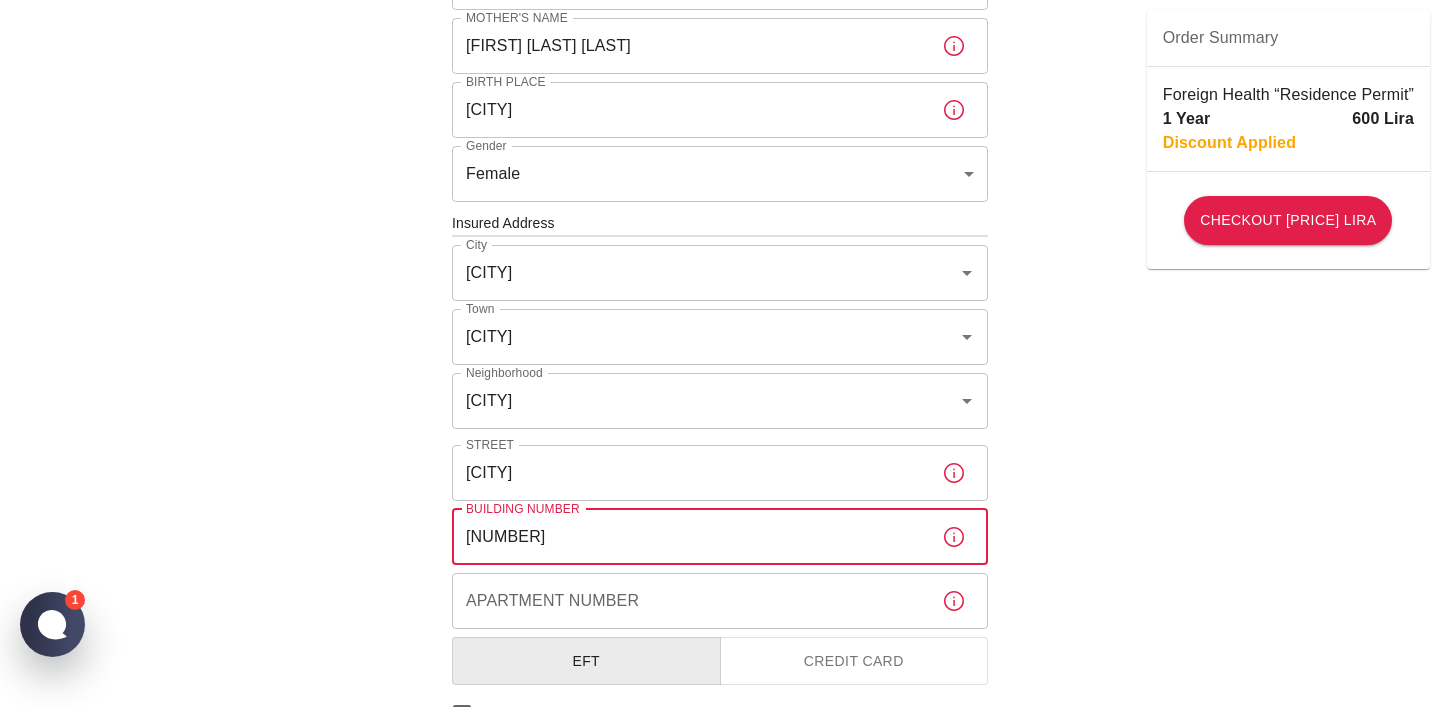 type on "20" 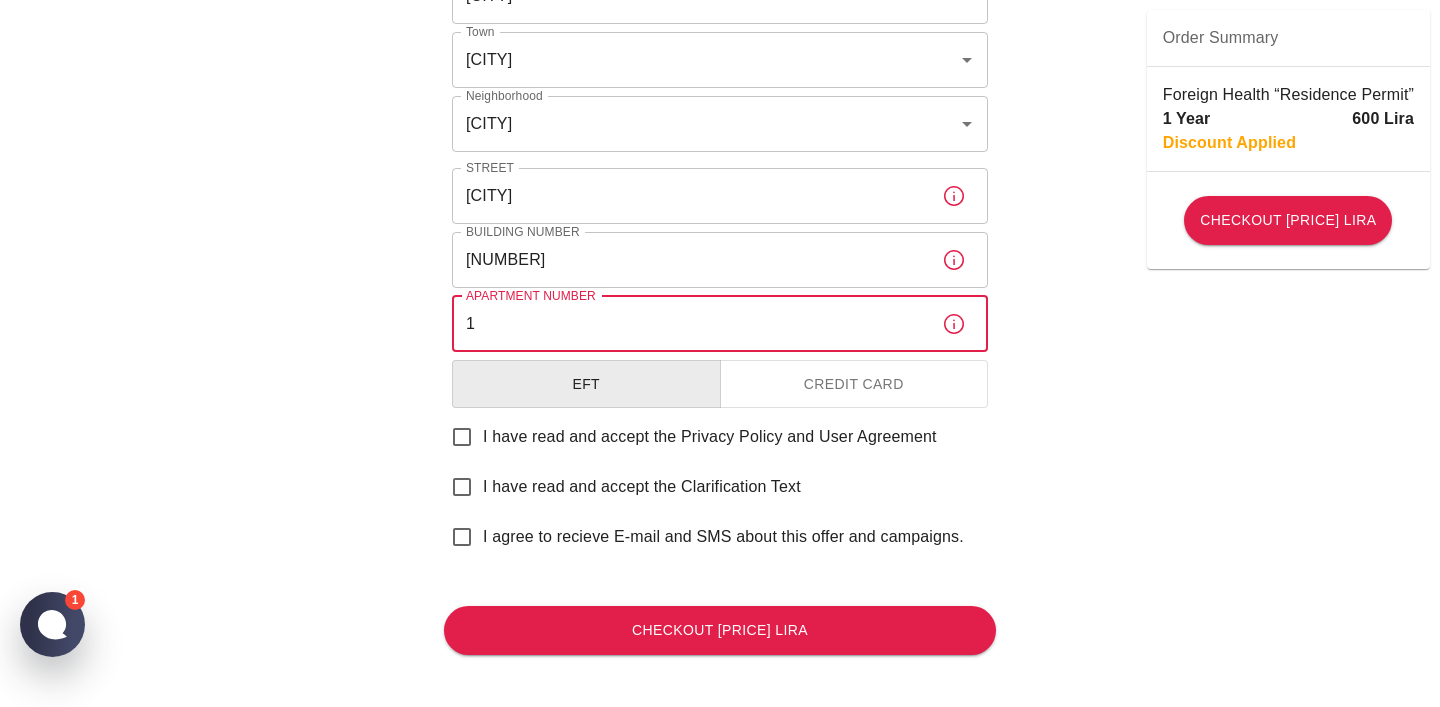 scroll, scrollTop: 843, scrollLeft: 0, axis: vertical 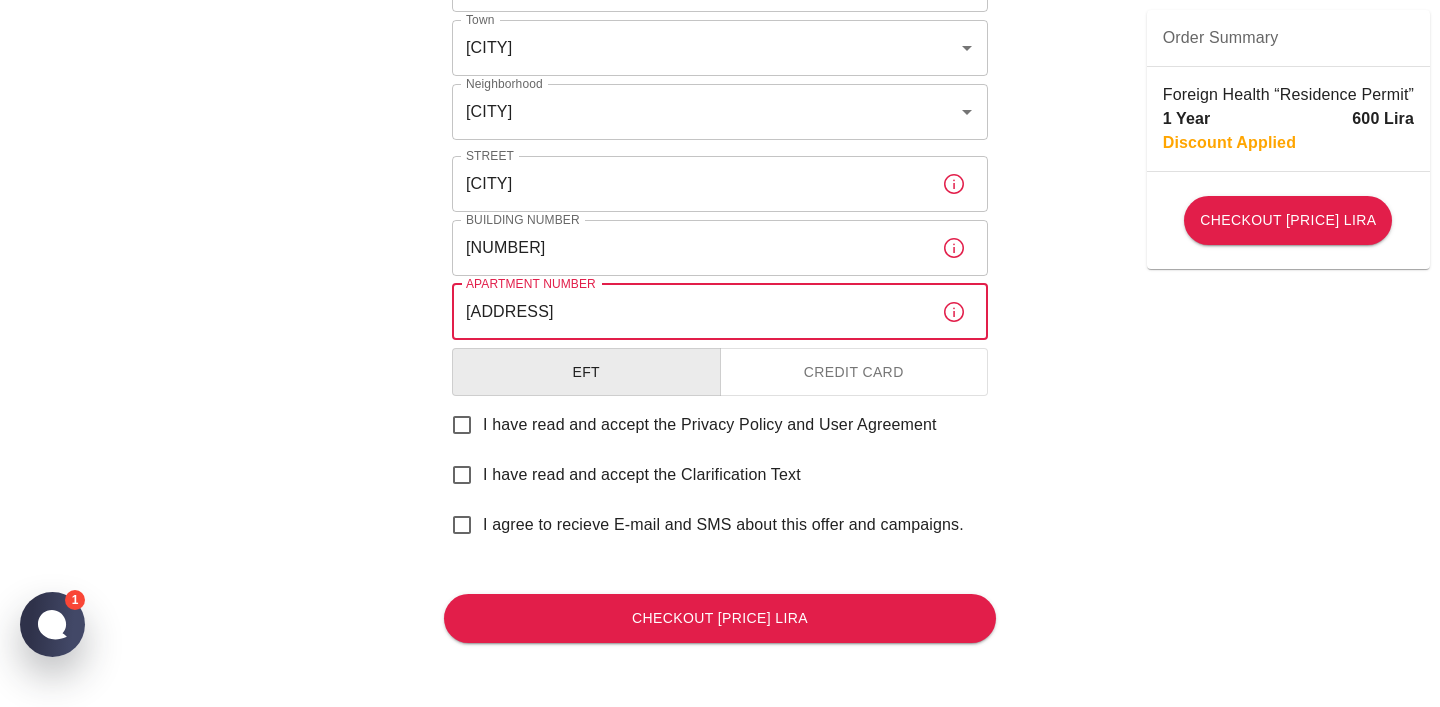 type on "1 KAT" 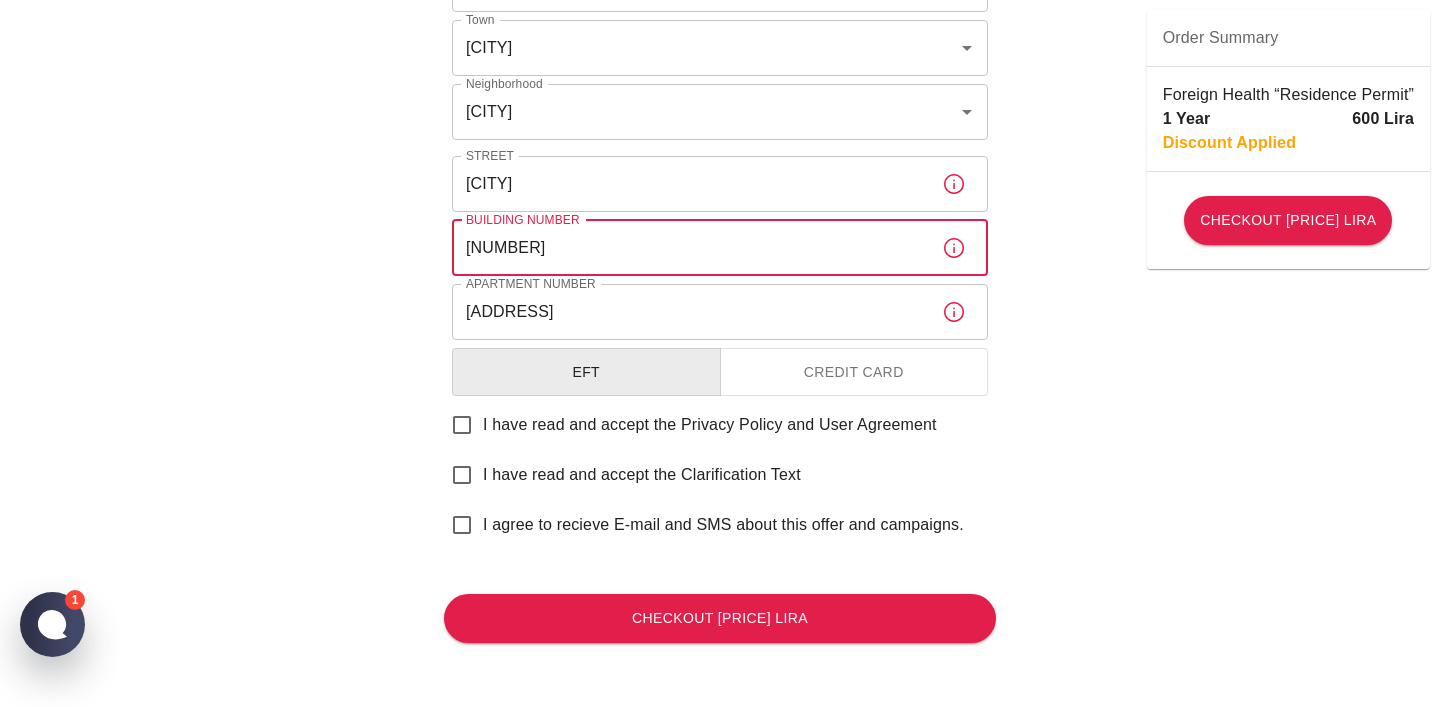 click on "20" at bounding box center (689, 248) 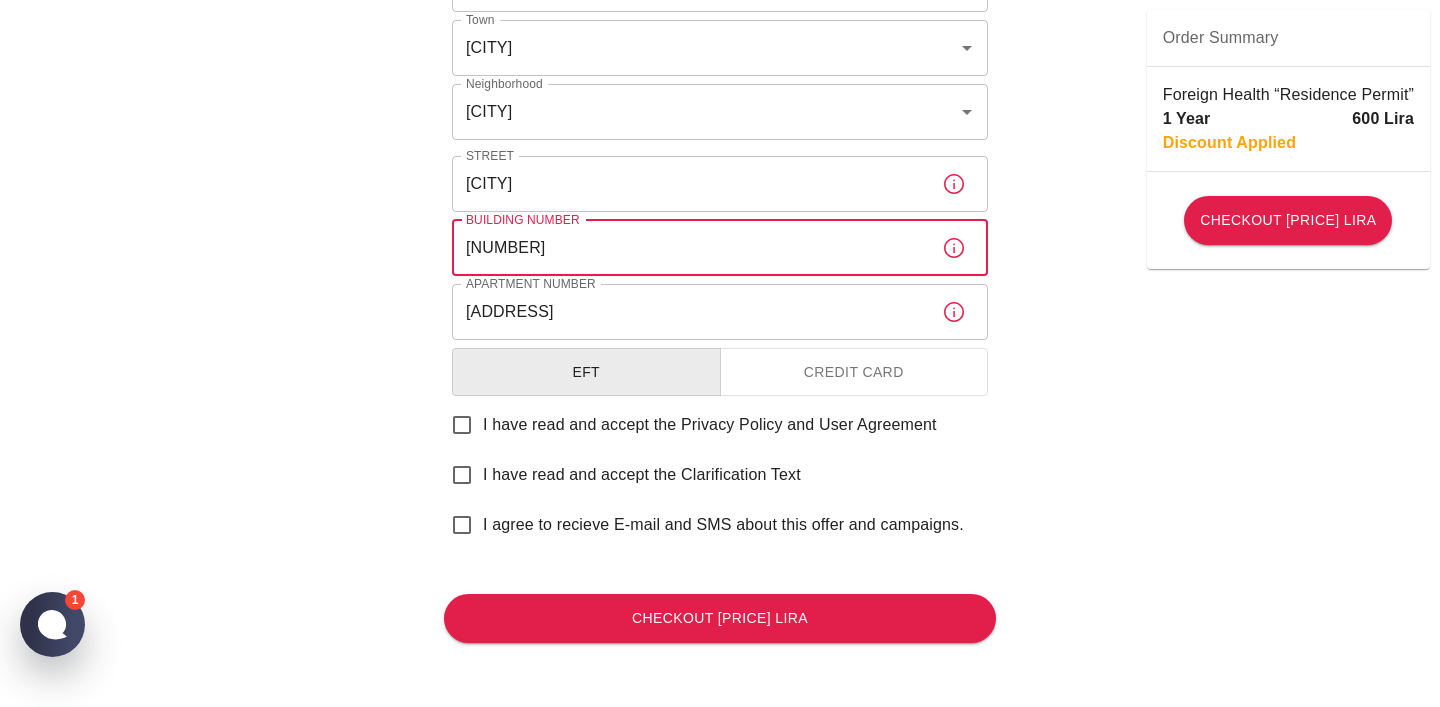 type on "20" 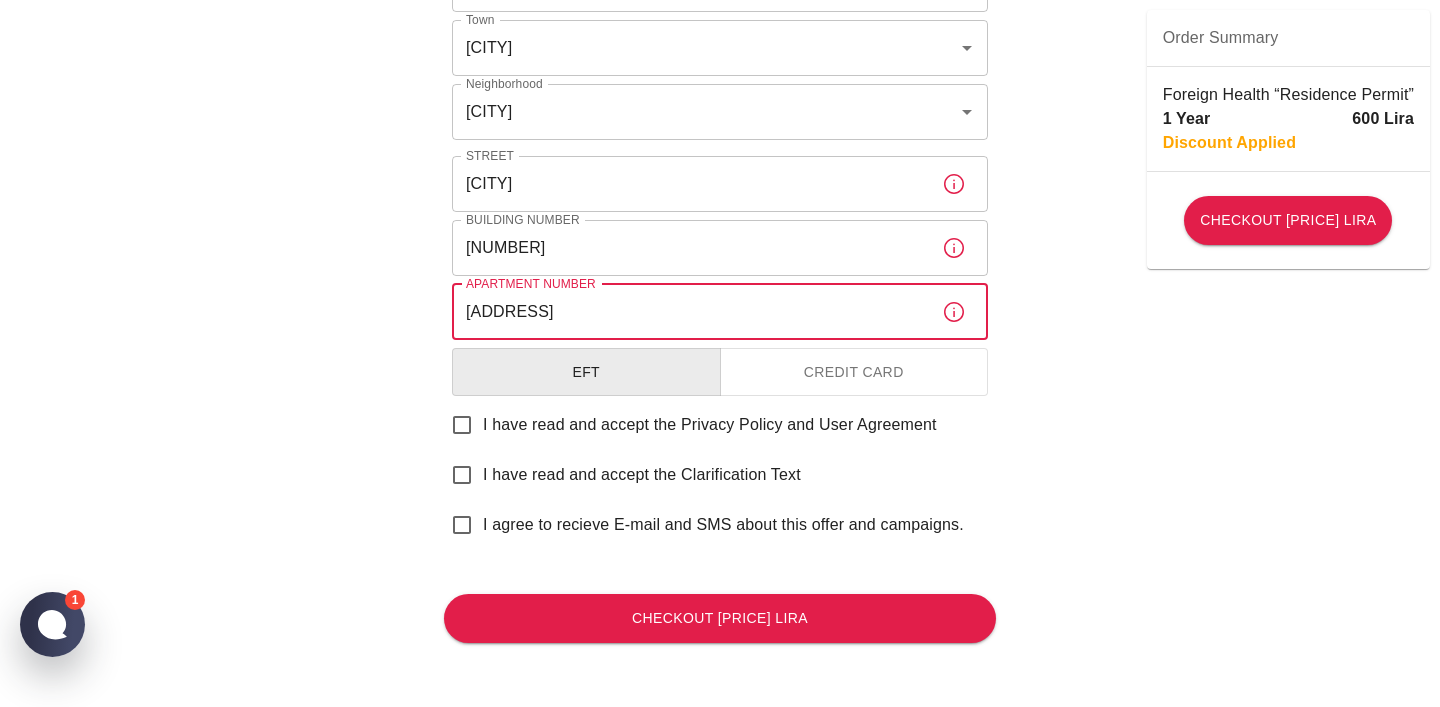 click on "1 KAT" at bounding box center (689, 312) 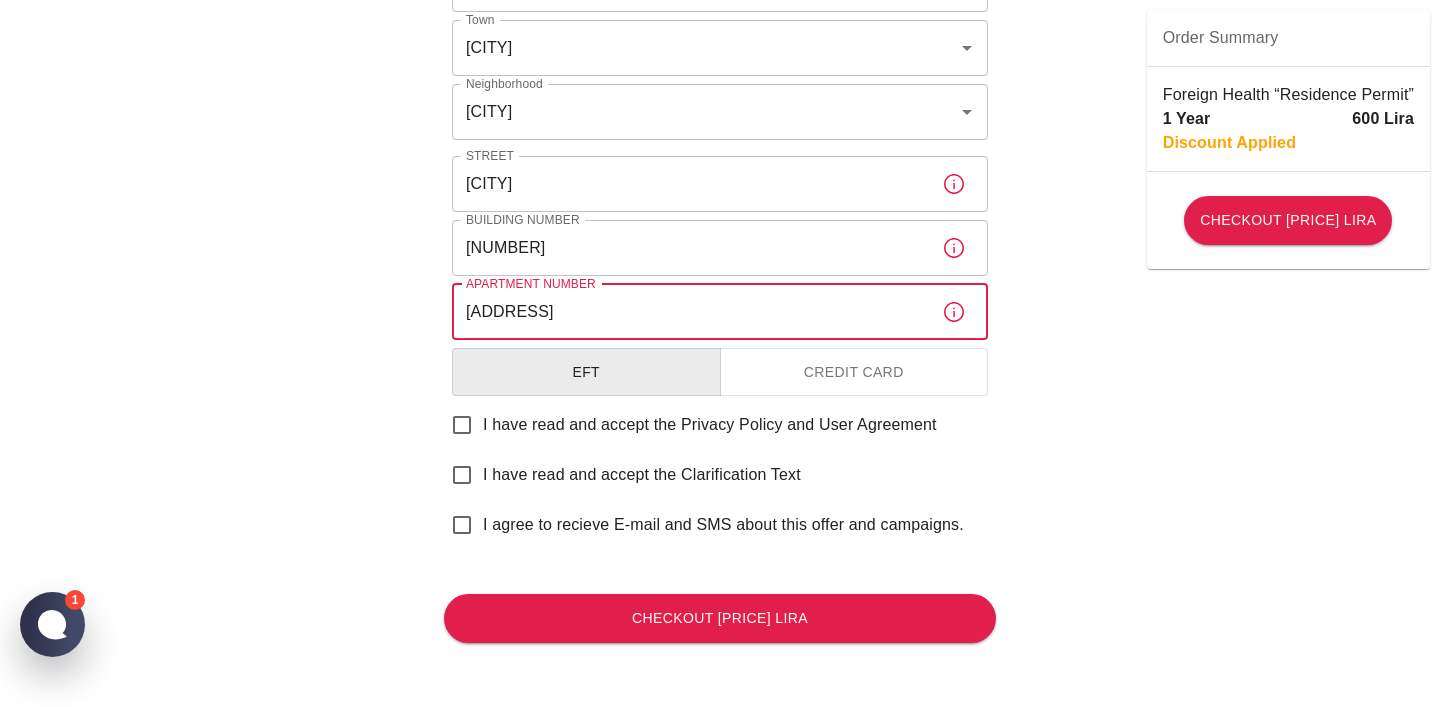 click on "I have read and accept the  Privacy Policy and User Agreement" at bounding box center (462, 425) 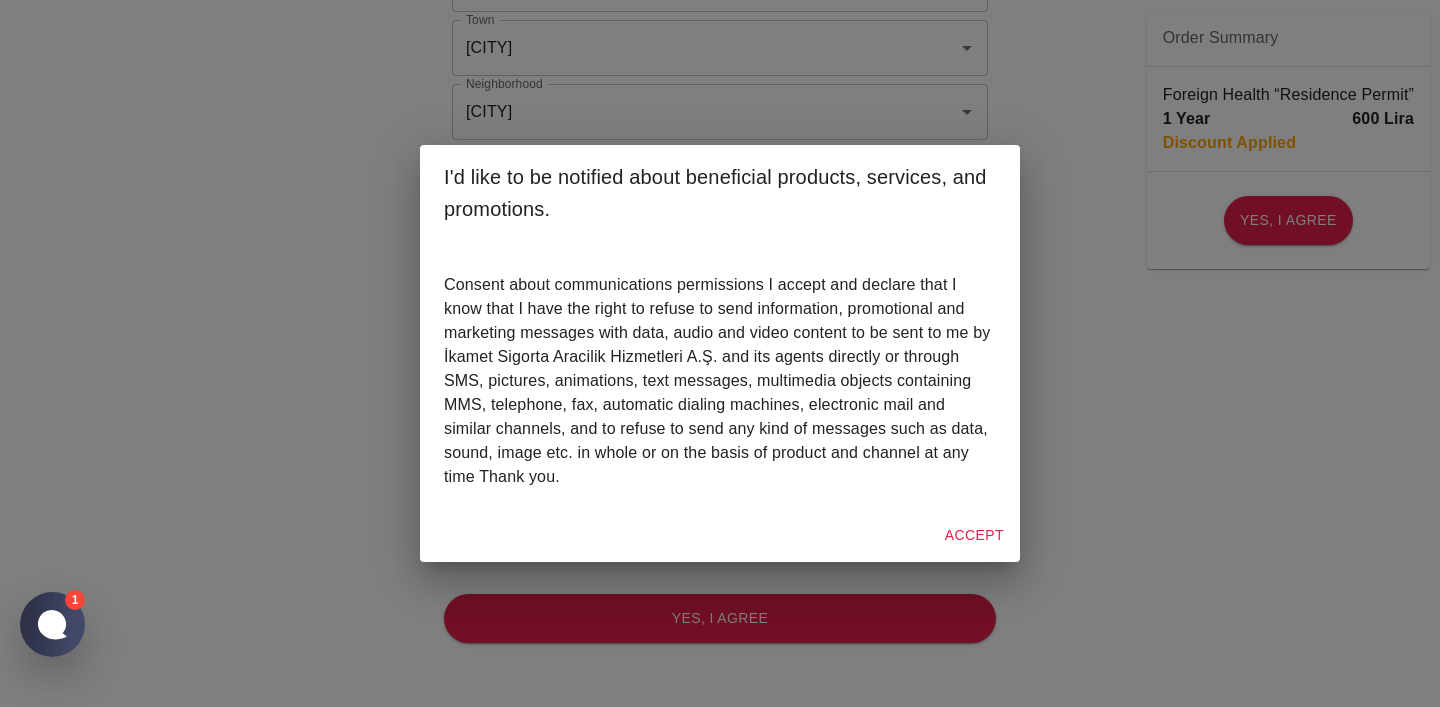 click on "Accept" at bounding box center [974, 535] 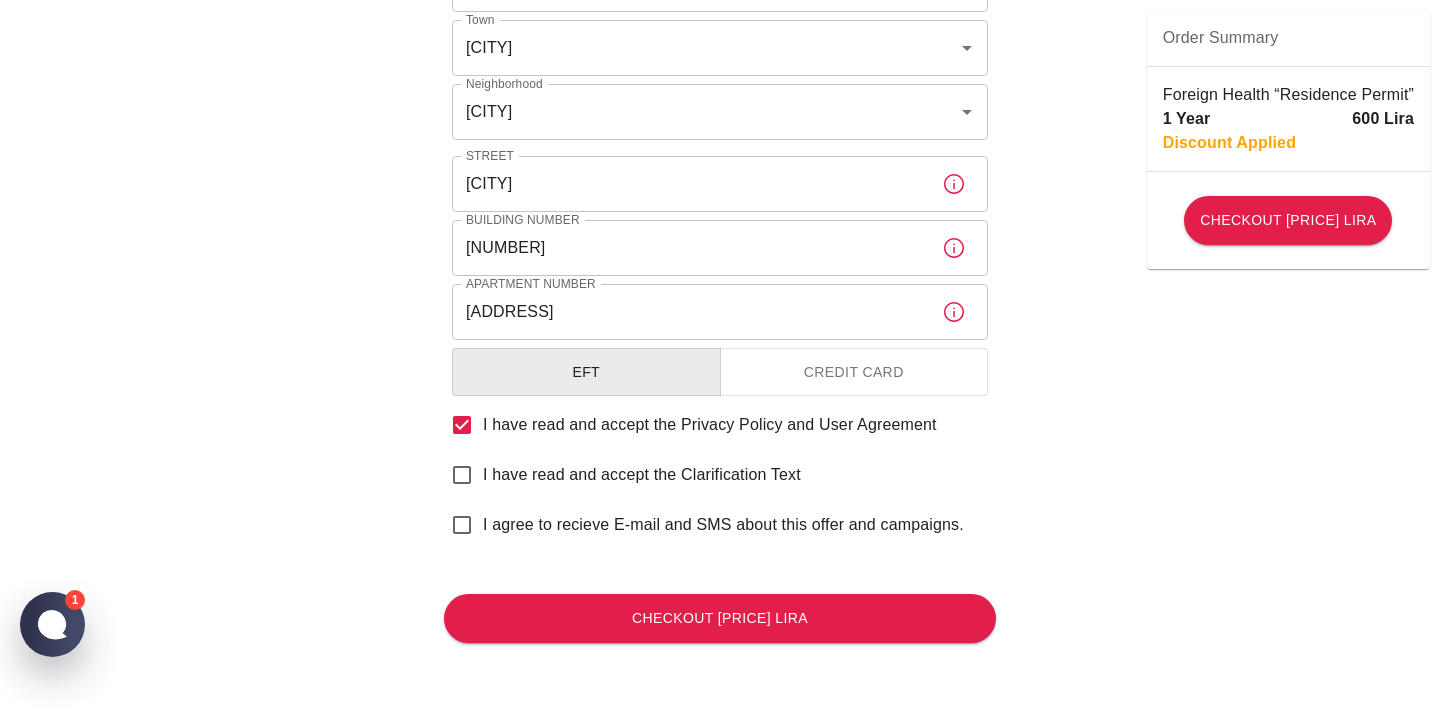click on "I have read and accept the  Clarification Text" at bounding box center (462, 475) 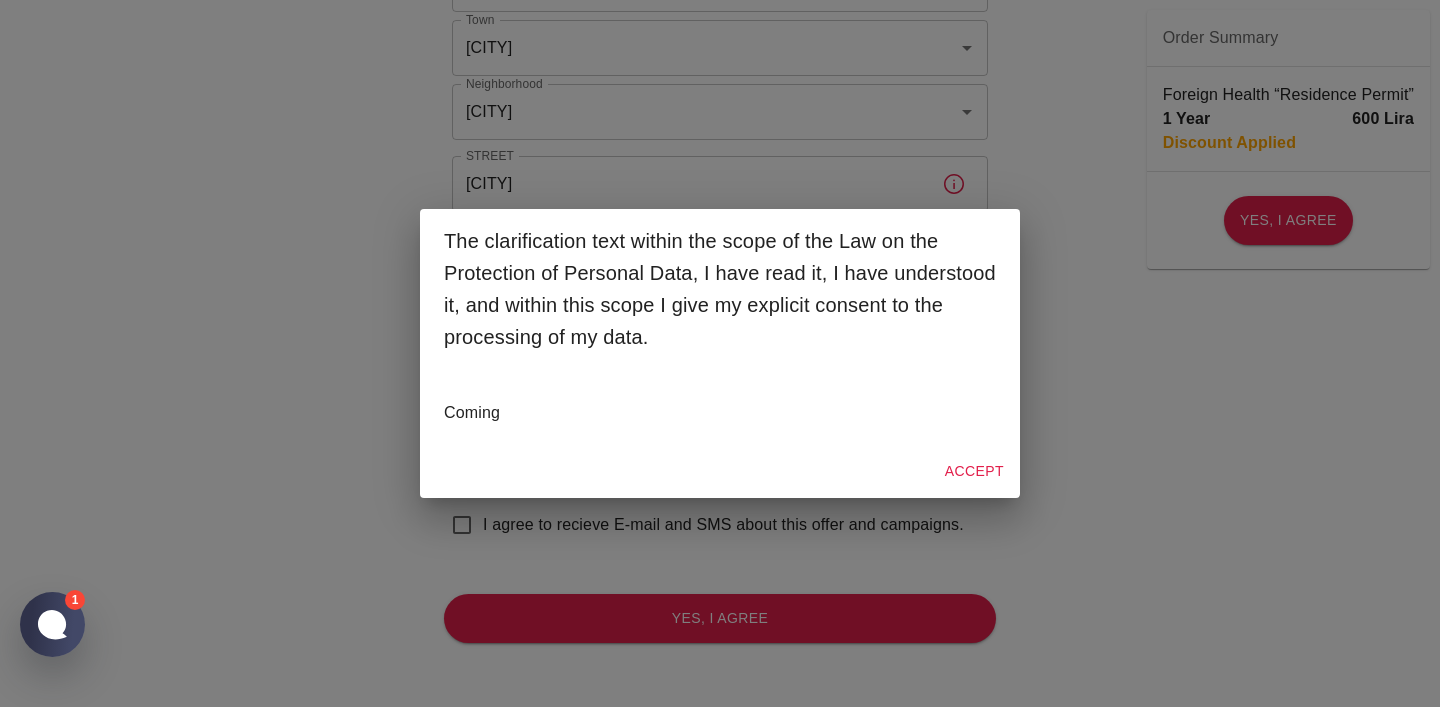 click on "Accept" at bounding box center [974, 471] 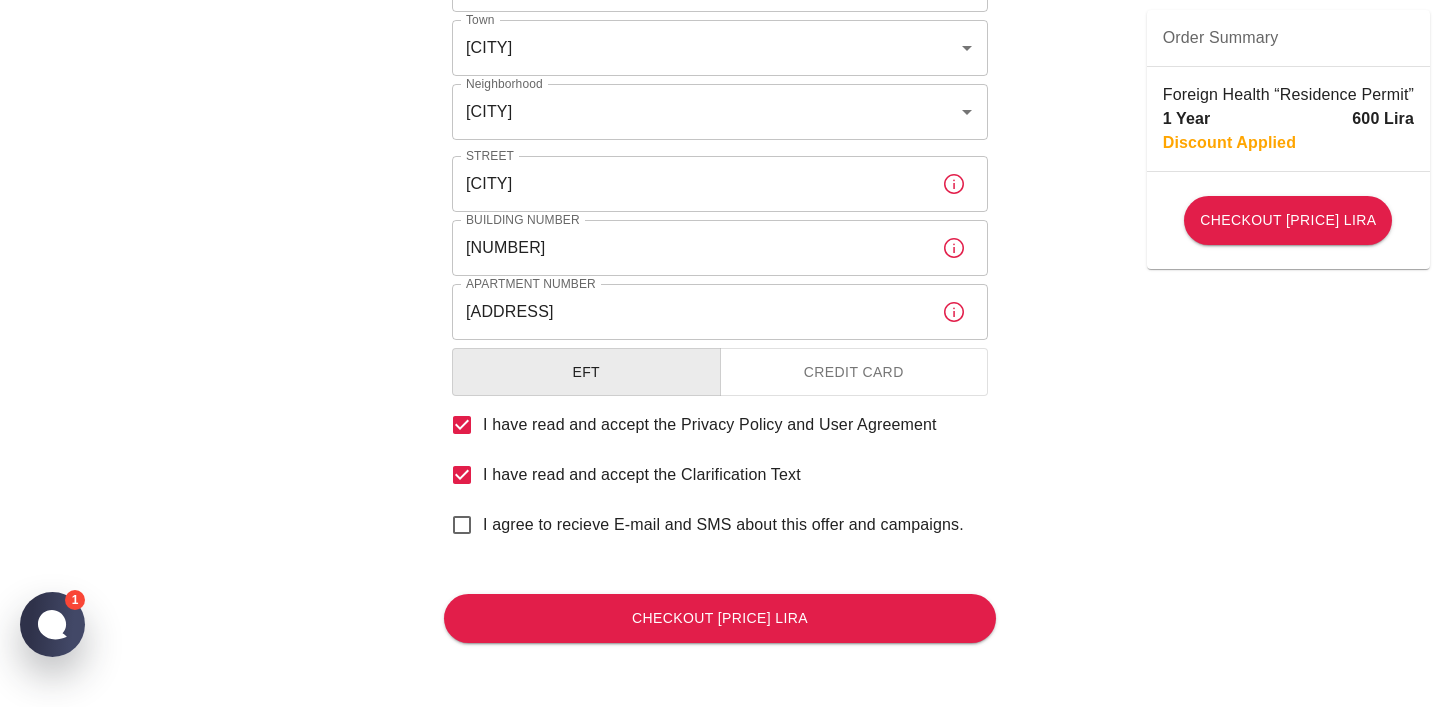 click on "I agree to recieve E-mail and SMS about this offer and campaigns." at bounding box center (462, 525) 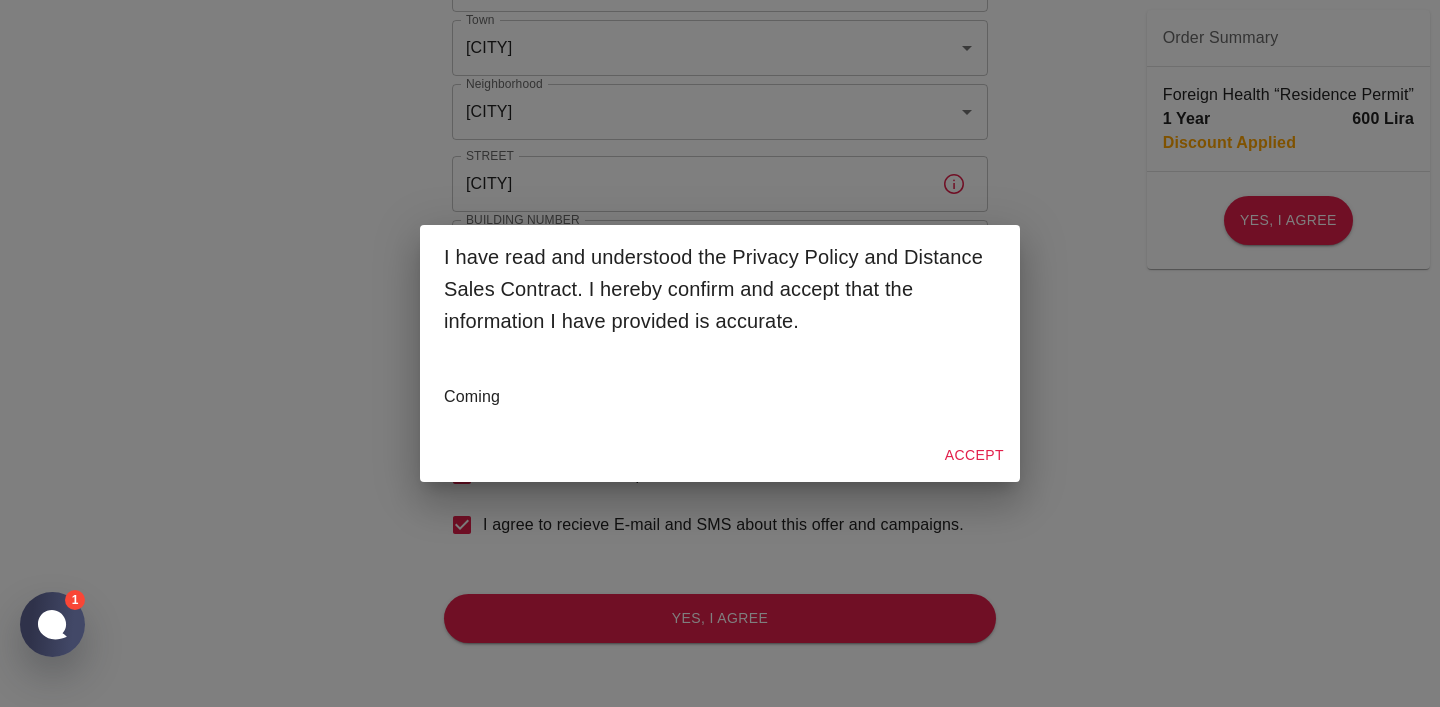 click on "Accept" at bounding box center [974, 455] 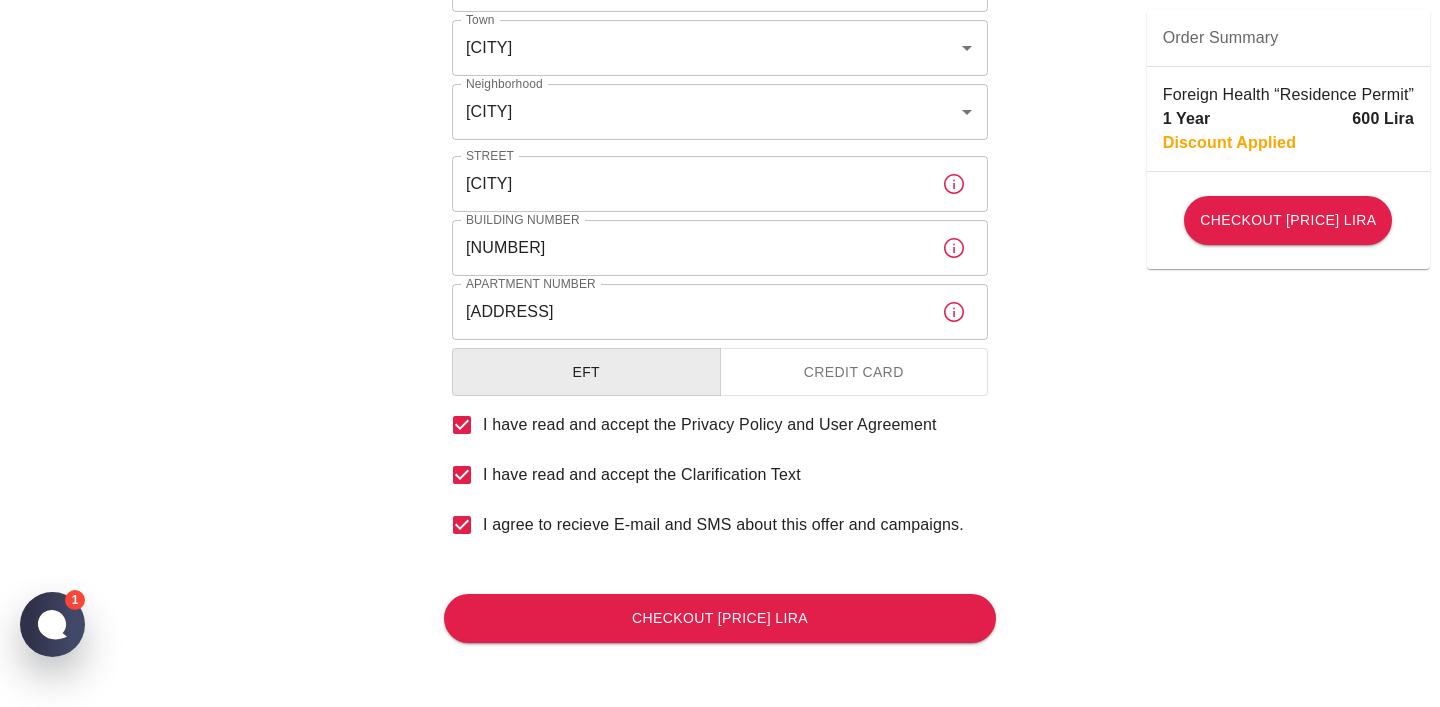 click on "I agree to recieve E-mail and SMS about this offer and campaigns." at bounding box center [462, 525] 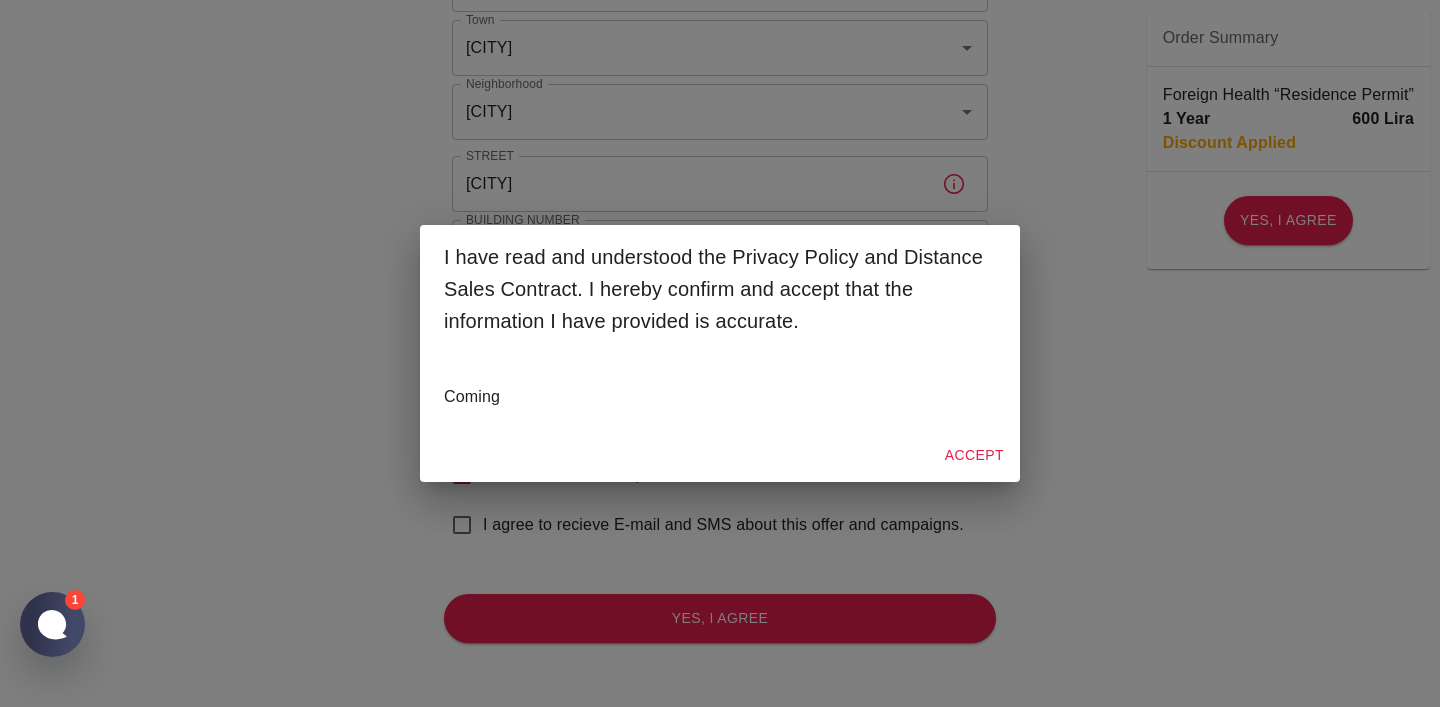 click on "Accept" at bounding box center (974, 455) 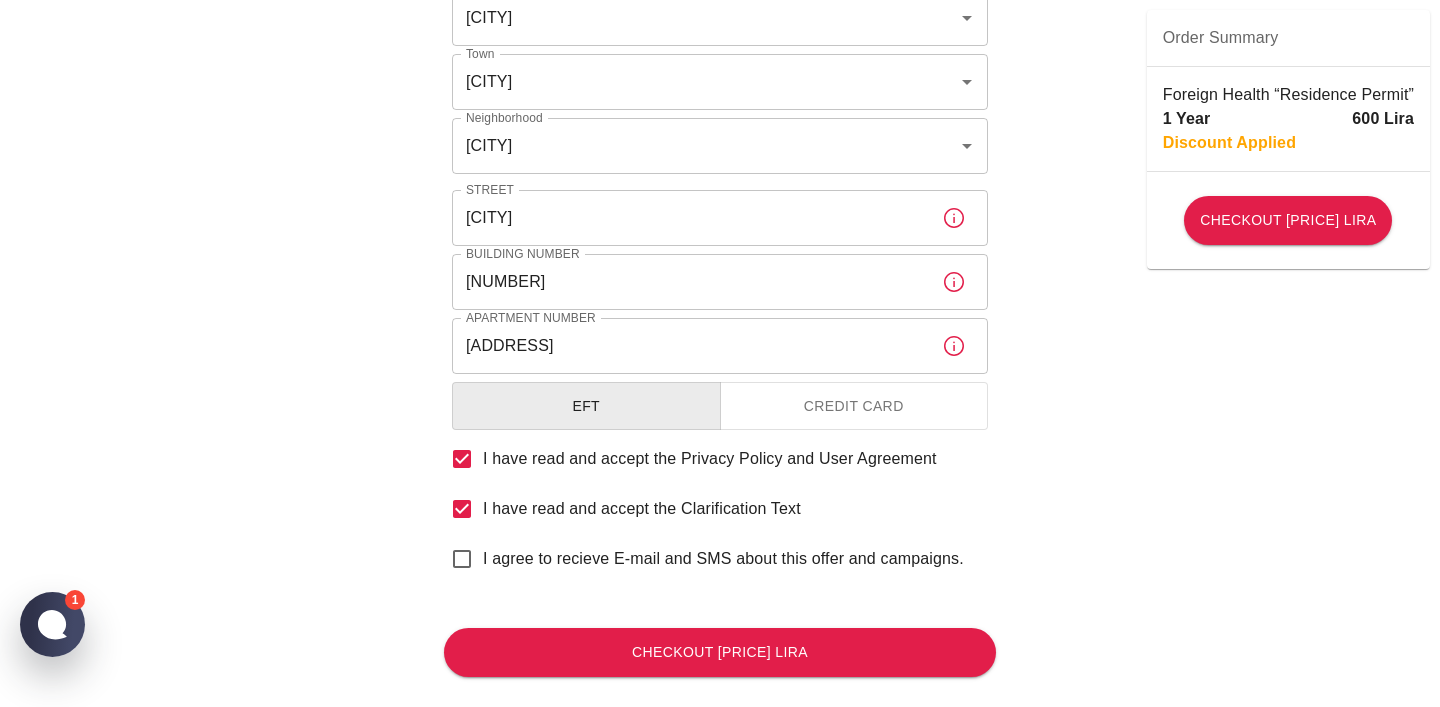 scroll, scrollTop: 803, scrollLeft: 0, axis: vertical 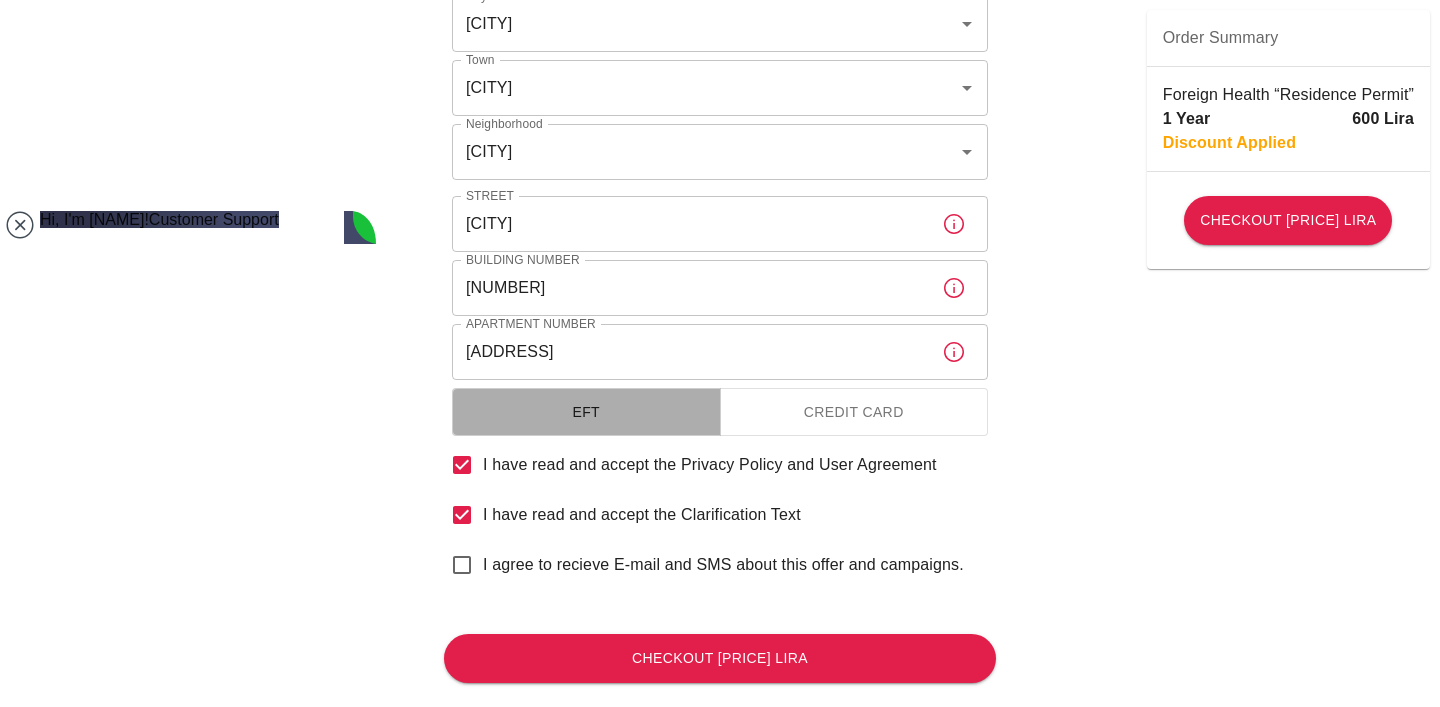 click on "EFT" at bounding box center [586, 412] 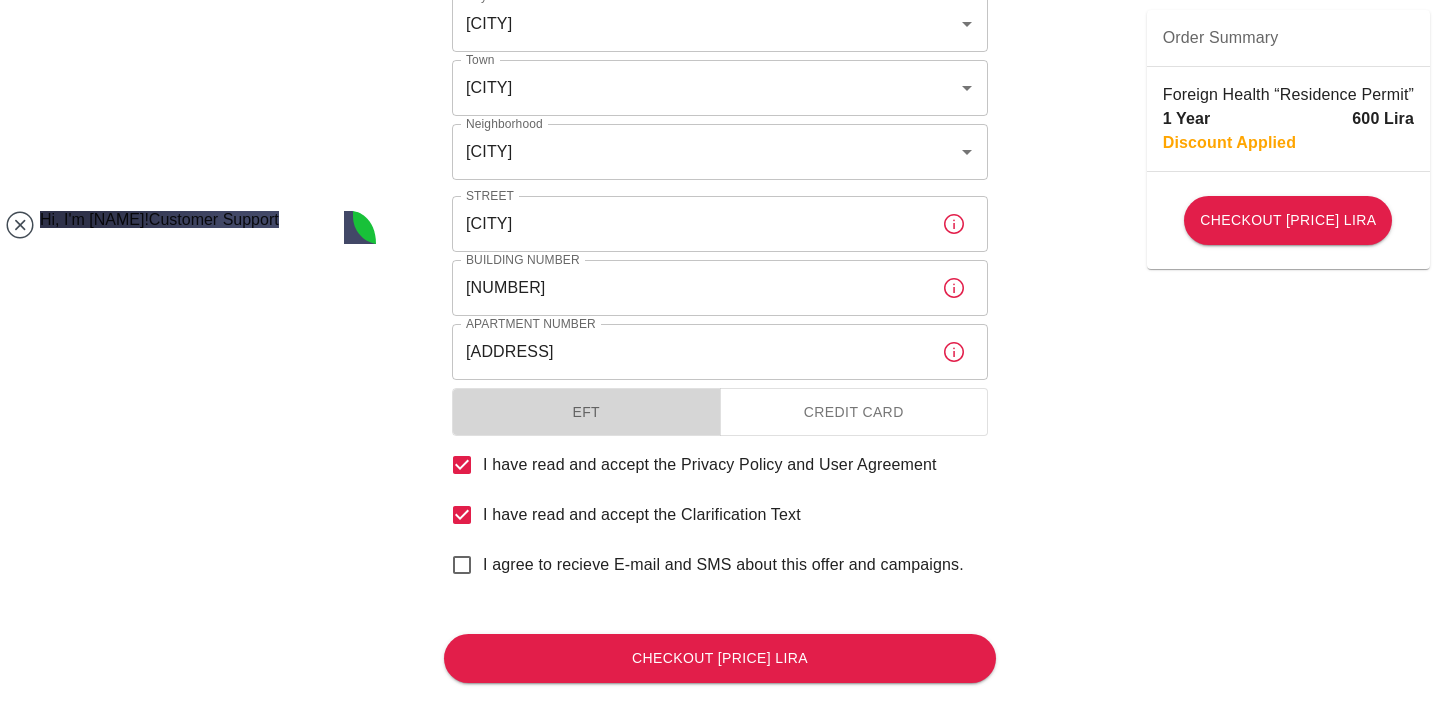 click on "EFT" at bounding box center (586, 412) 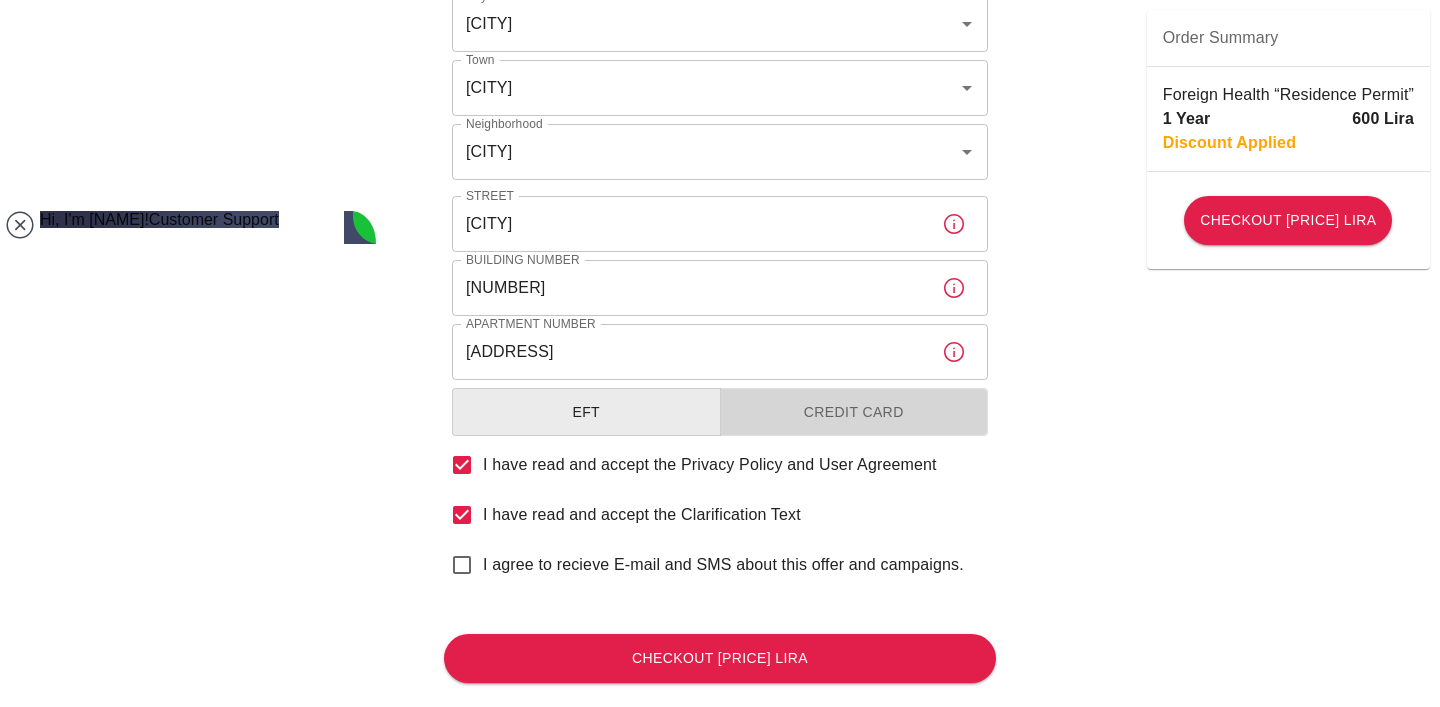 click on "Credit Card" at bounding box center (854, 412) 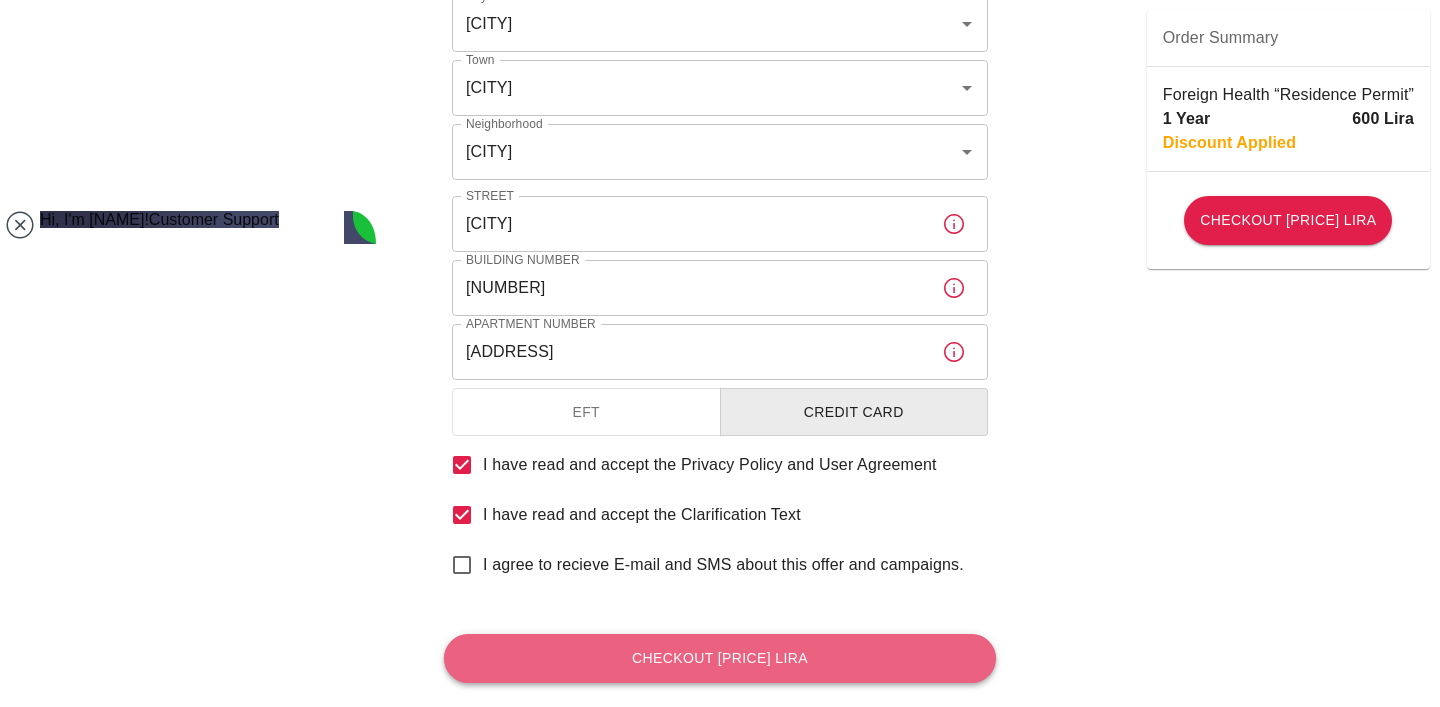 click on "Checkout 600 Lira" at bounding box center (720, 658) 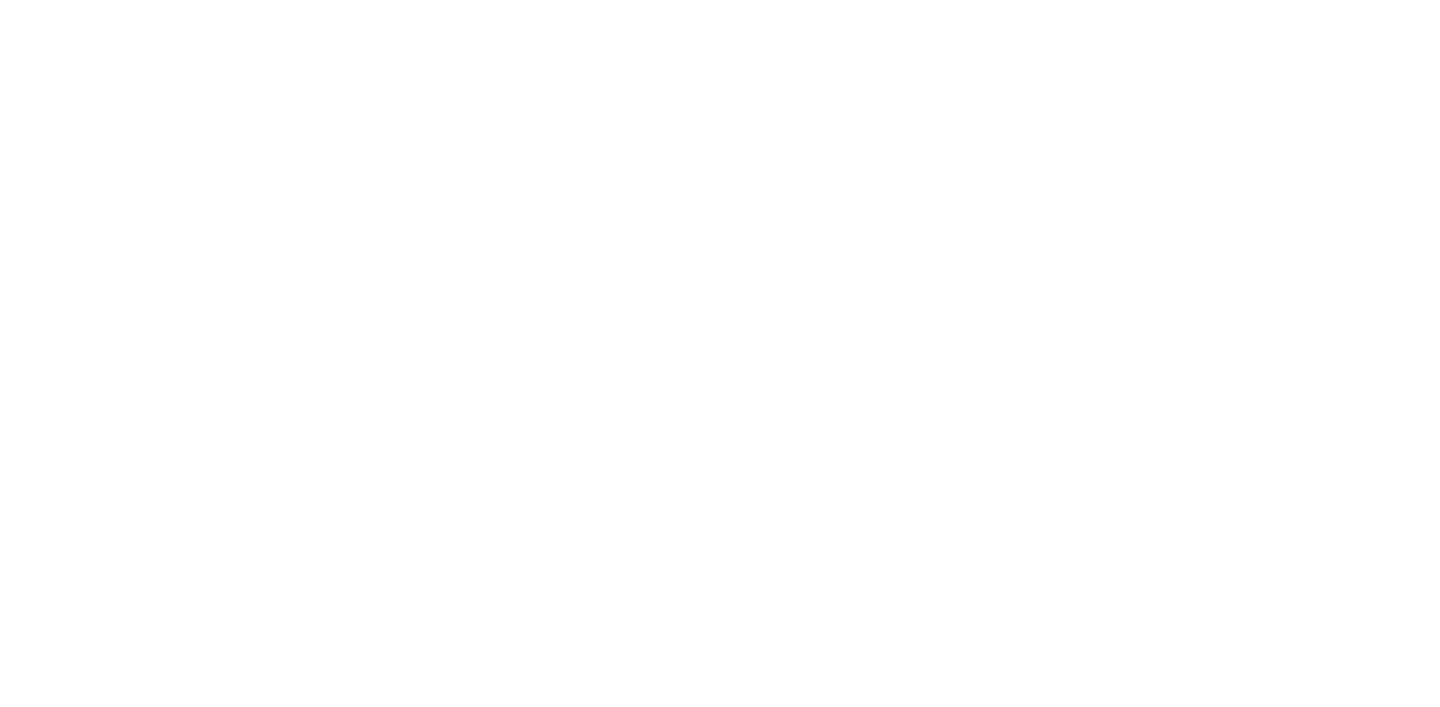 scroll, scrollTop: 0, scrollLeft: 0, axis: both 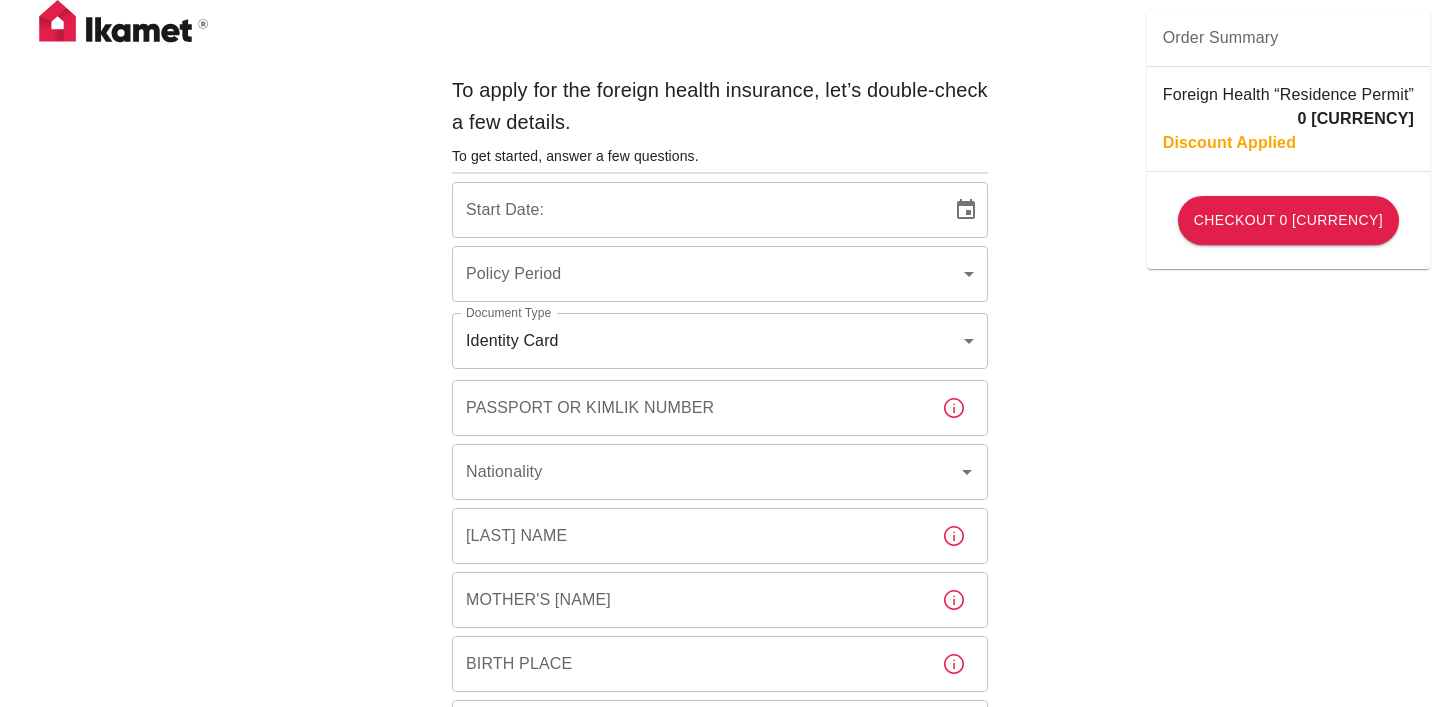 type on "[UUID]" 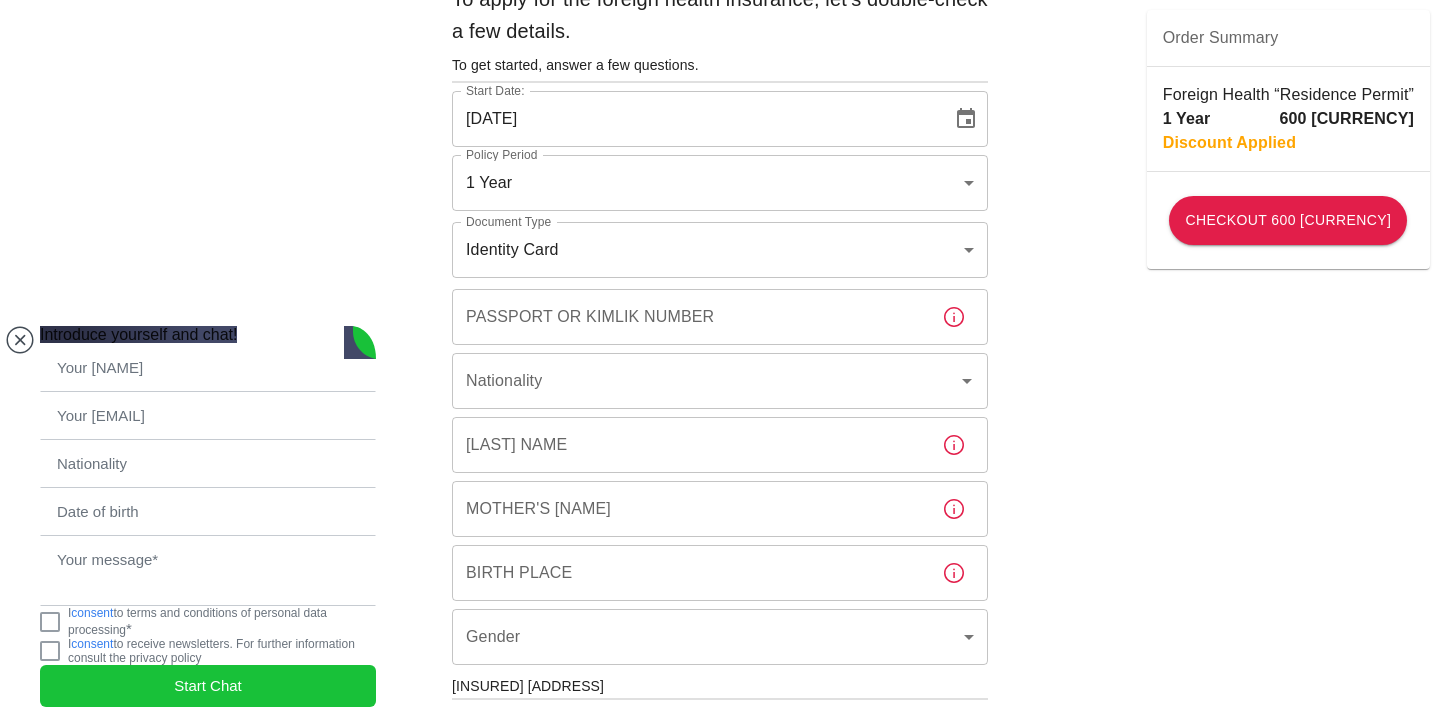 scroll, scrollTop: 116, scrollLeft: 0, axis: vertical 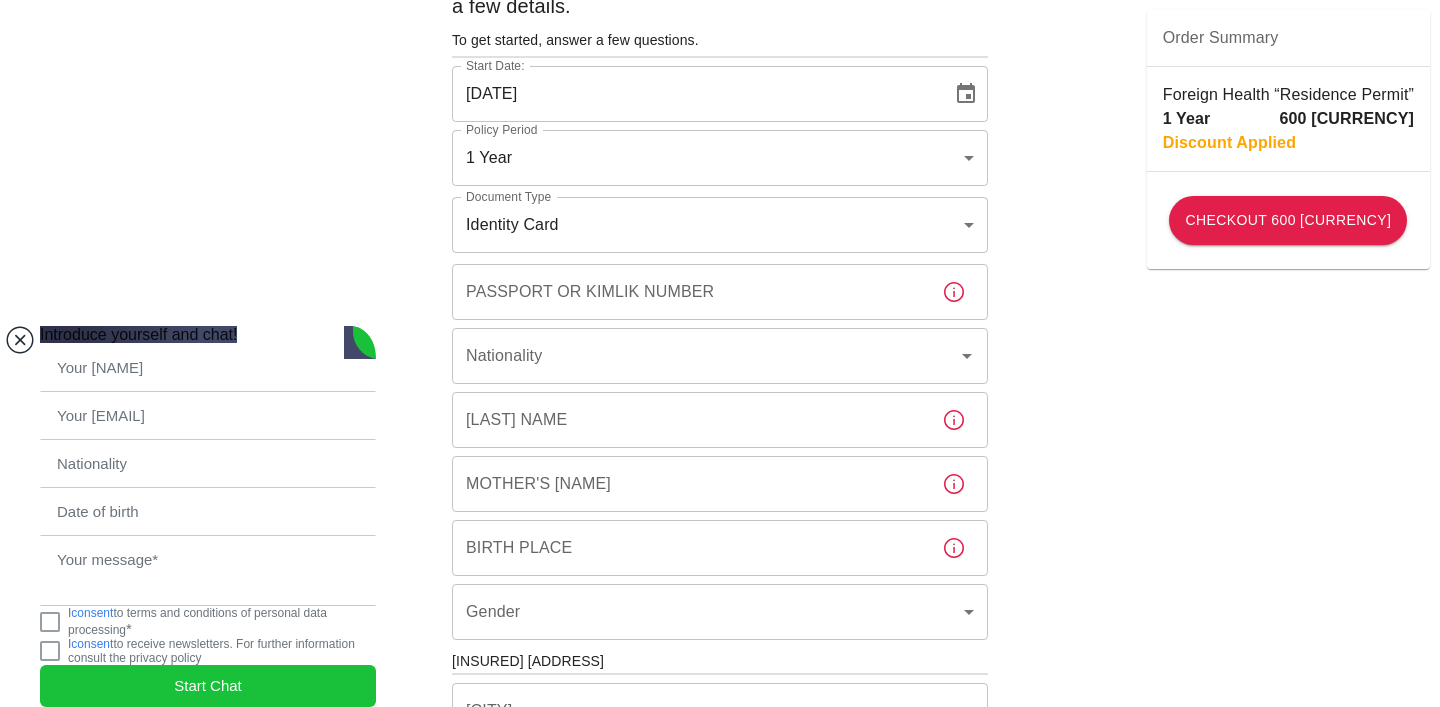 click at bounding box center [20, 340] 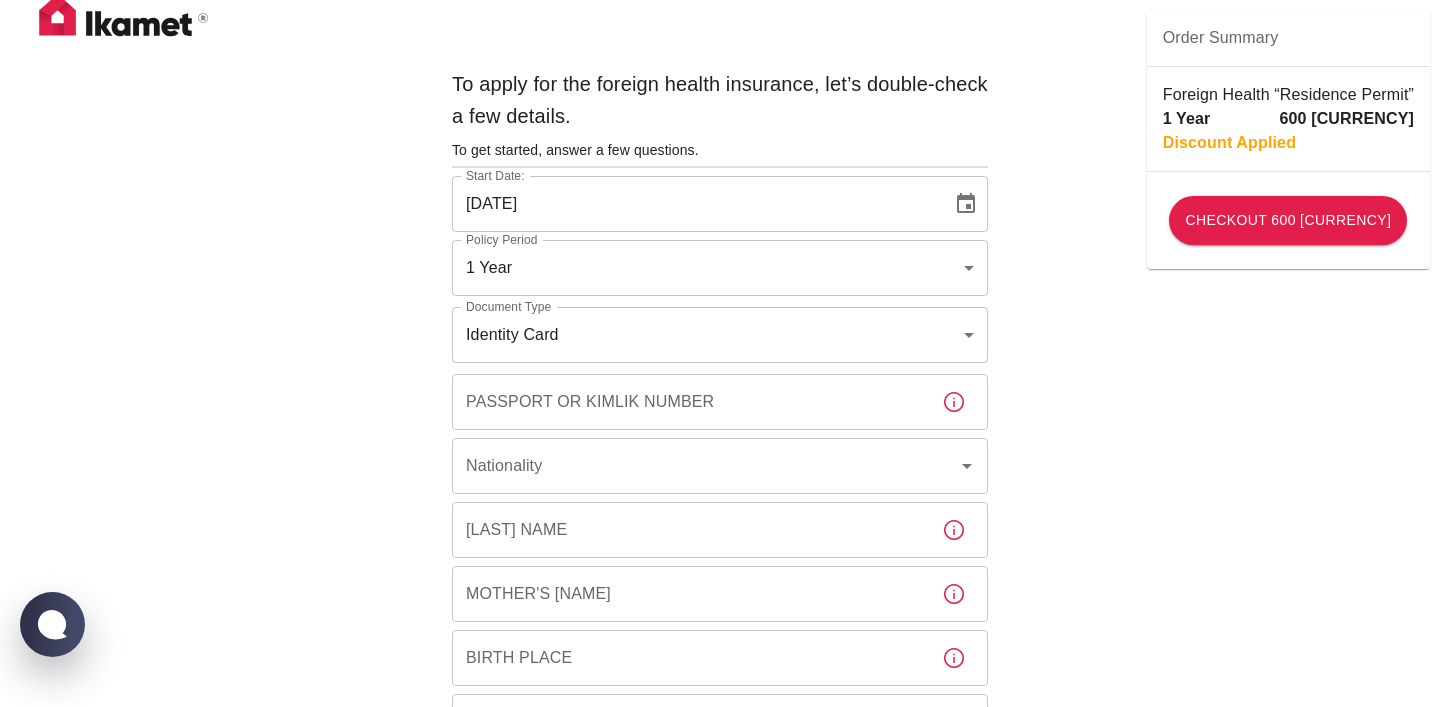 scroll, scrollTop: 0, scrollLeft: 0, axis: both 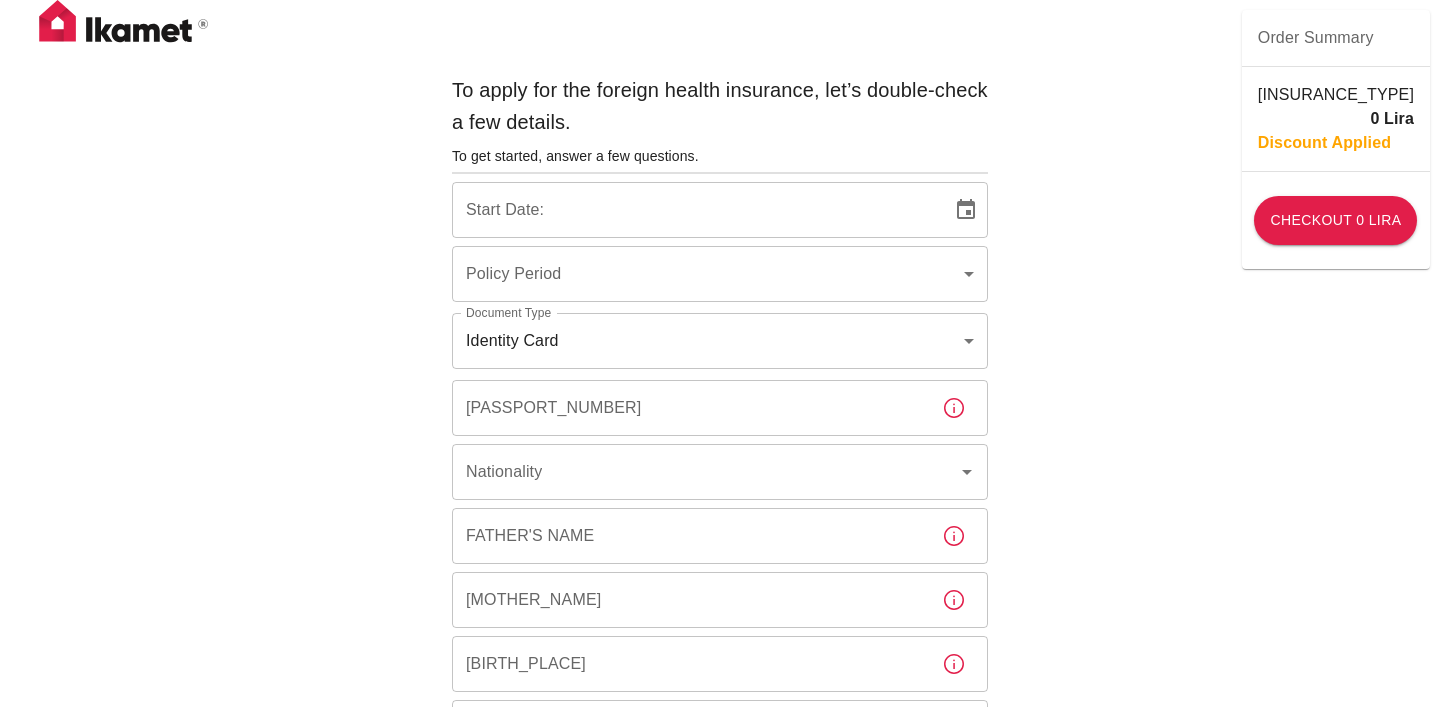 type on "b7343ef8-d55e-4554-96a8-76e30347e985" 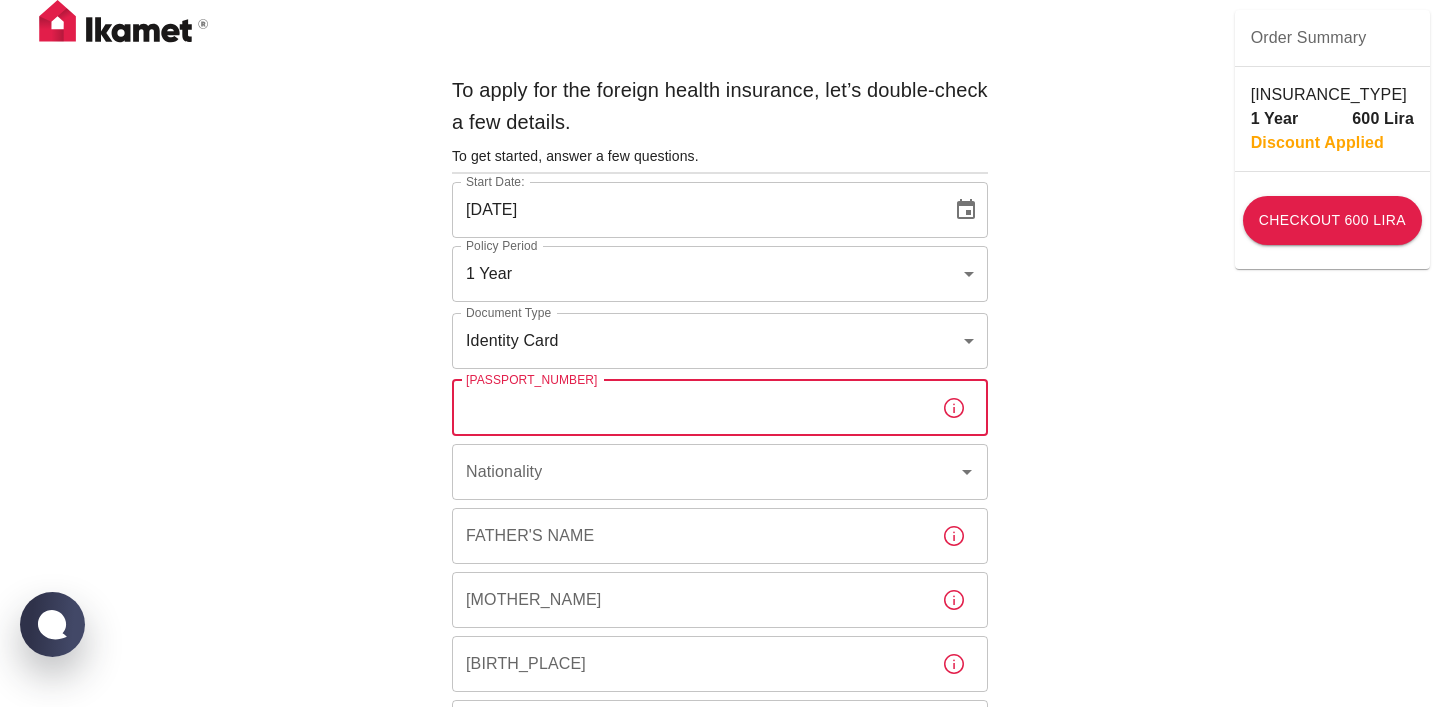 click on "[PASSPORT_NUMBER]" at bounding box center [689, 408] 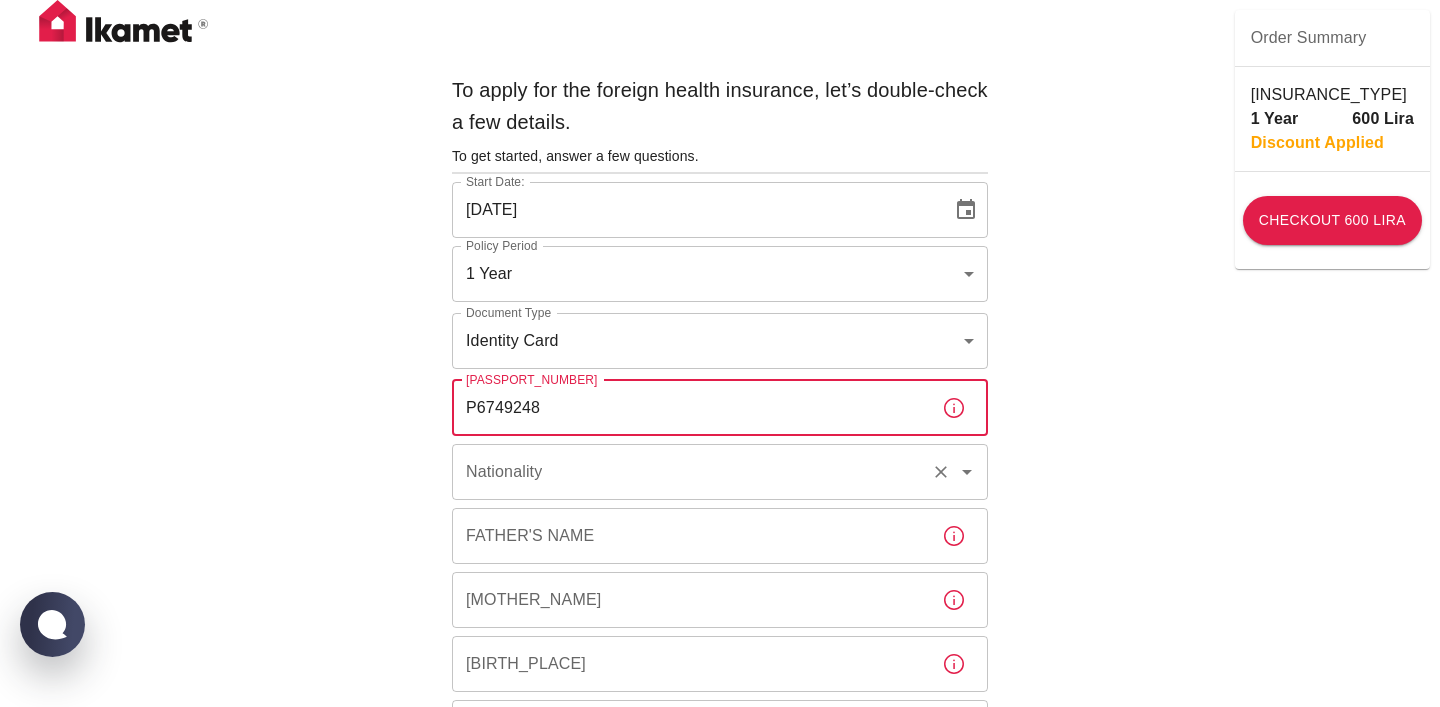 click on "Nationality" at bounding box center (692, 472) 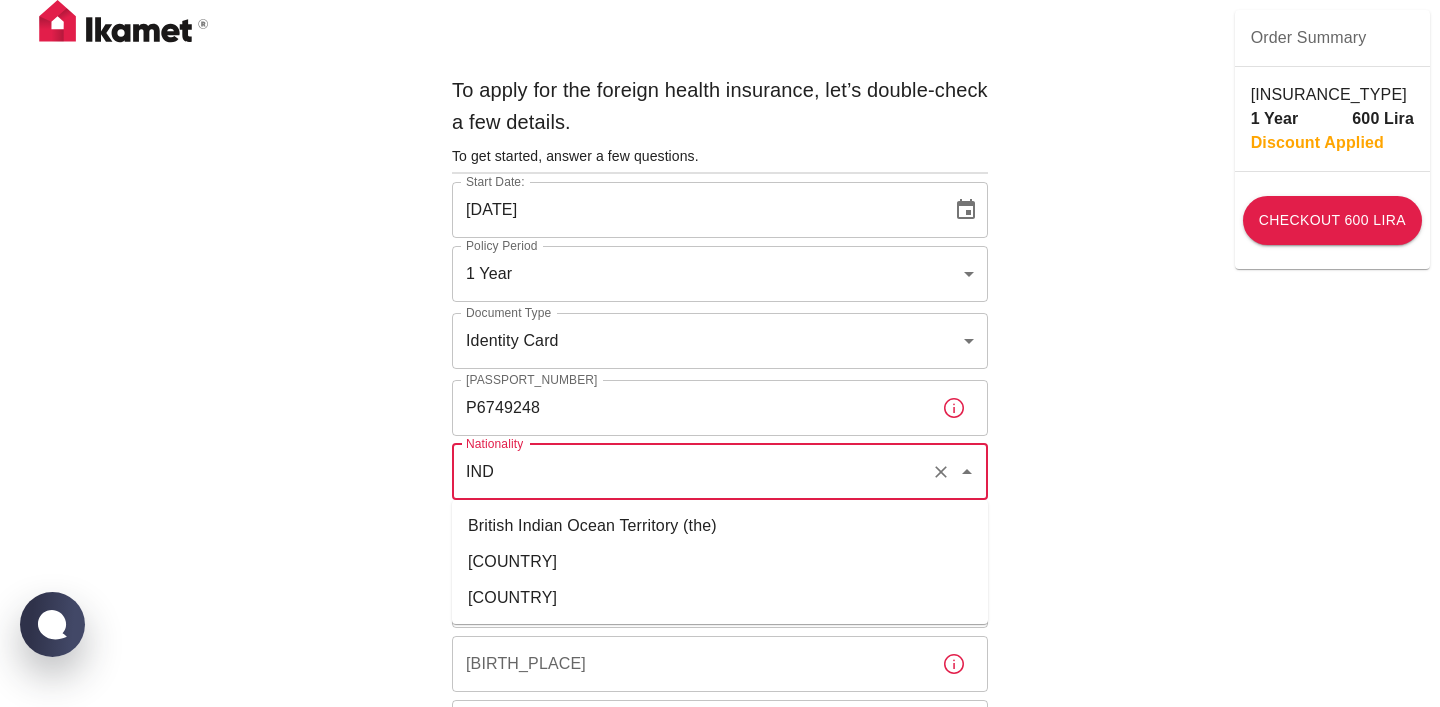 click on "[COUNTRY]" at bounding box center [720, 562] 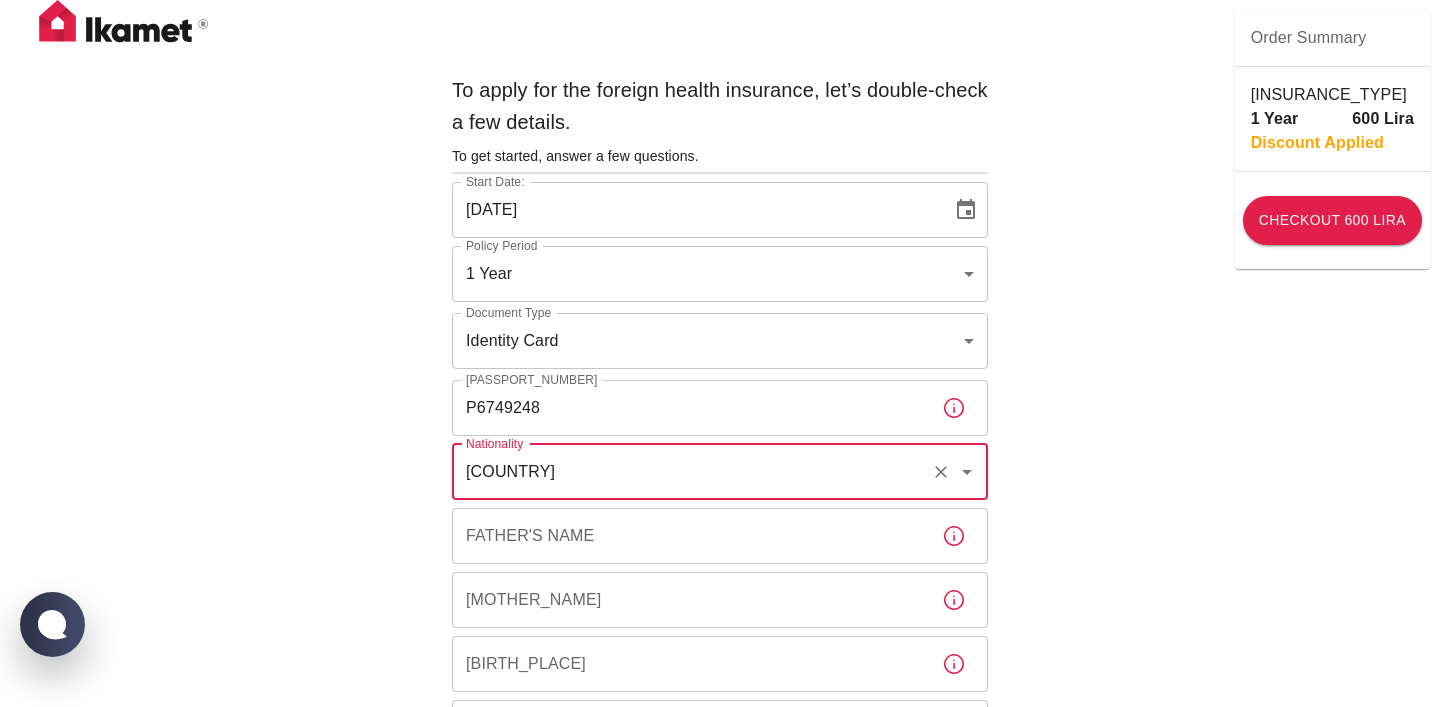 type on "[COUNTRY]" 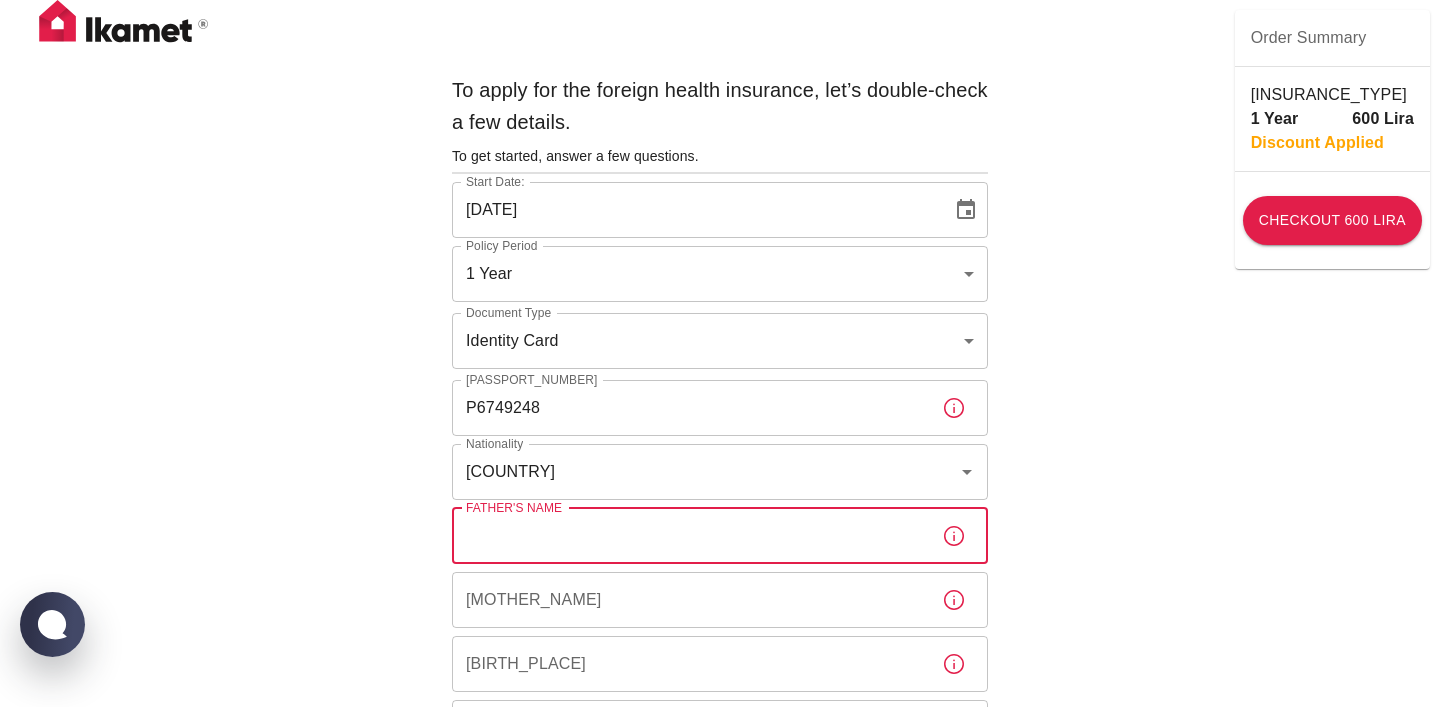 click on "Father's Name" at bounding box center (689, 536) 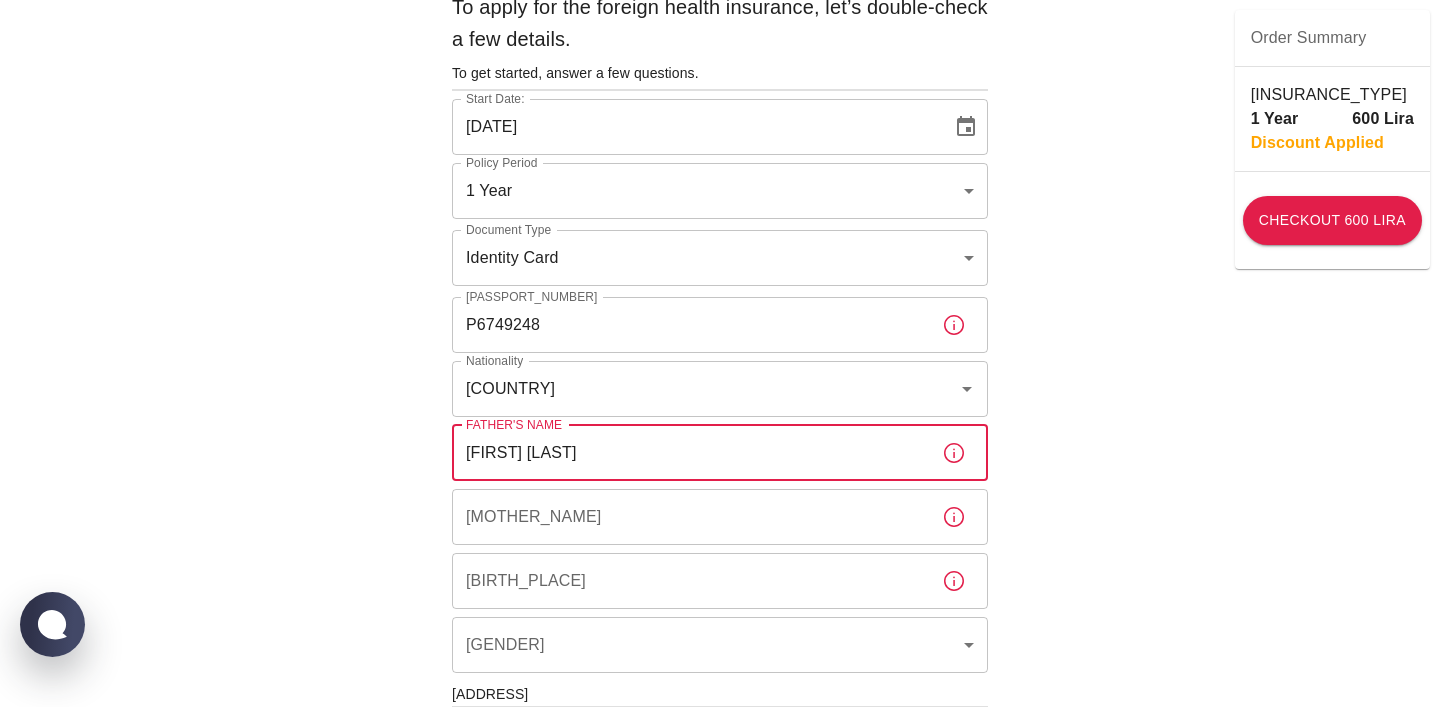 scroll, scrollTop: 105, scrollLeft: 0, axis: vertical 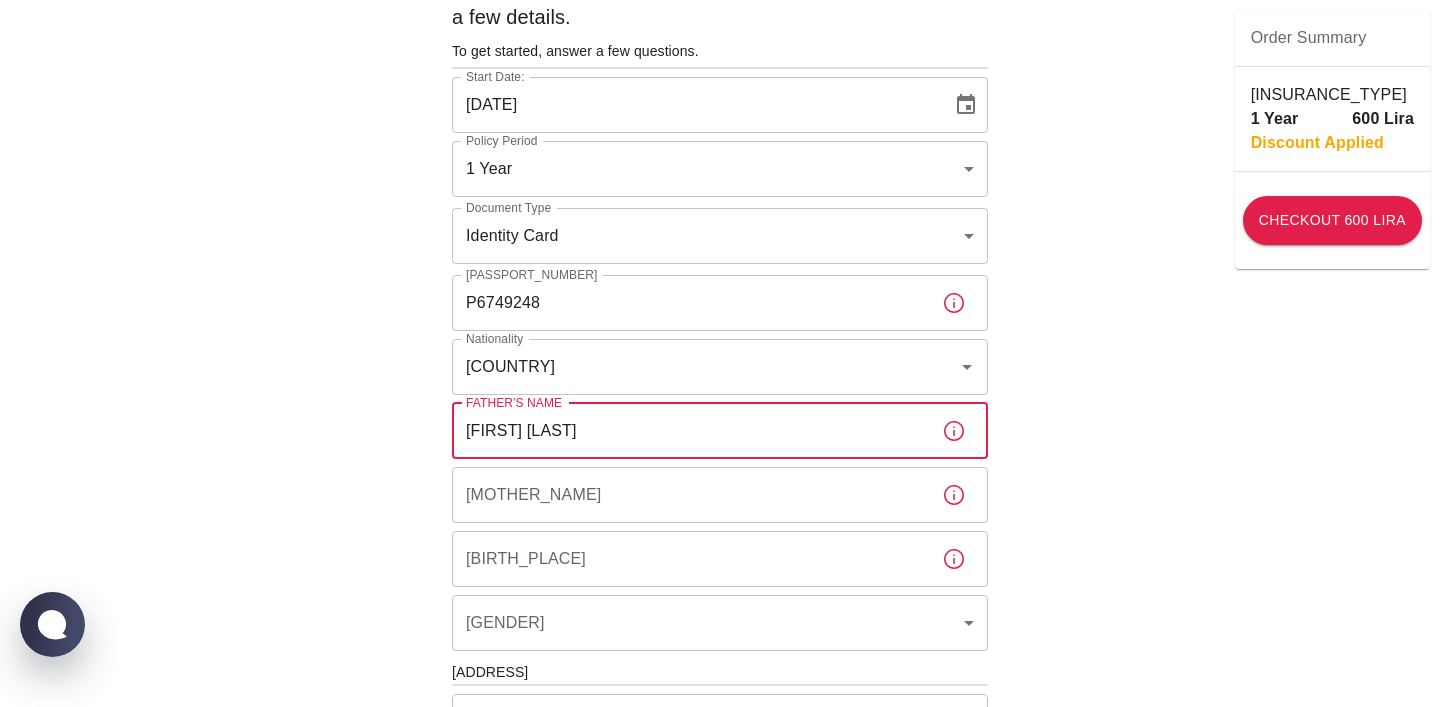 click on "[MOTHER_NAME]" at bounding box center [689, 495] 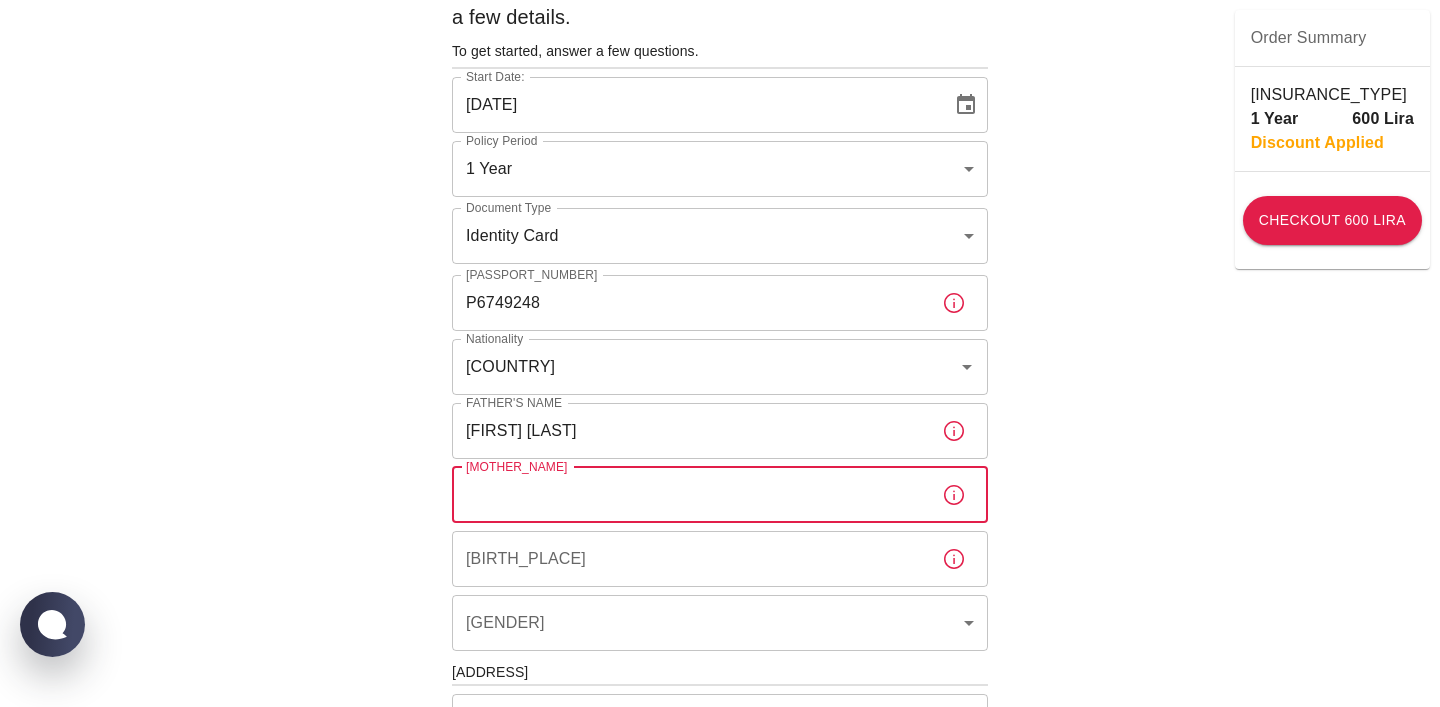 type on "Parminder Kaur Sawhney" 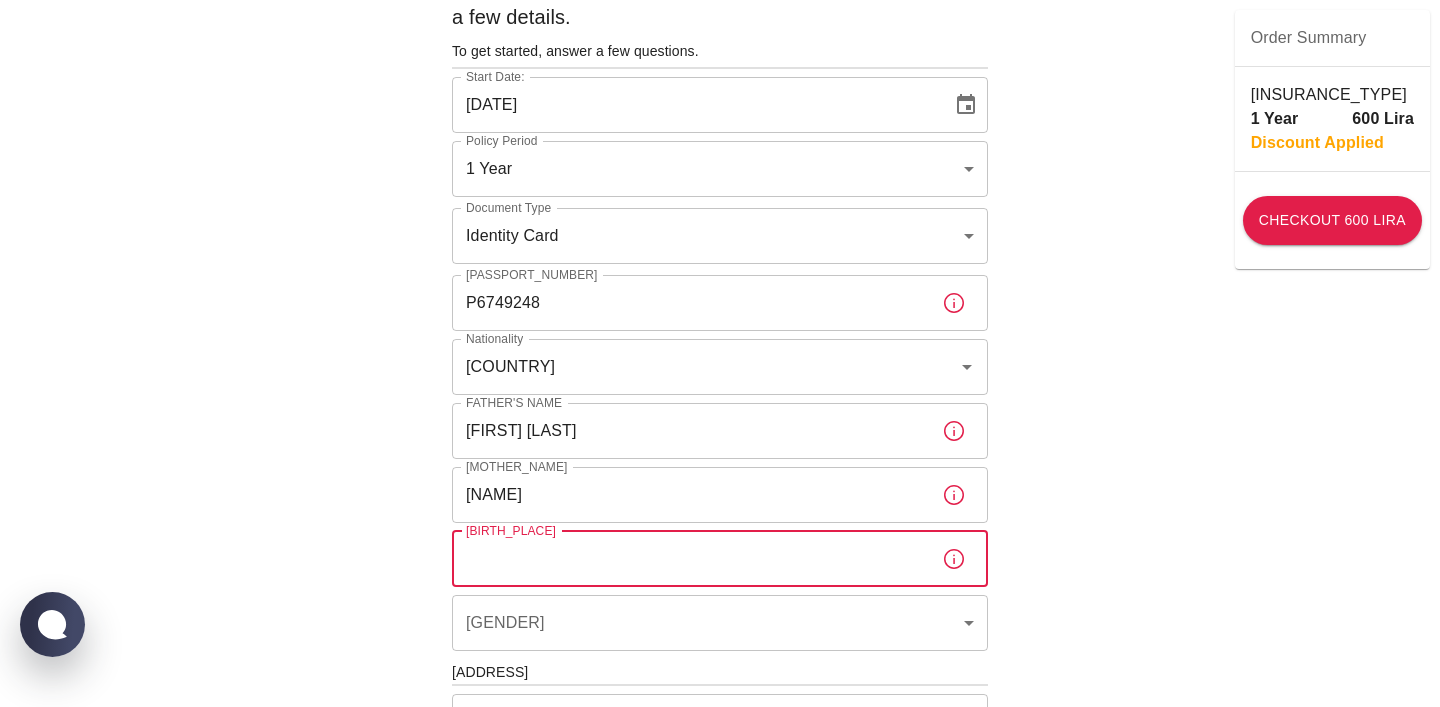 click on "Birth Place" at bounding box center (689, 559) 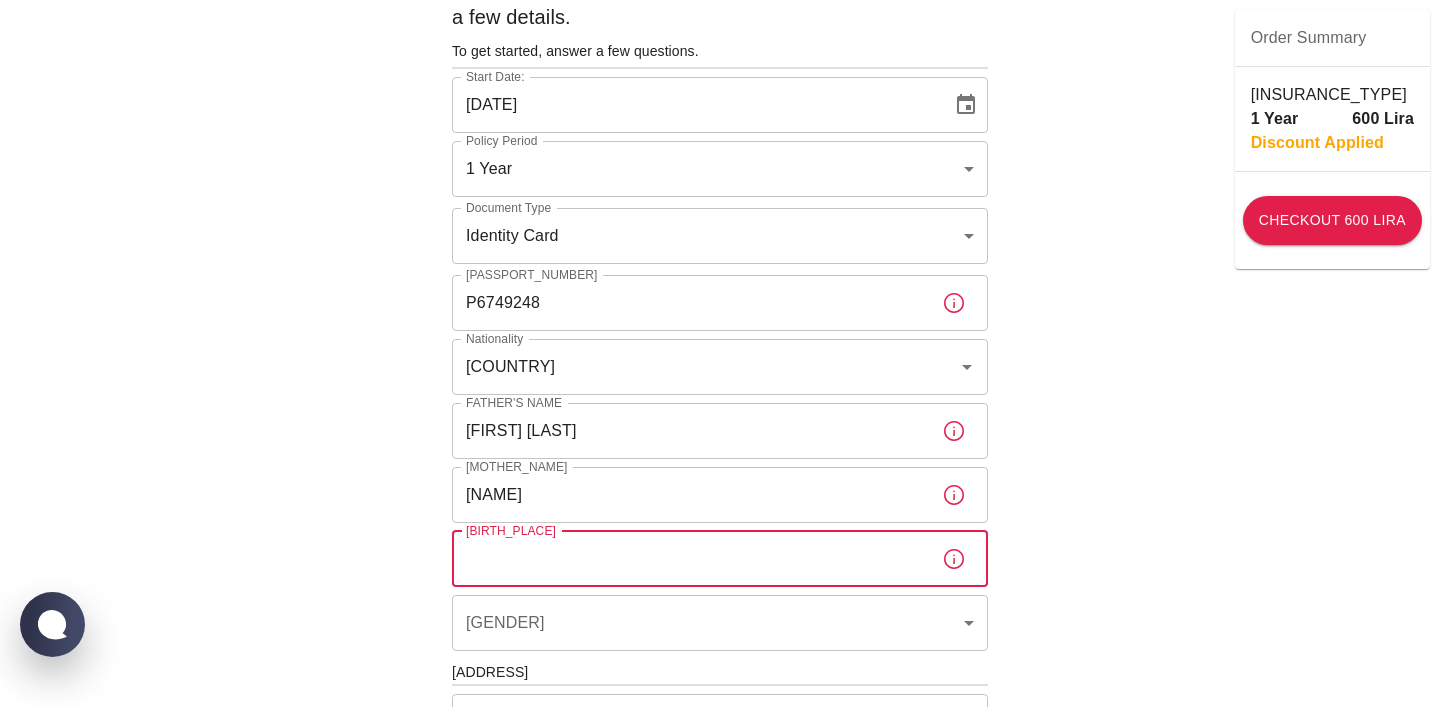 type on "KOLKATA" 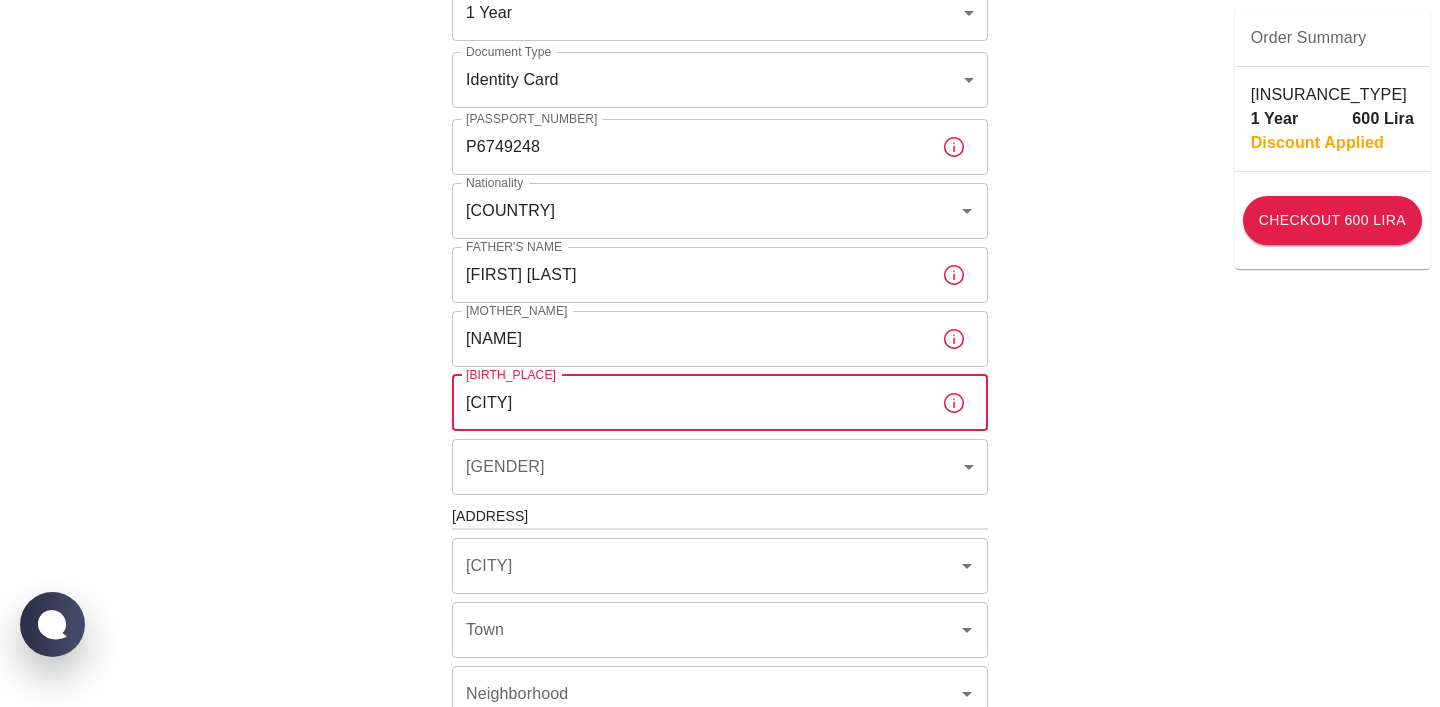 scroll, scrollTop: 272, scrollLeft: 0, axis: vertical 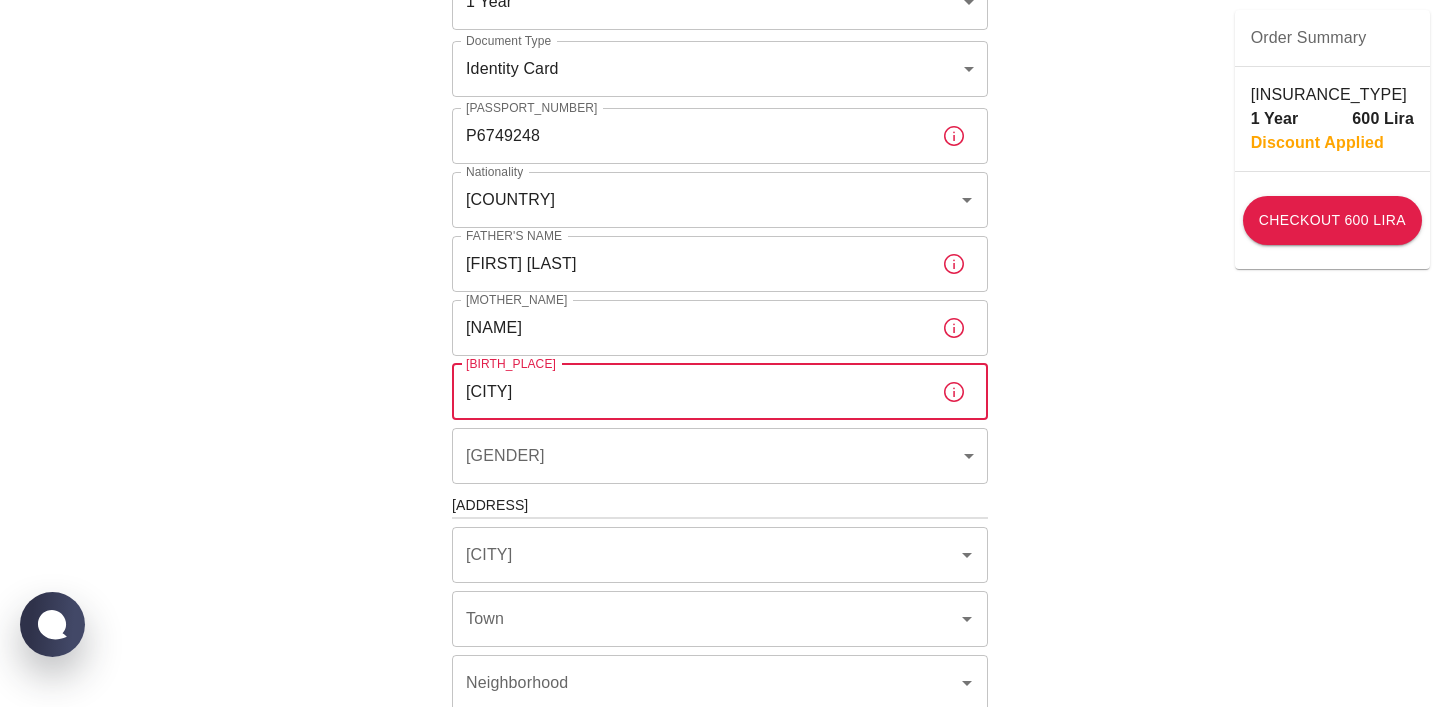 click on "To apply for the foreign health insurance, let’s double-check a few details. To get started, answer a few questions. Start Date: 08/08/2025 Start Date: Policy Period 1 Year b7343ef8-d55e-4554-96a8-76e30347e985 Policy Period Document Type Identity Card id Document Type Passport or Kimlik Number P6749248 Passport or Kimlik Number Nationality India Nationality Father's Name Kanwardeep Singh Sawhney Father's Name Mother's Name Parminder Kaur Sawhney Mother's Name Birth Place KOLKATA Birth Place Gender ​ Gender Insured Address City City Town Town Neighborhood Neighborhood Street Street Building Number Building Number Apartment Number Apartment Number EFT Credit Card I have read and accept the  Privacy Policy and User Agreement I have read and accept the  Clarification Text I agree to recieve E-mail and SMS about this offer and campaigns. Order Summary Foreign Health “Residence Permit” 1 Year 600 Lira Discount Applied Checkout 600 Lira Checkout 600 Lira
×" at bounding box center (720, 503) 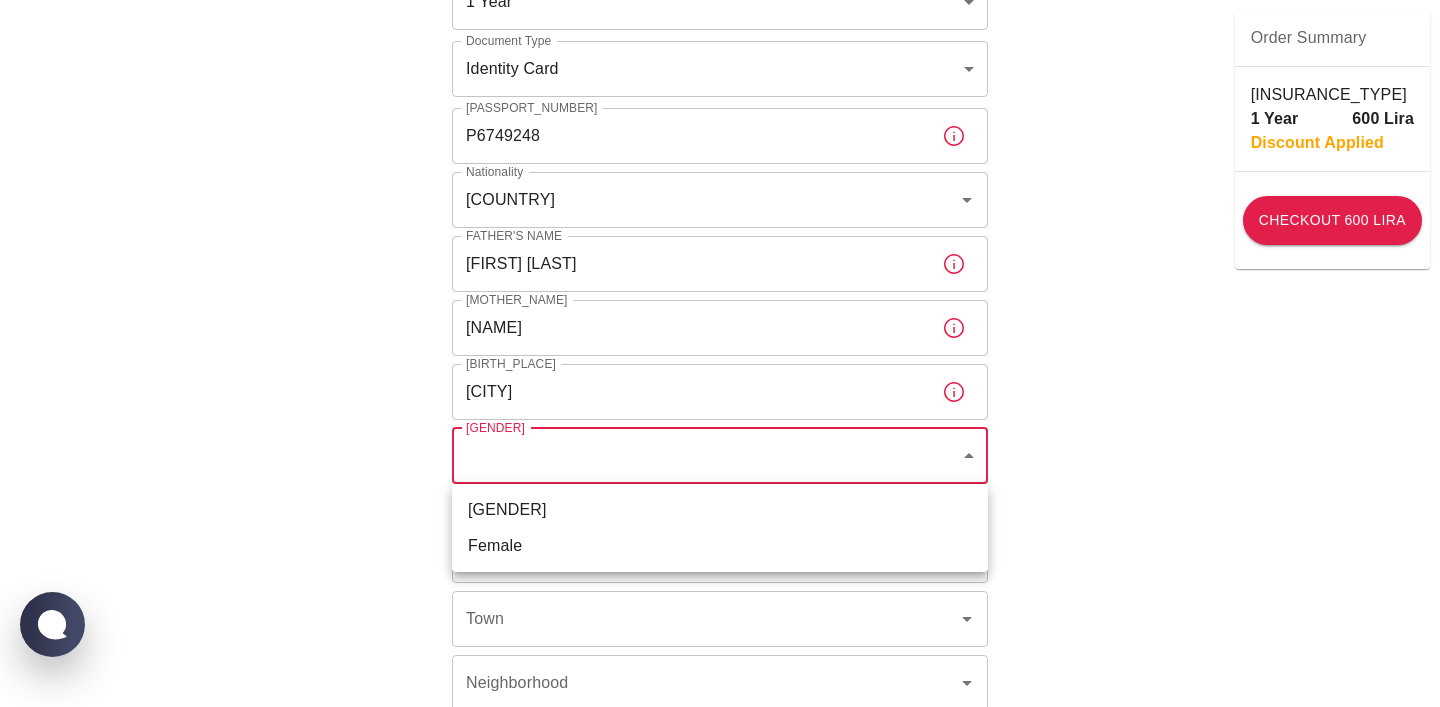 click on "Female" at bounding box center [720, 546] 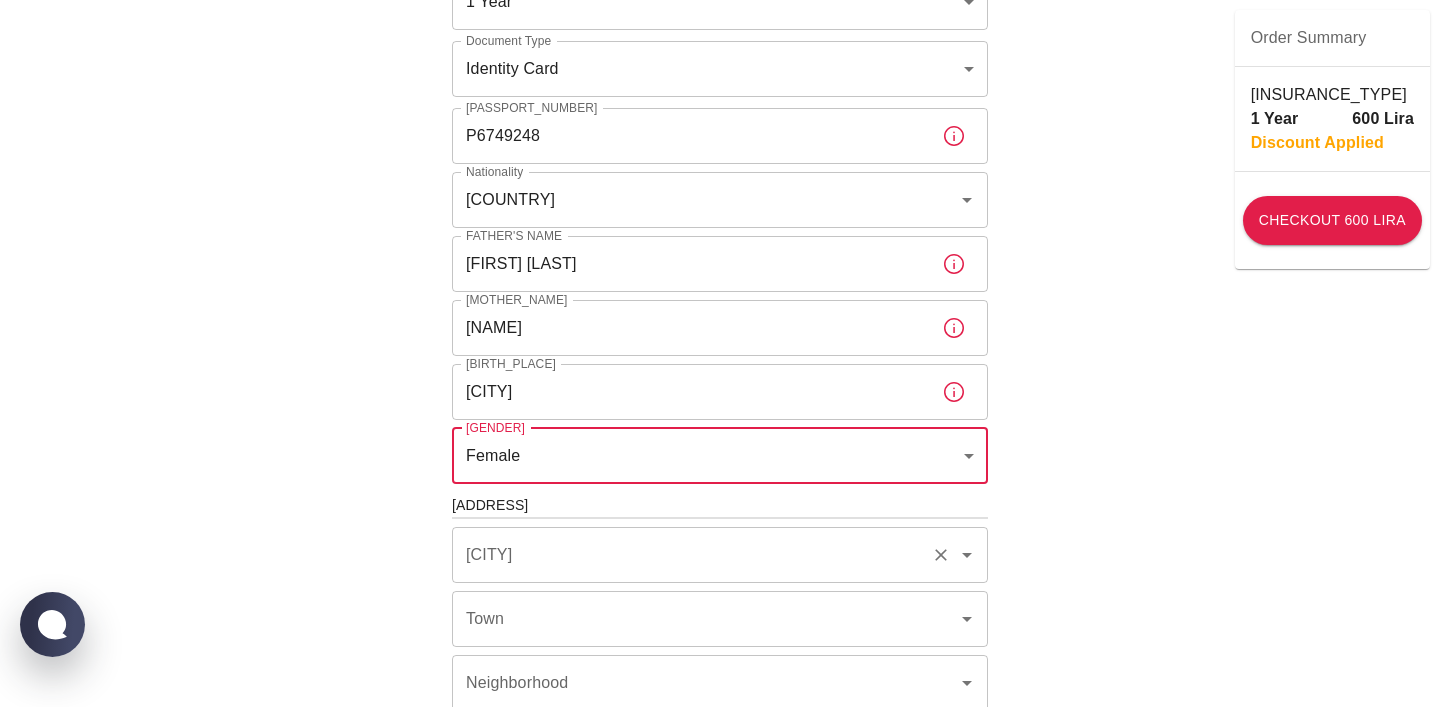 click on "City" at bounding box center [692, 555] 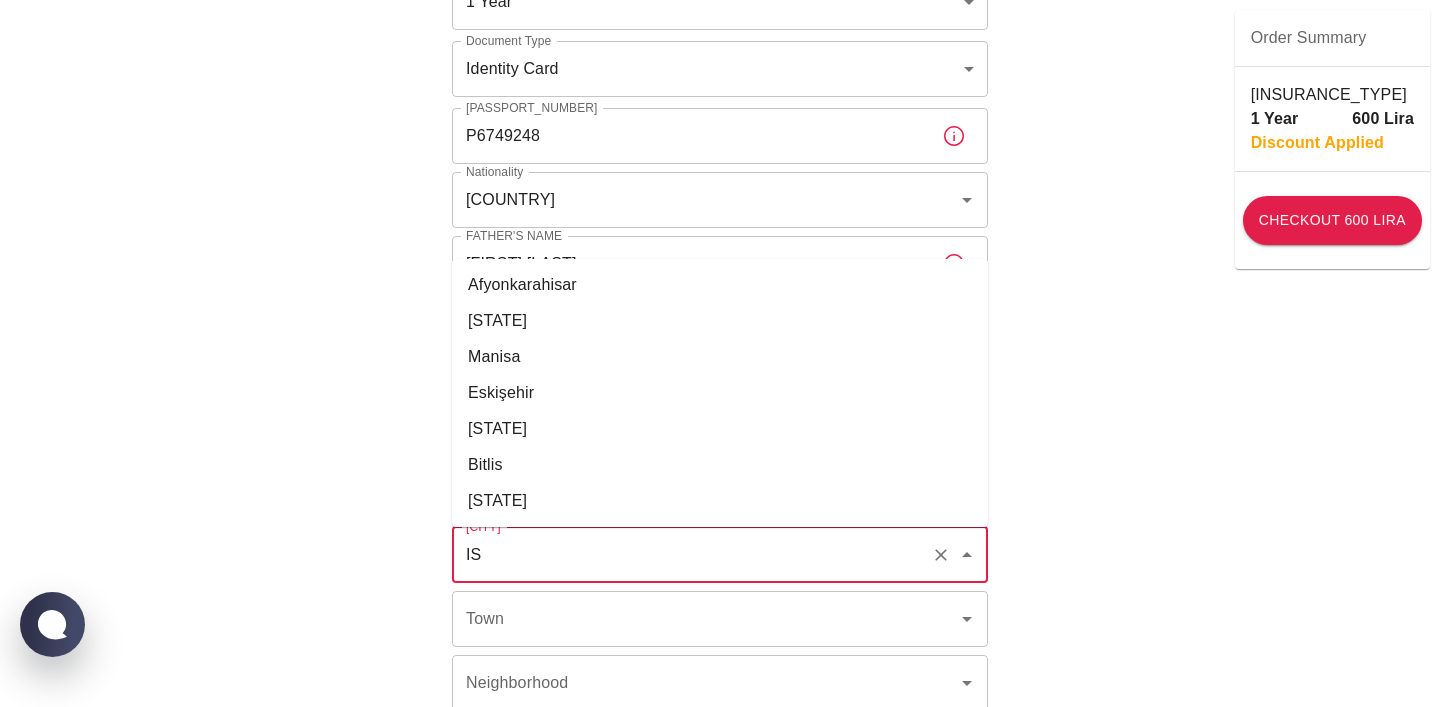 click on "İstanbul" at bounding box center (720, 321) 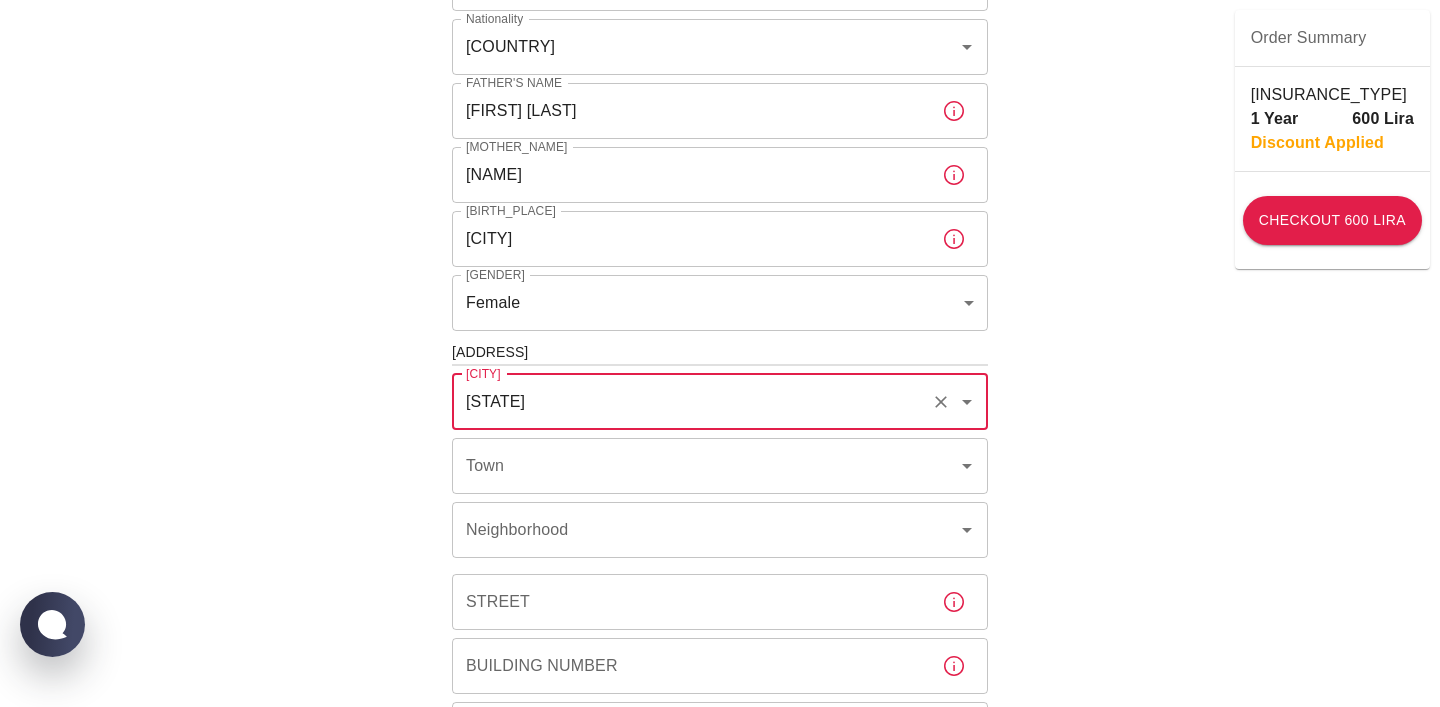scroll, scrollTop: 432, scrollLeft: 0, axis: vertical 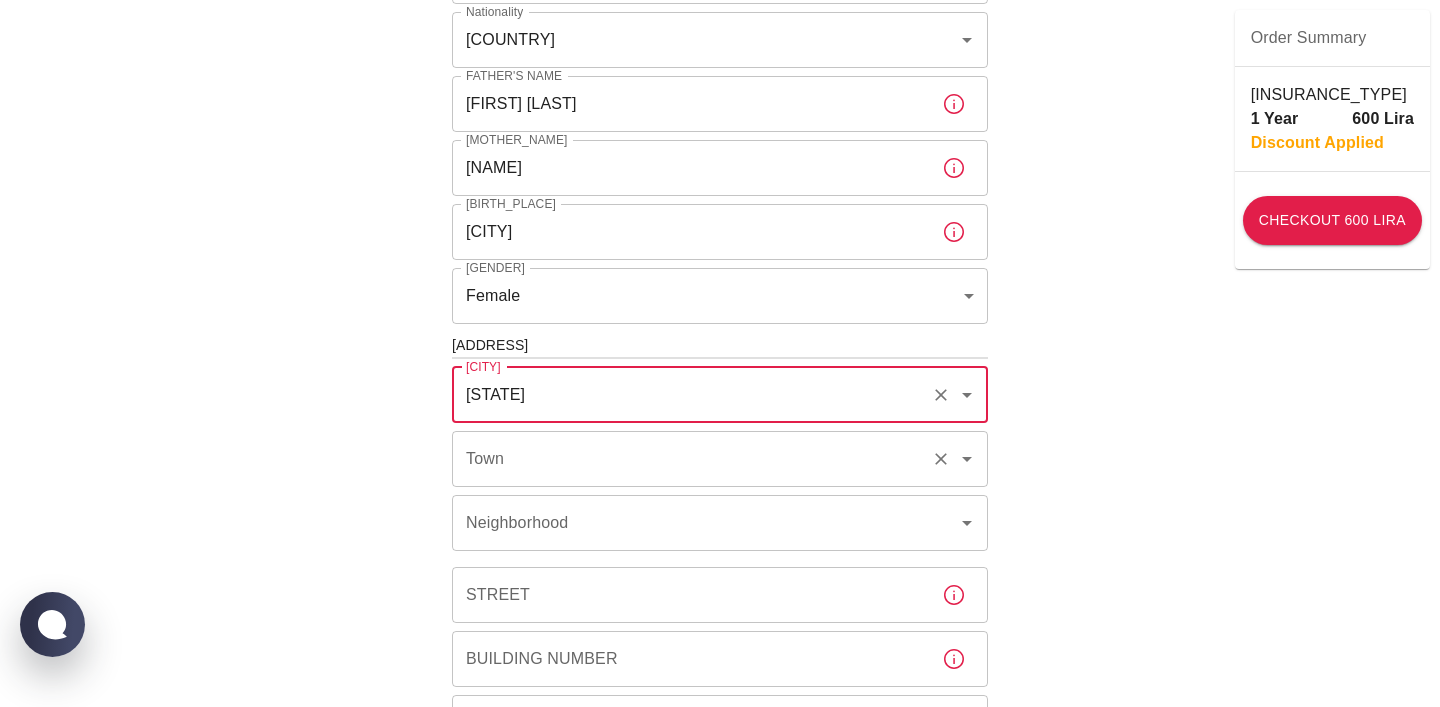 type on "İstanbul" 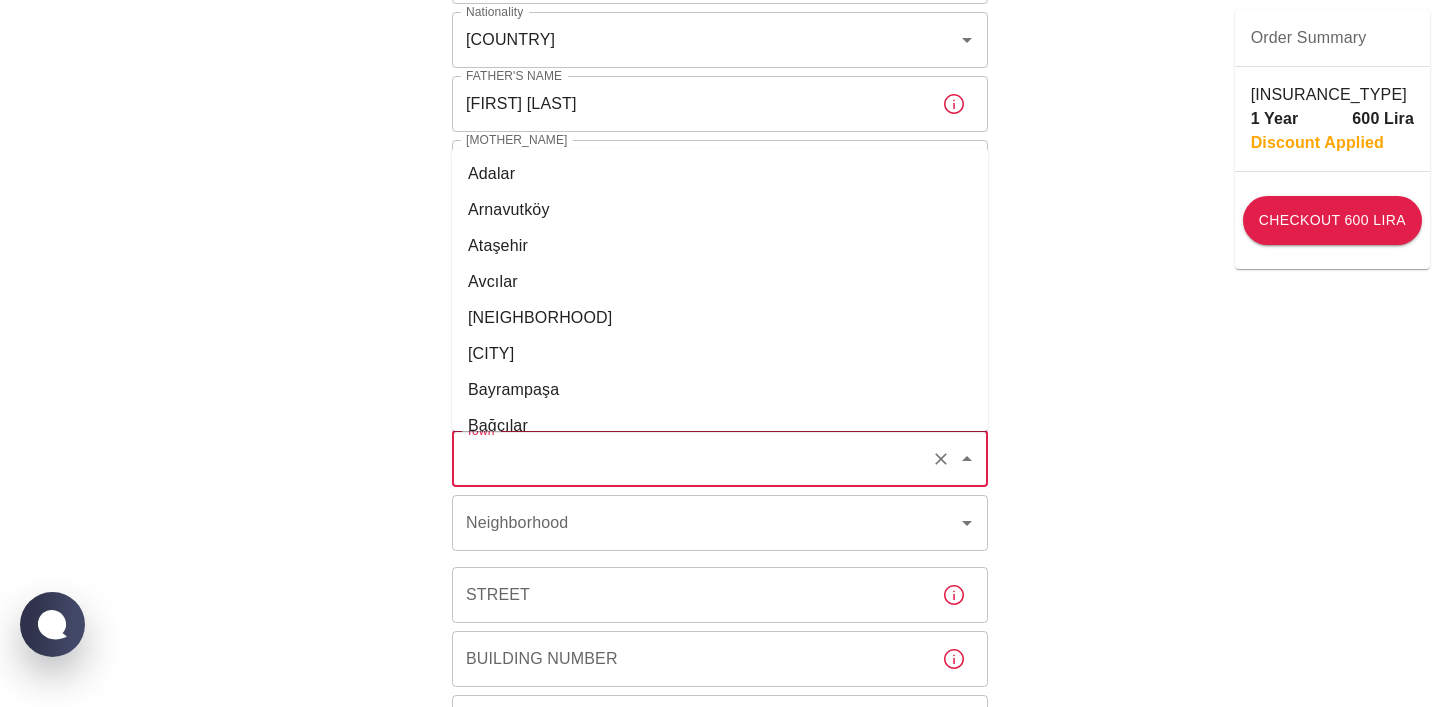click on "Town Town" at bounding box center (720, 459) 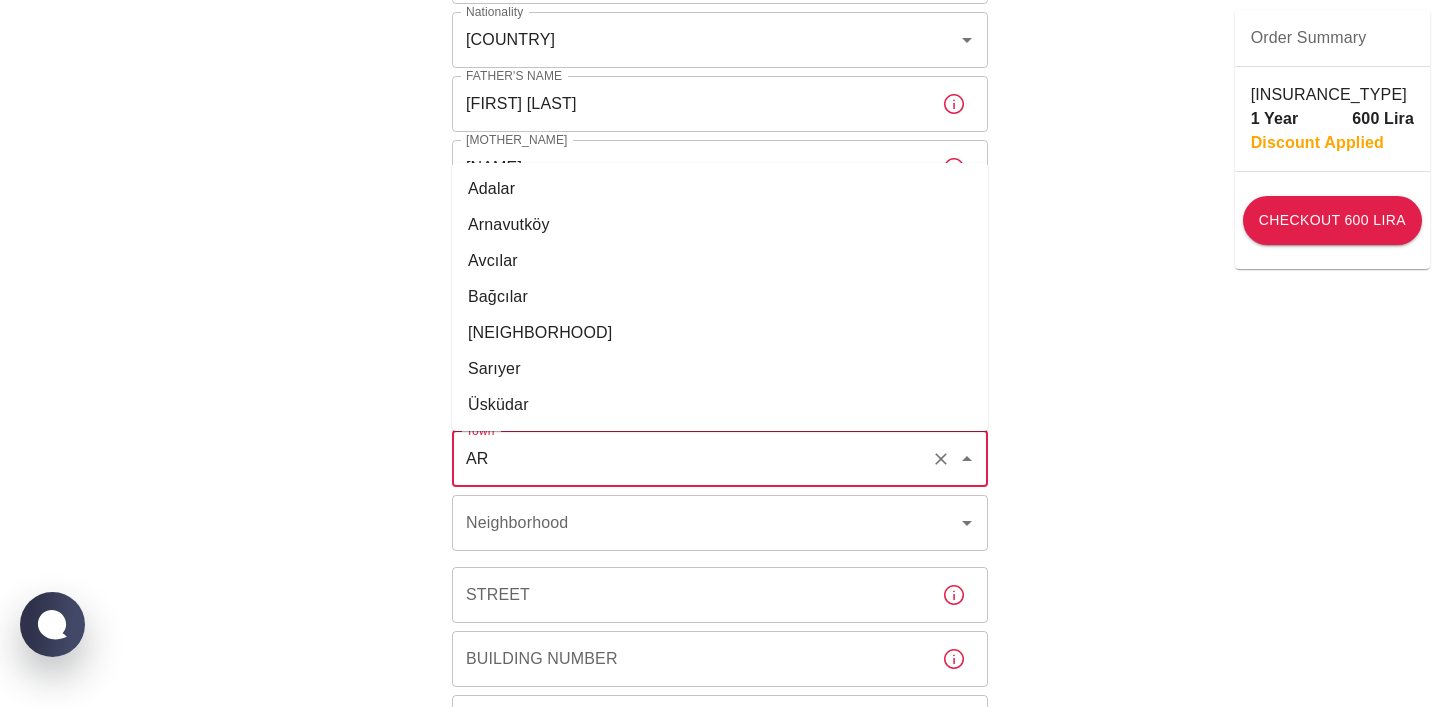 click on "Arnavutköy" at bounding box center (720, 225) 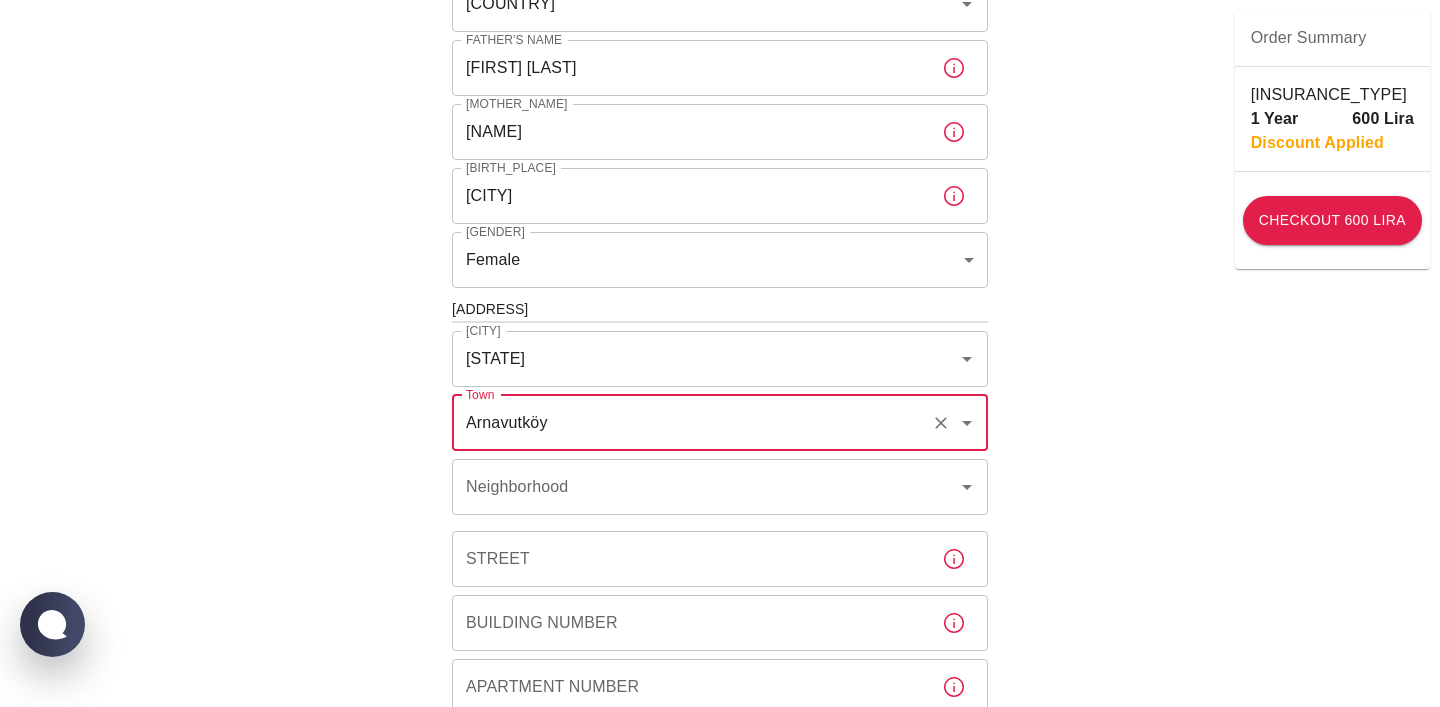 scroll, scrollTop: 475, scrollLeft: 0, axis: vertical 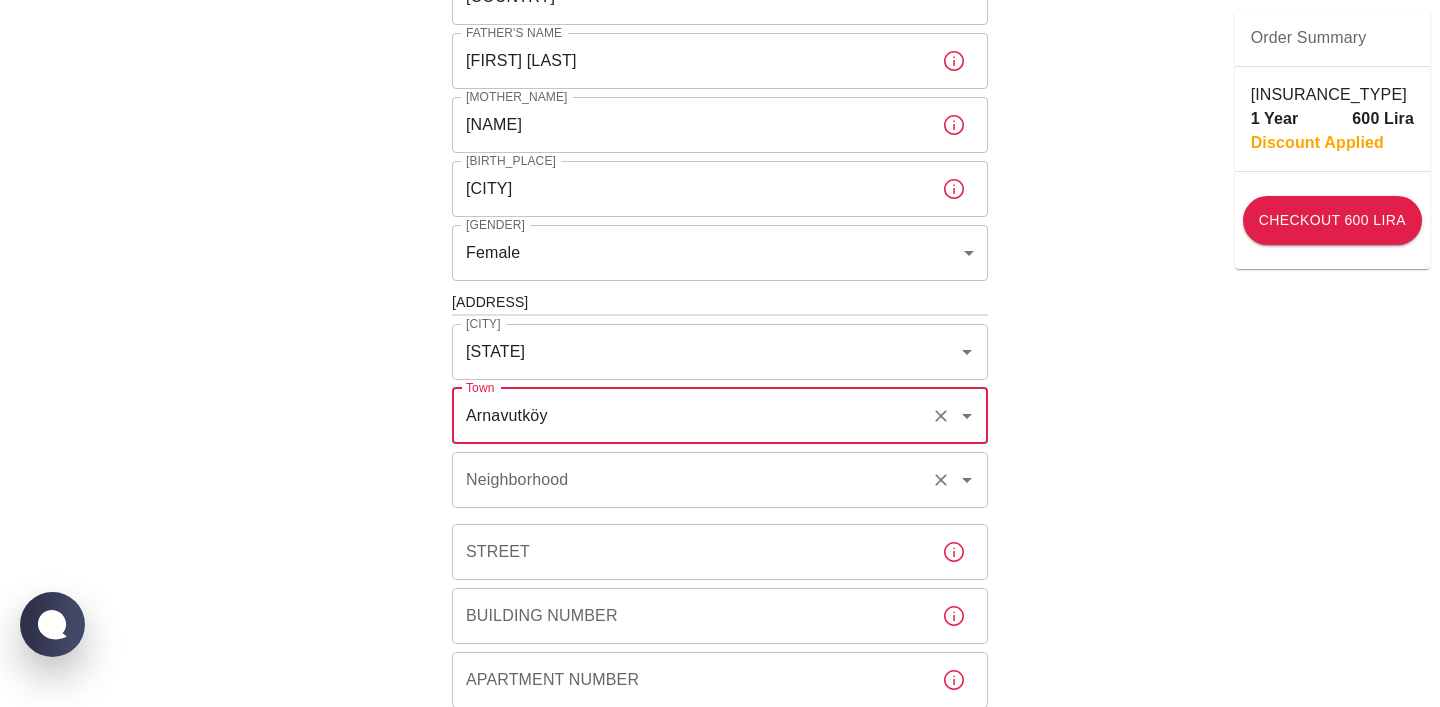 type on "Arnavutköy" 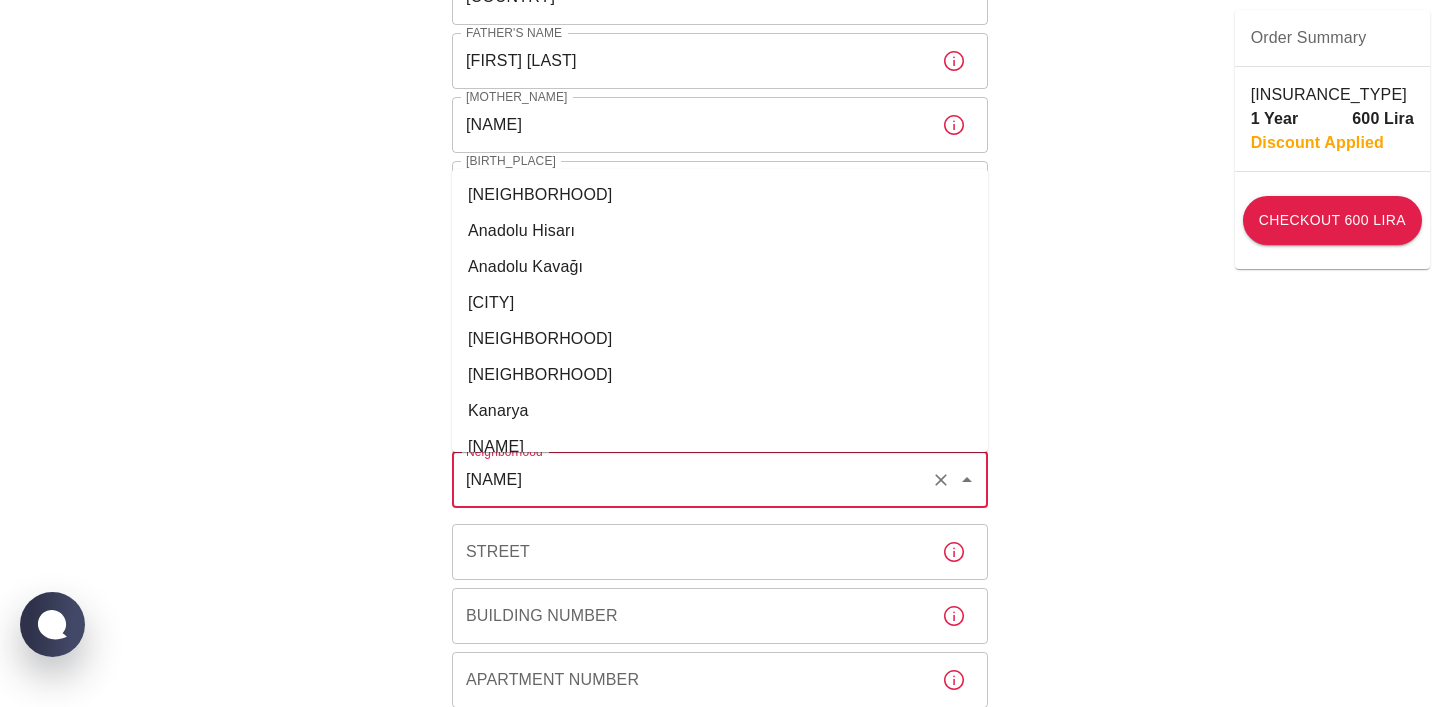 click on "Anadolu" at bounding box center [720, 195] 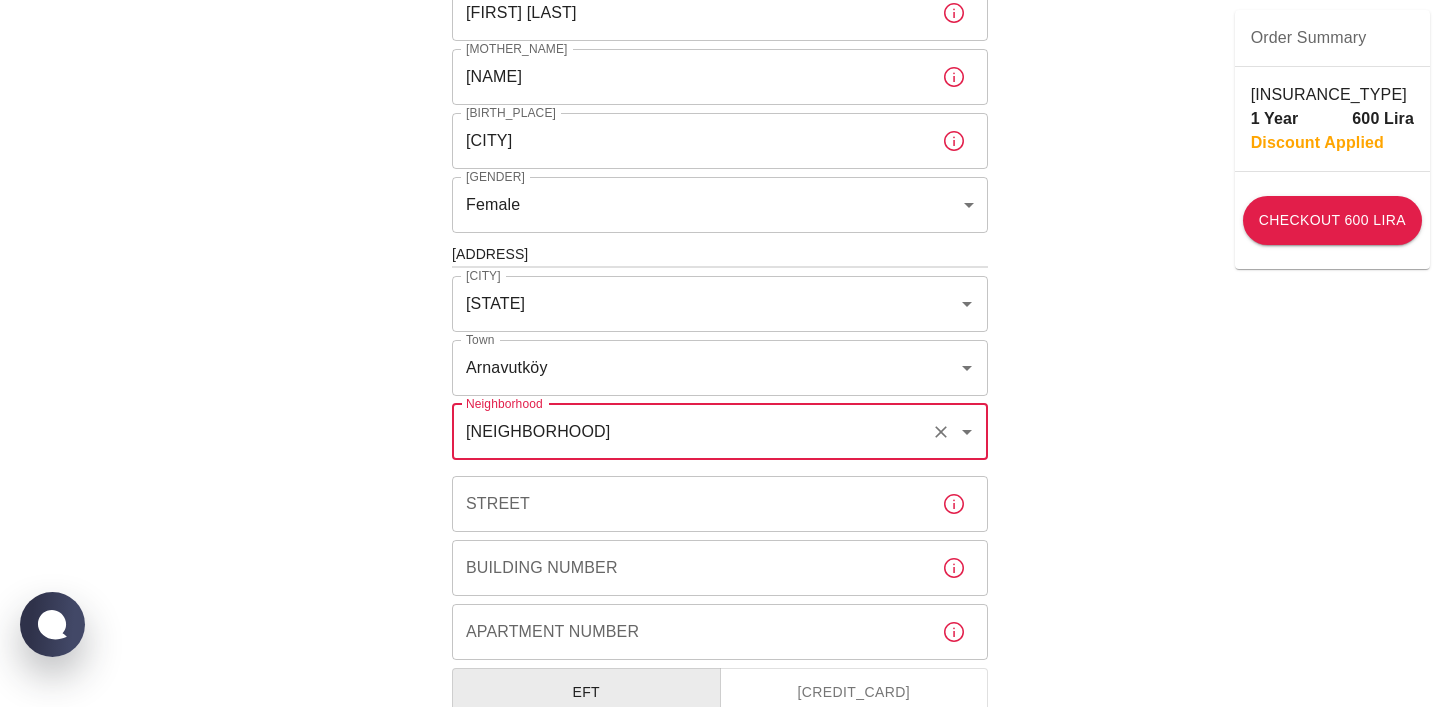 scroll, scrollTop: 549, scrollLeft: 0, axis: vertical 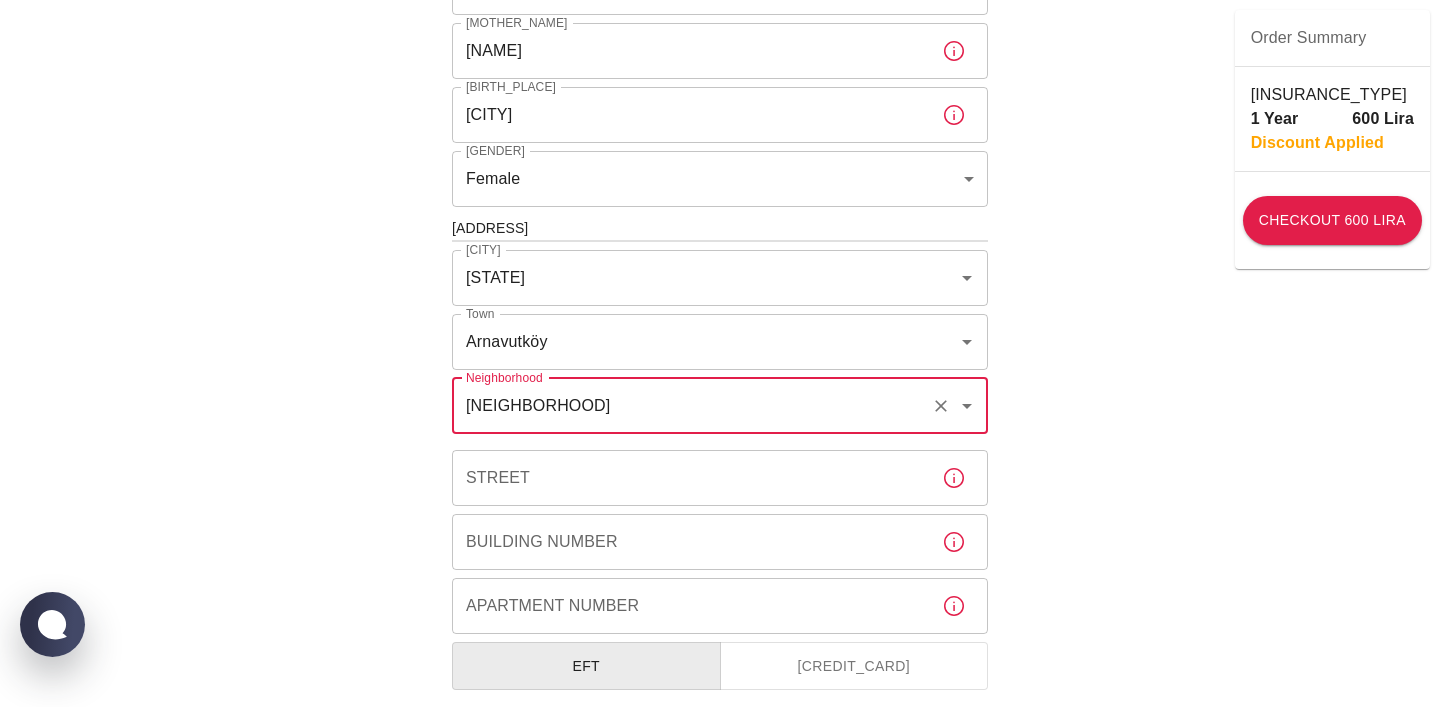 type on "Anadolu" 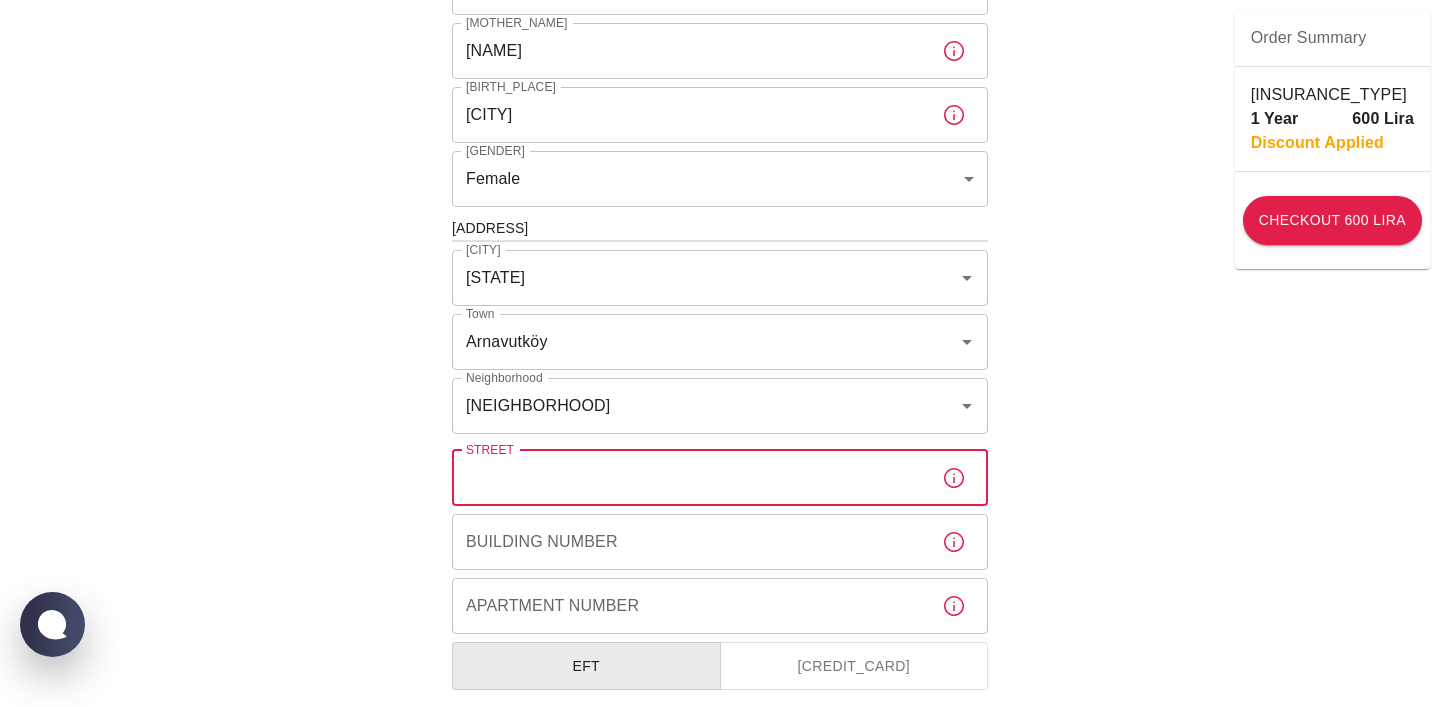 click on "Street" at bounding box center [689, 478] 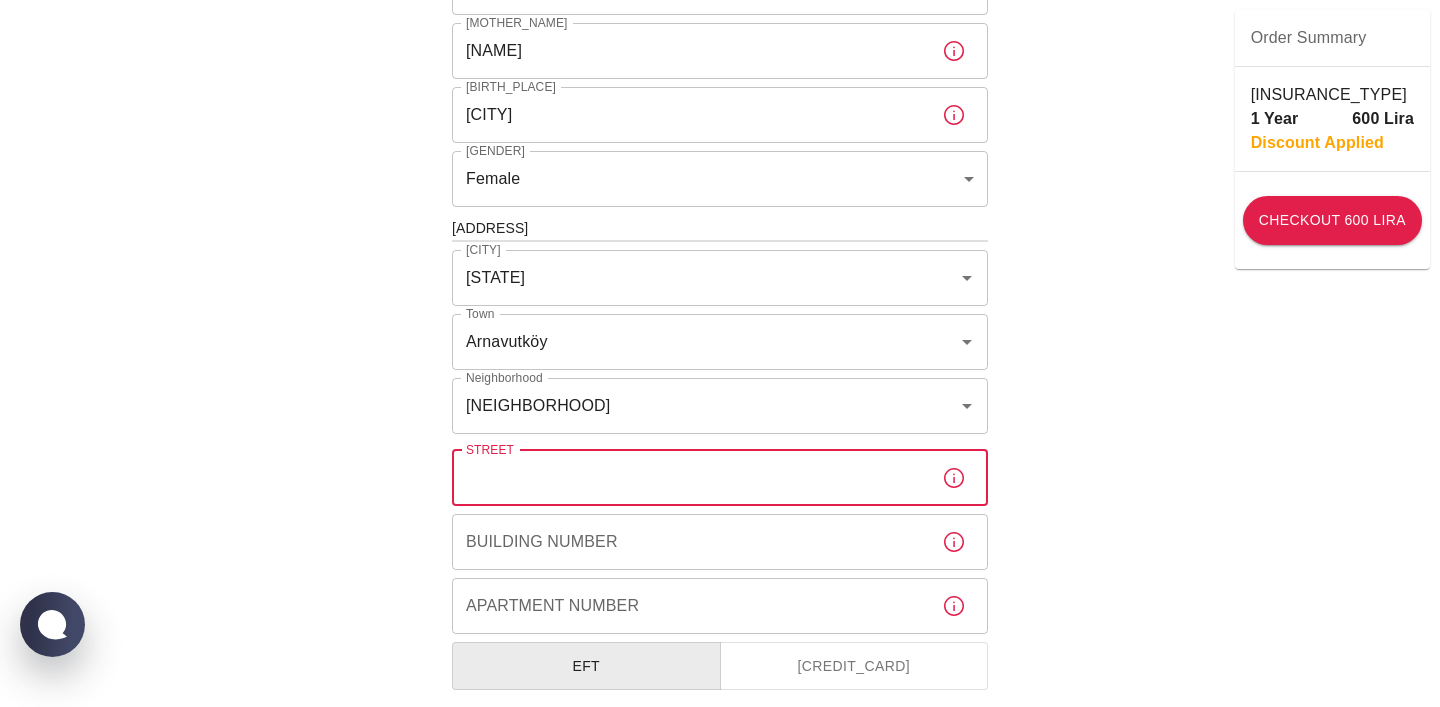 type on "ZATERTEPE SOKAK" 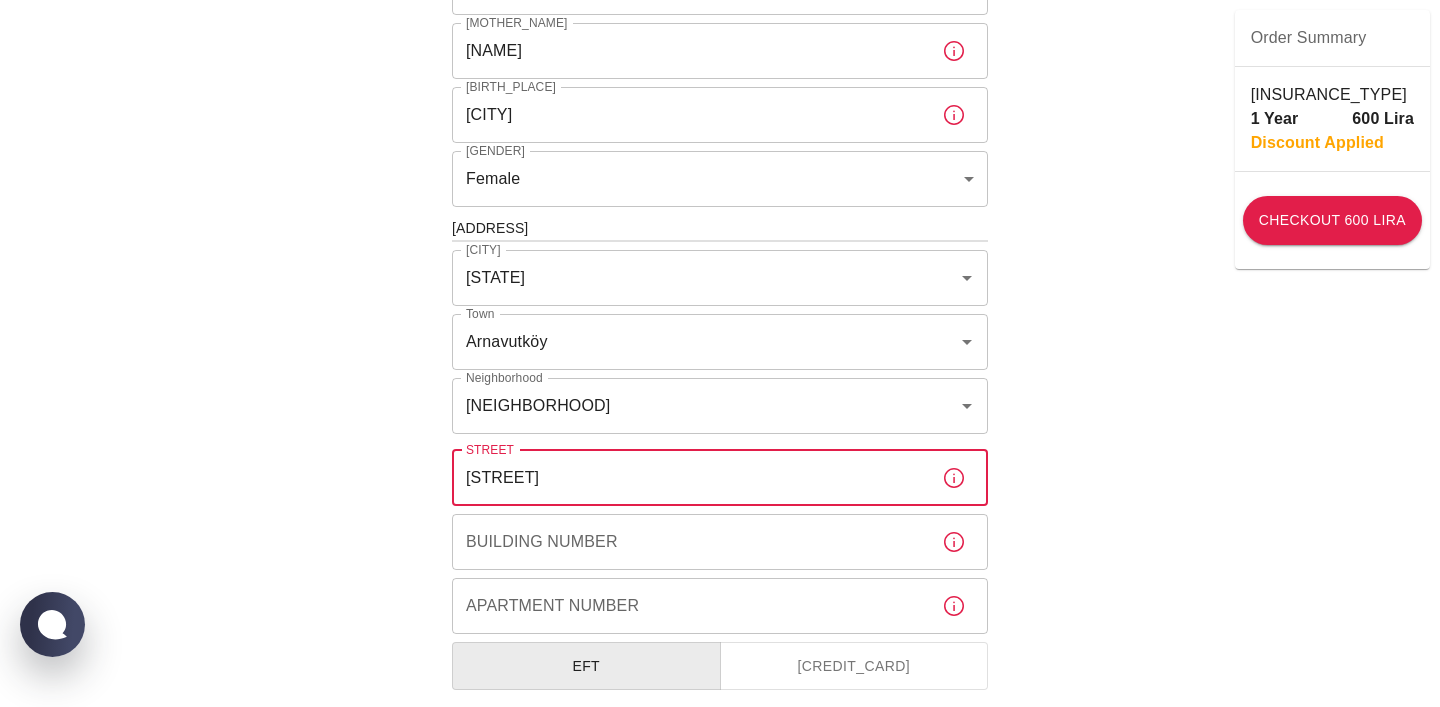 click on "Building Number" at bounding box center (689, 542) 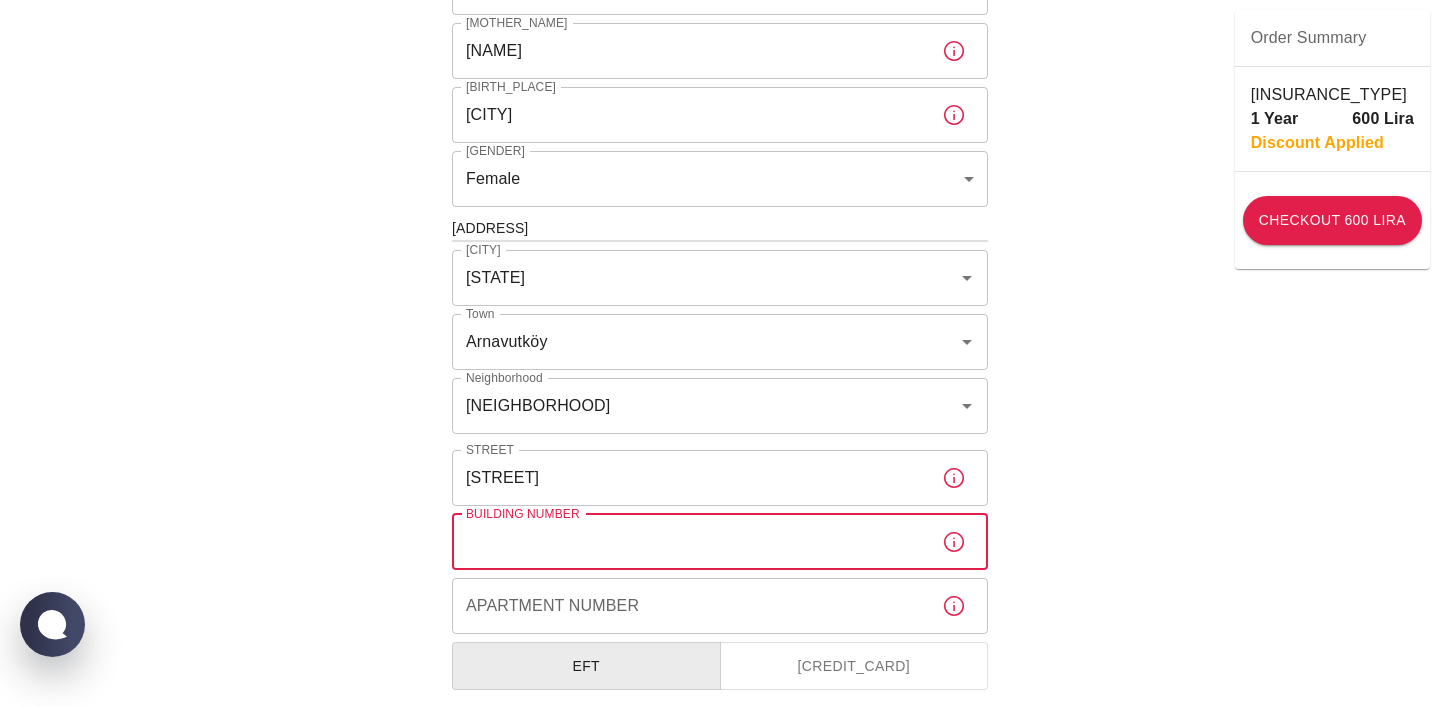 type on "20" 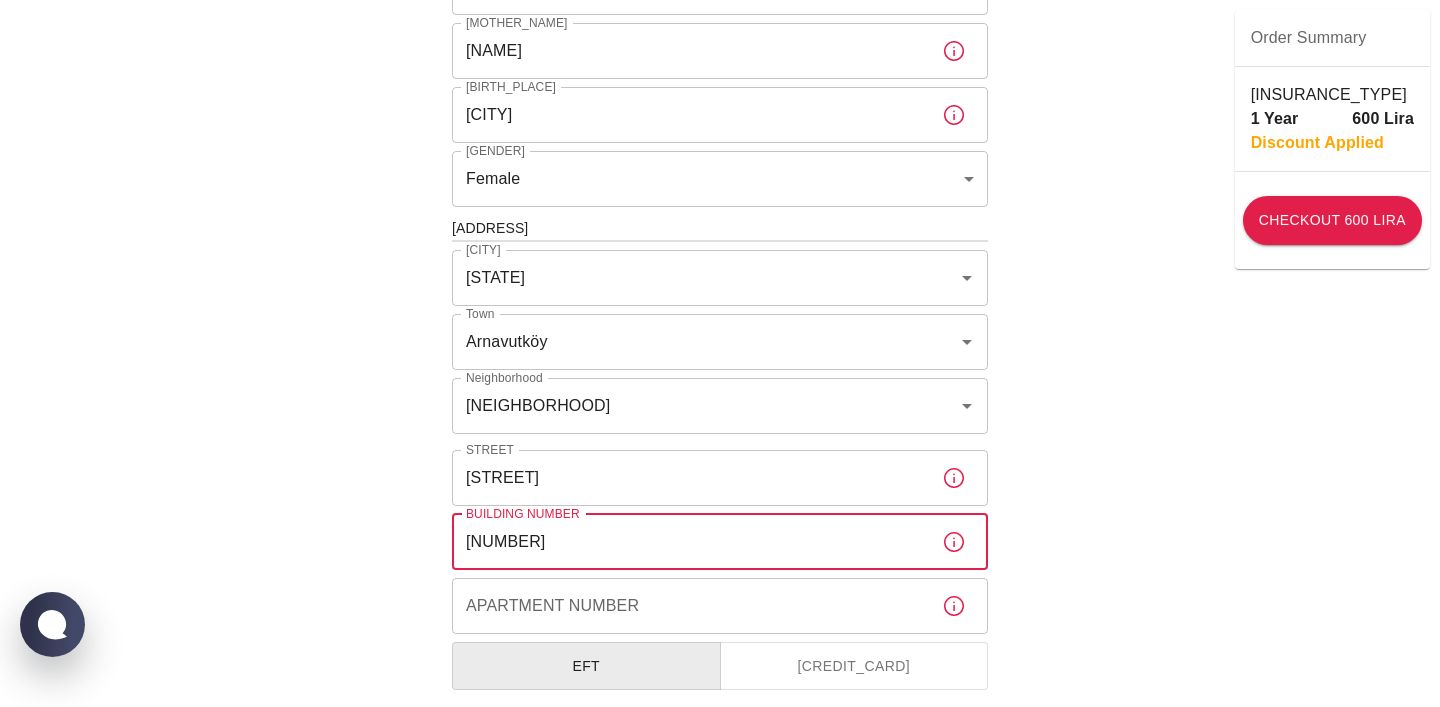 click on "Apartment Number" at bounding box center [689, 606] 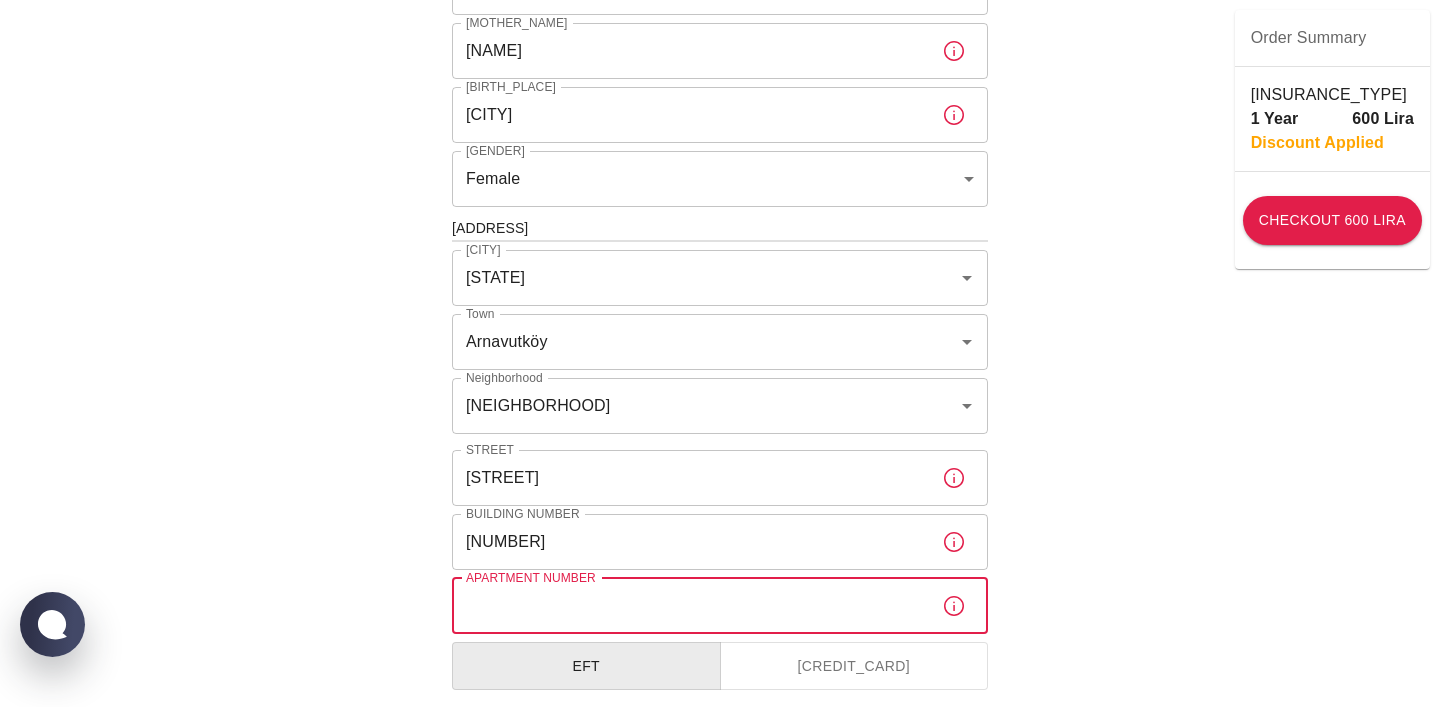 type on "1 KAT" 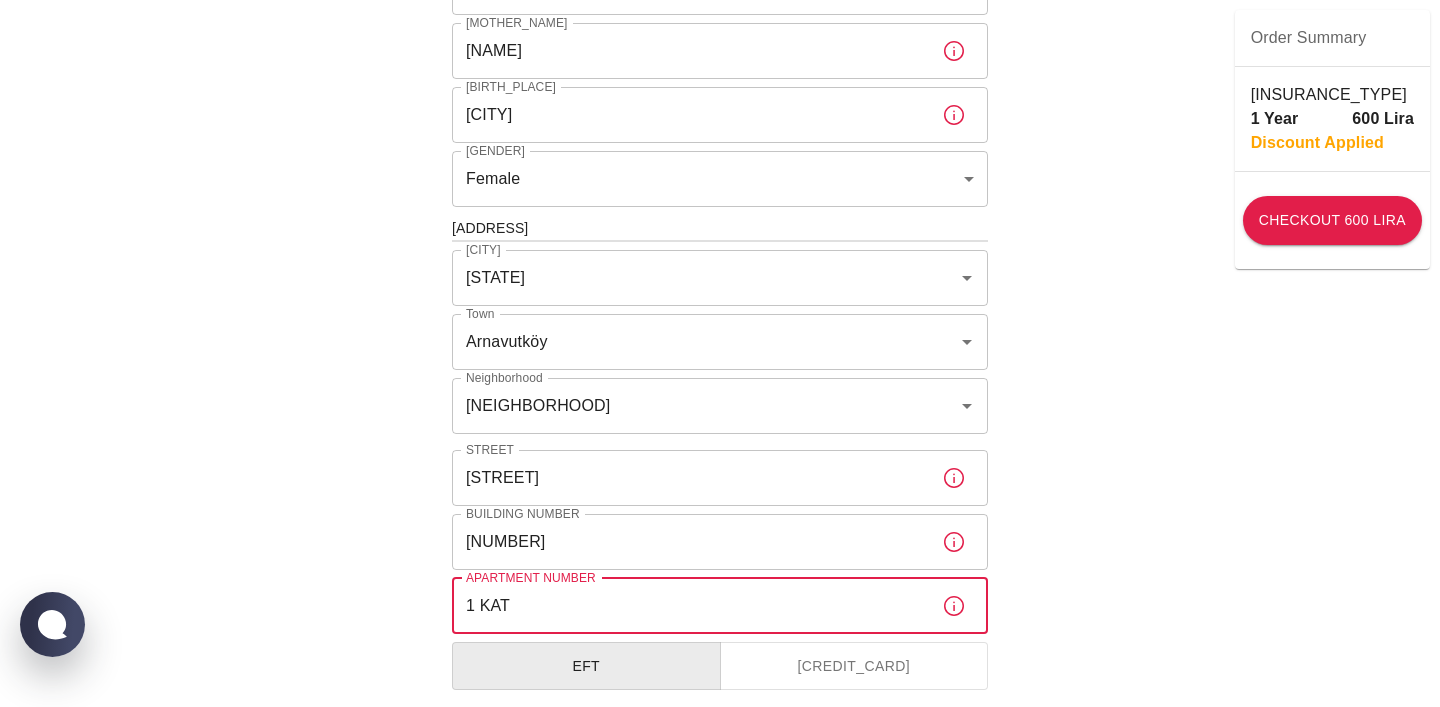 click on "To apply for the foreign health insurance, let’s double-check a few details. To get started, answer a few questions. Start Date: 08/08/2025 Start Date: Policy Period 1 Year b7343ef8-d55e-4554-96a8-76e30347e985 Policy Period Document Type Identity Card id Document Type Passport or Kimlik Number P6749248 Passport or Kimlik Number Nationality India Nationality Father's Name Kanwardeep Singh Sawhney Father's Name Mother's Name Parminder Kaur Sawhney Mother's Name Birth Place KOLKATA Birth Place Gender Female female Gender Insured Address City İstanbul City Town Arnavutköy Town Neighborhood Anadolu Neighborhood Street ZATERTEPE SOKAK Street Building Number 20 Building Number Apartment Number 1 KAT Apartment Number EFT Credit Card I have read and accept the  Privacy Policy and User Agreement I have read and accept the  Clarification Text I agree to recieve E-mail and SMS about this offer and campaigns. Order Summary Foreign Health “Residence Permit” 1 Year 600 Lira Discount Applied Checkout 600 Lira" at bounding box center [720, 226] 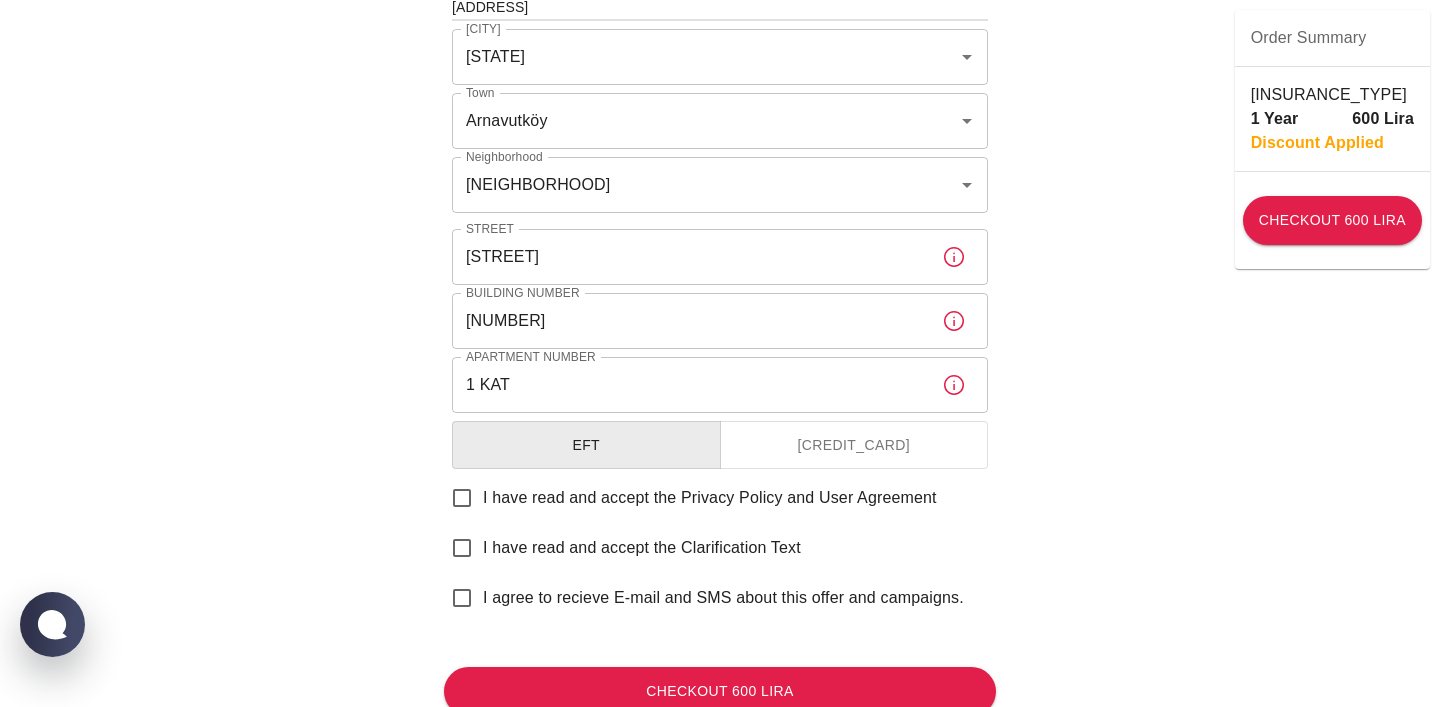 scroll, scrollTop: 779, scrollLeft: 0, axis: vertical 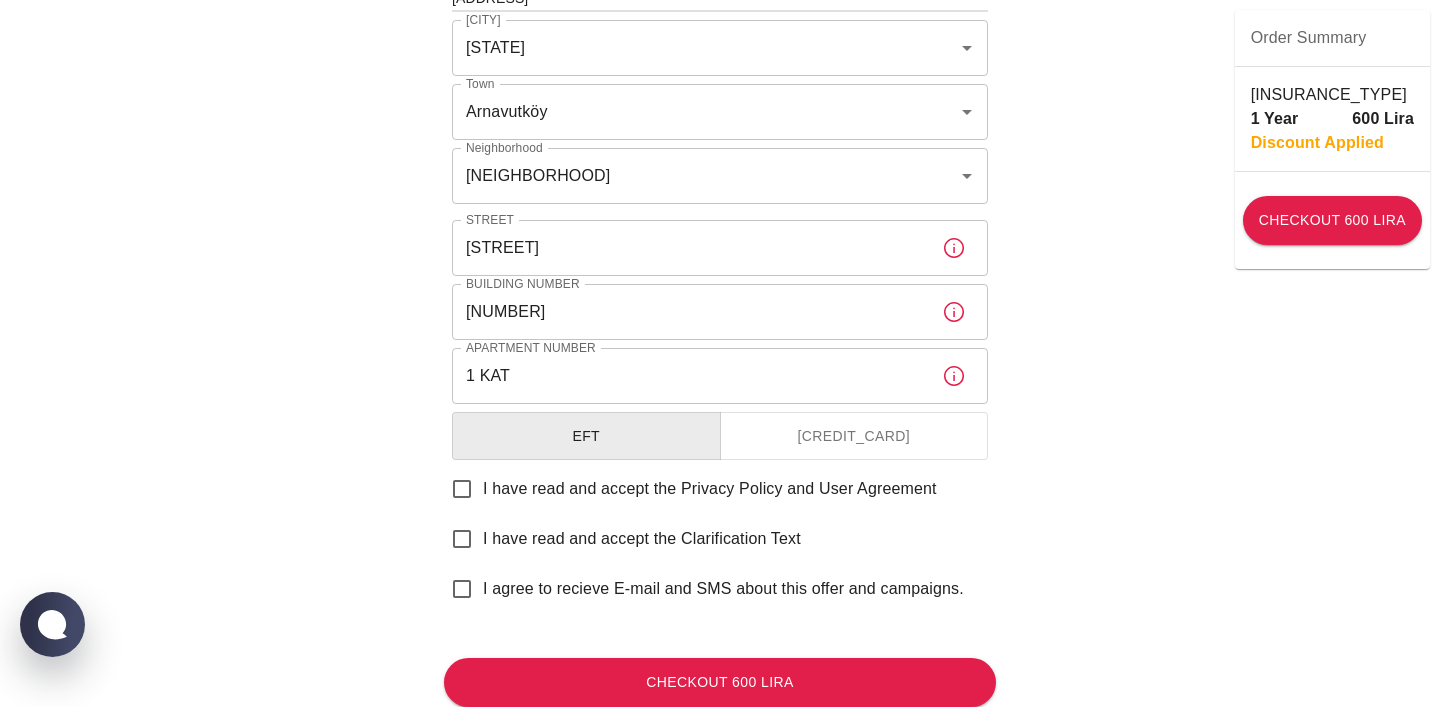 click on "I have read and accept the  Privacy Policy and User Agreement" at bounding box center [462, 489] 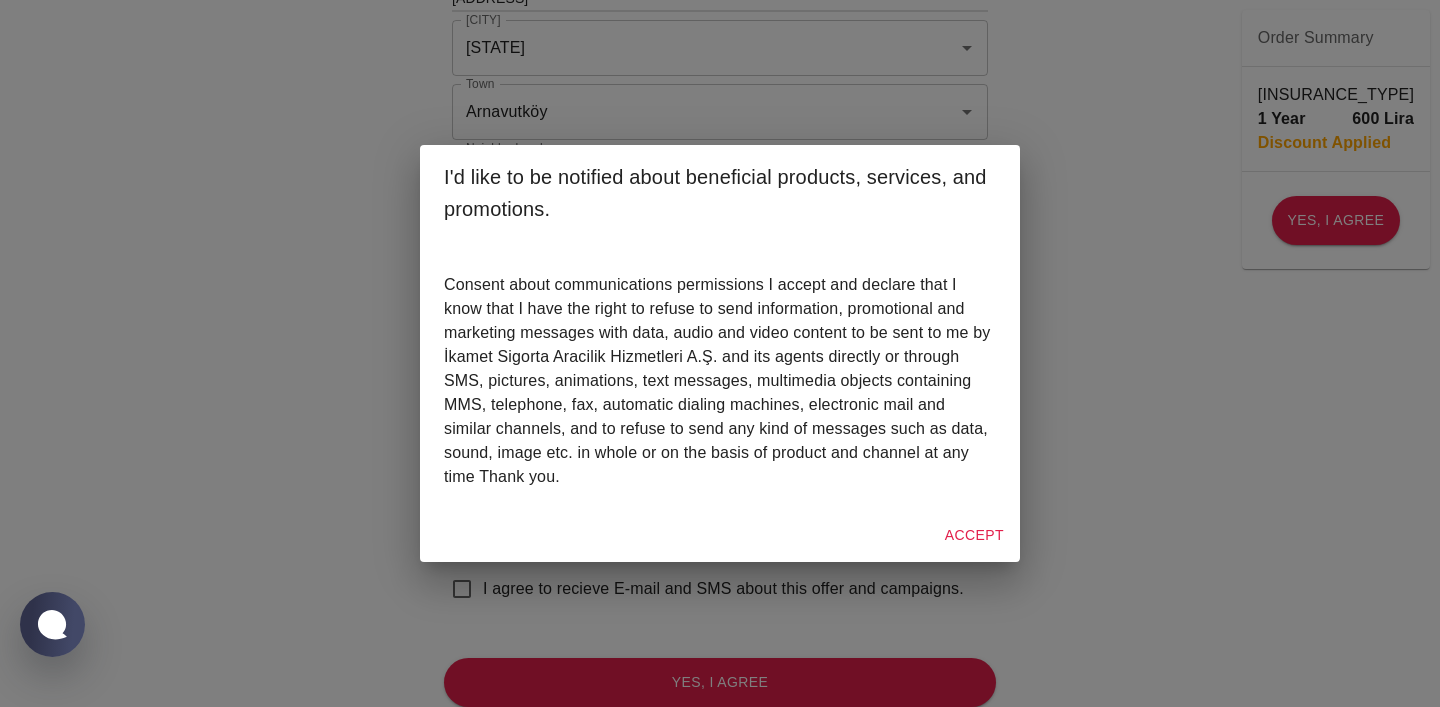 click on "Accept" at bounding box center [974, 535] 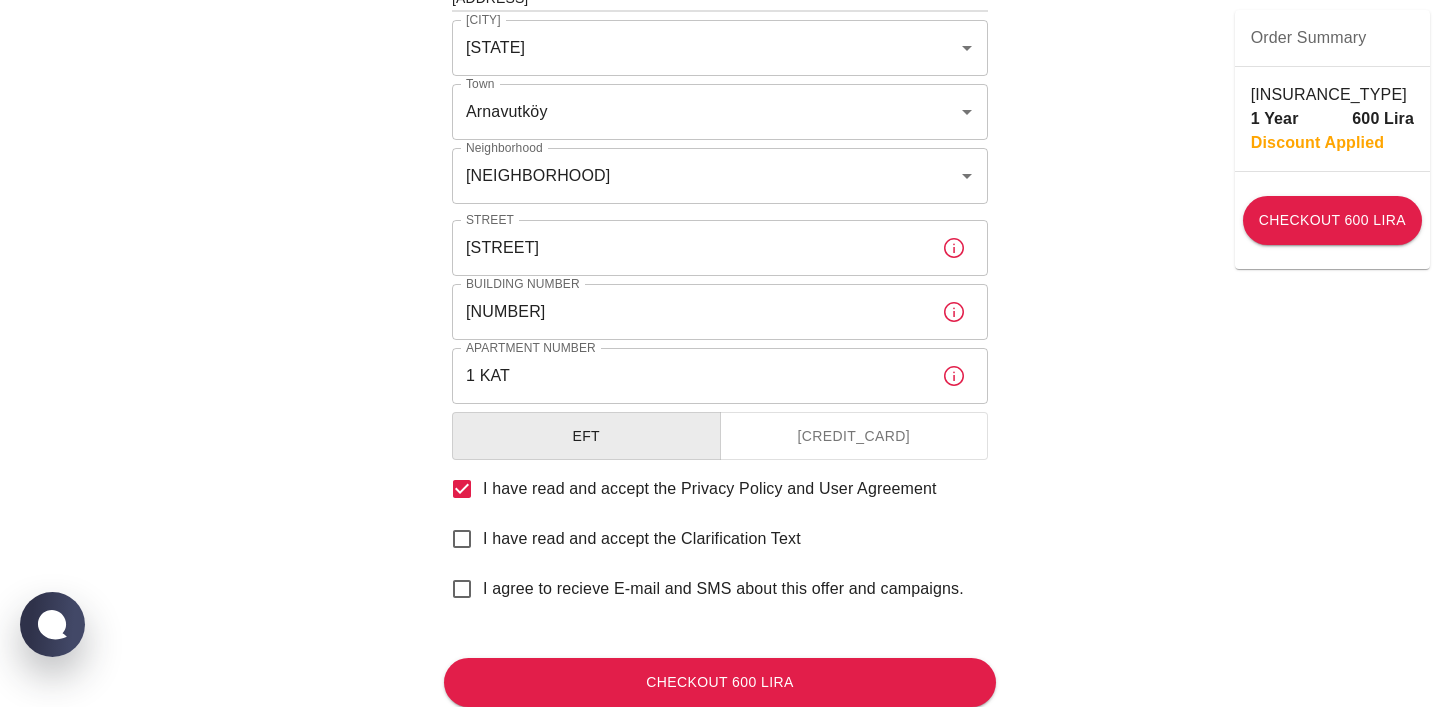 click on "I have read and accept the  Clarification Text" at bounding box center (462, 539) 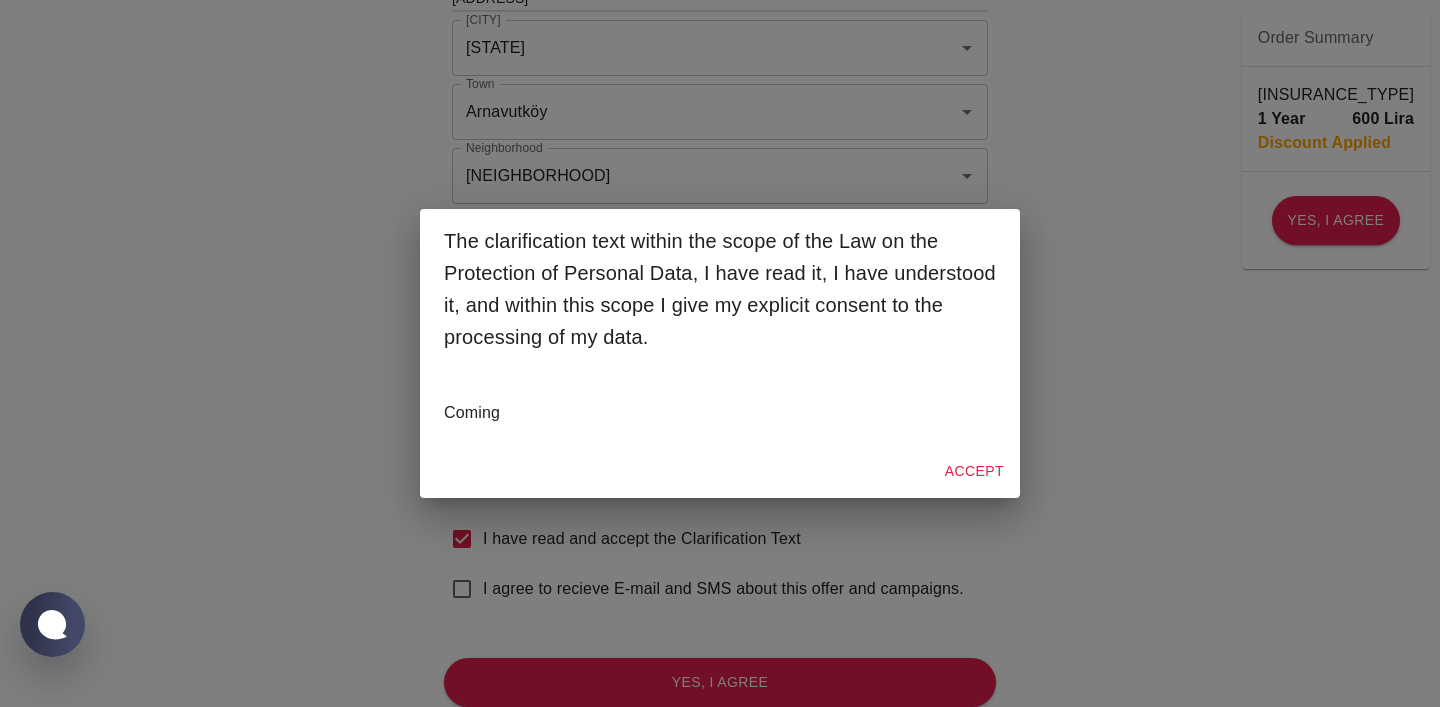 click on "Accept" at bounding box center [974, 471] 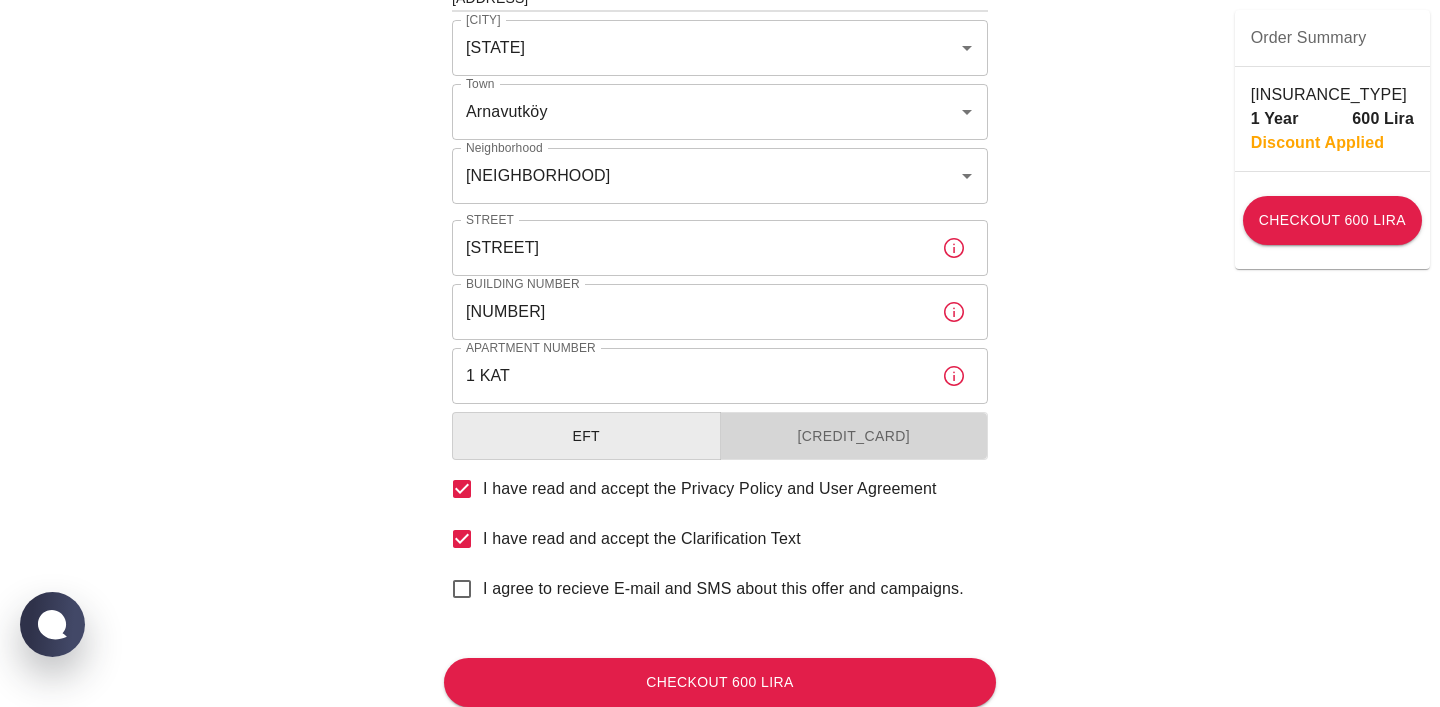 click on "Credit Card" at bounding box center [854, 436] 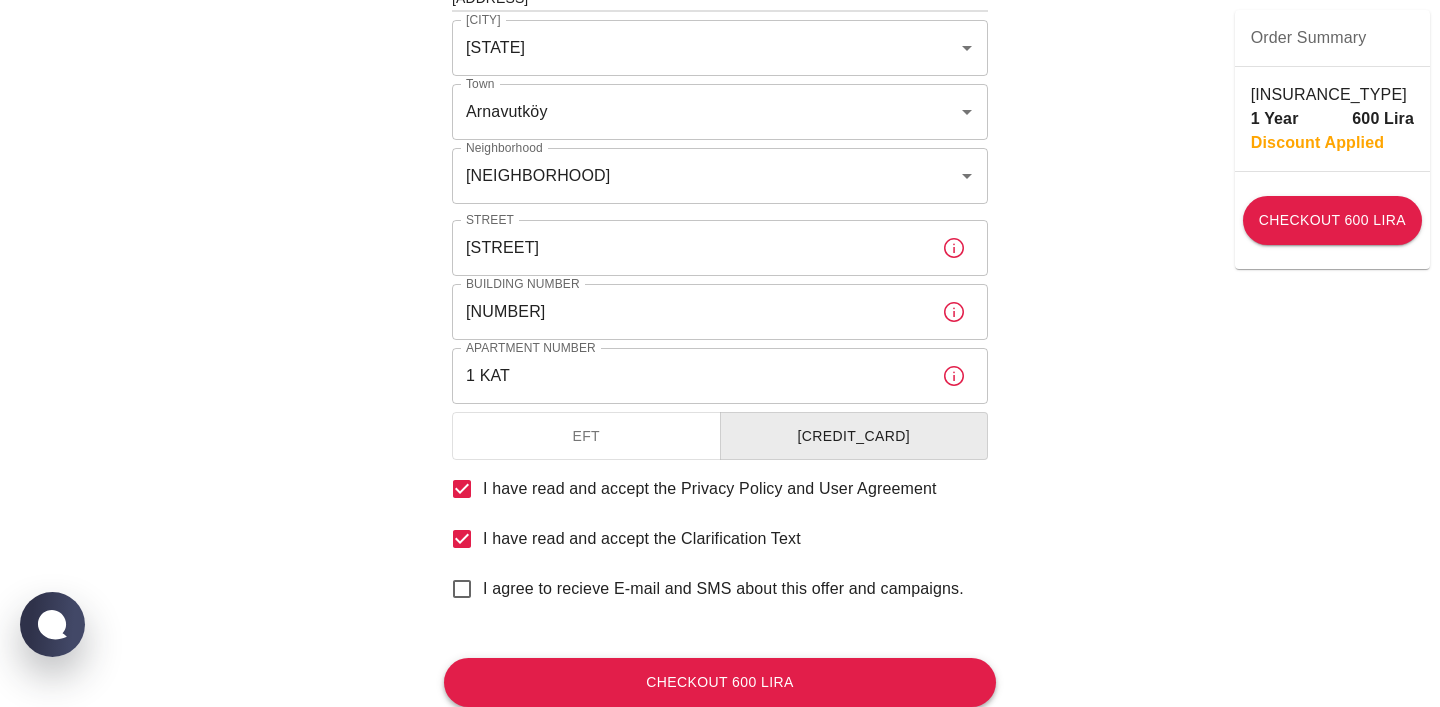 click on "Checkout 600 Lira" at bounding box center (720, 682) 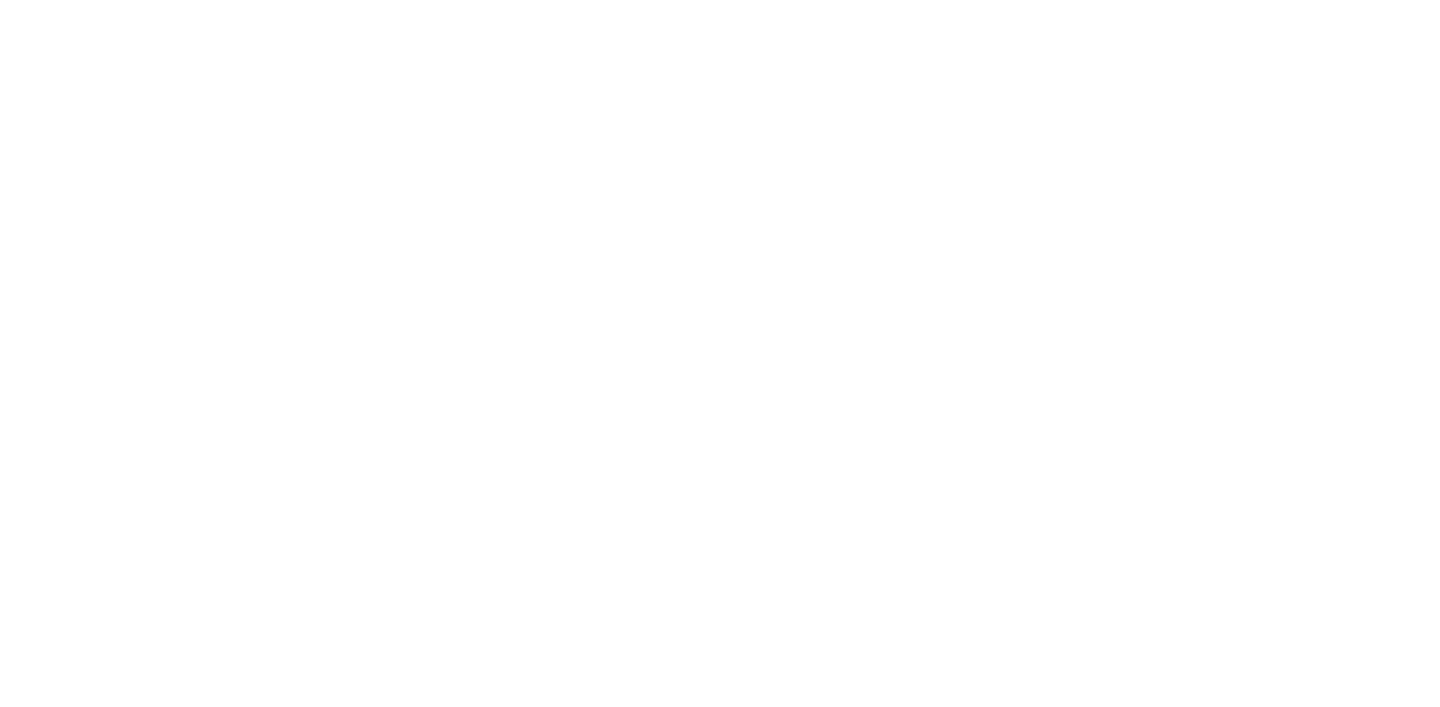 scroll, scrollTop: 0, scrollLeft: 0, axis: both 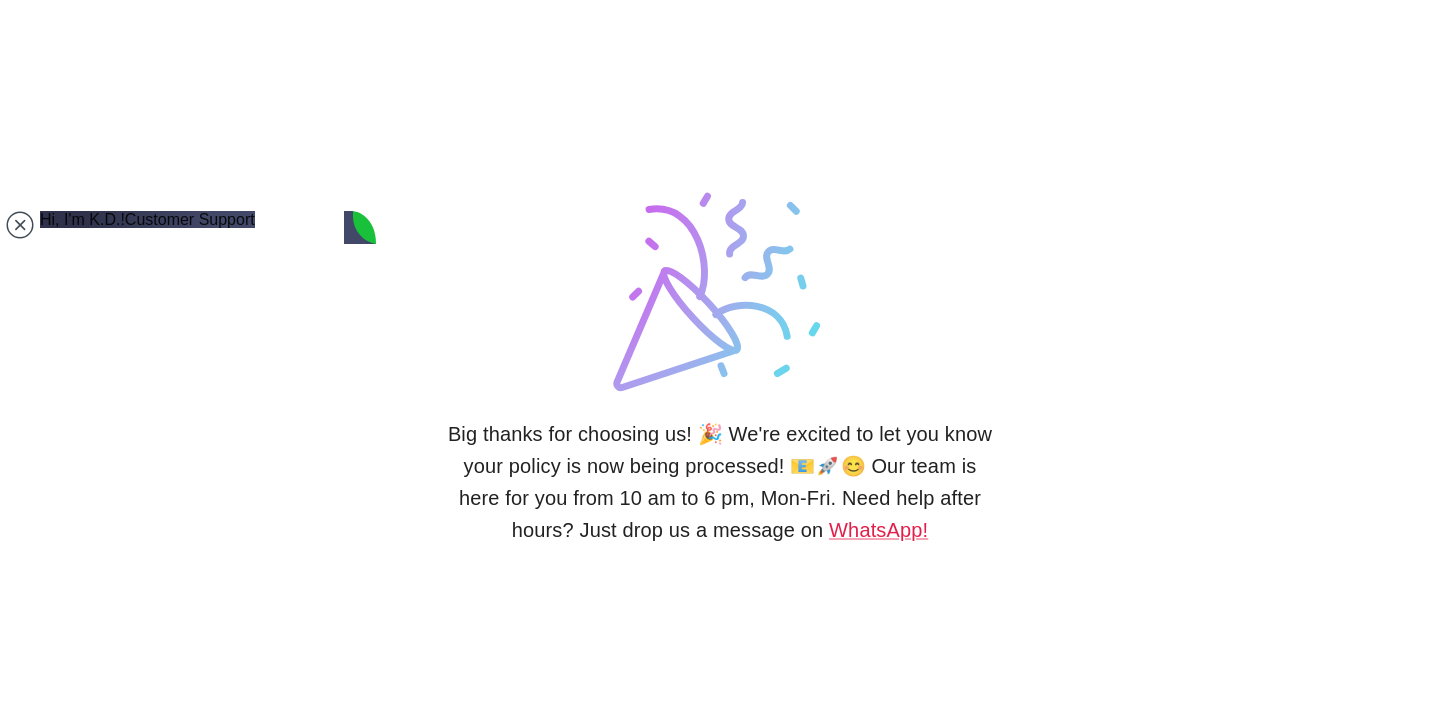 type on "W" 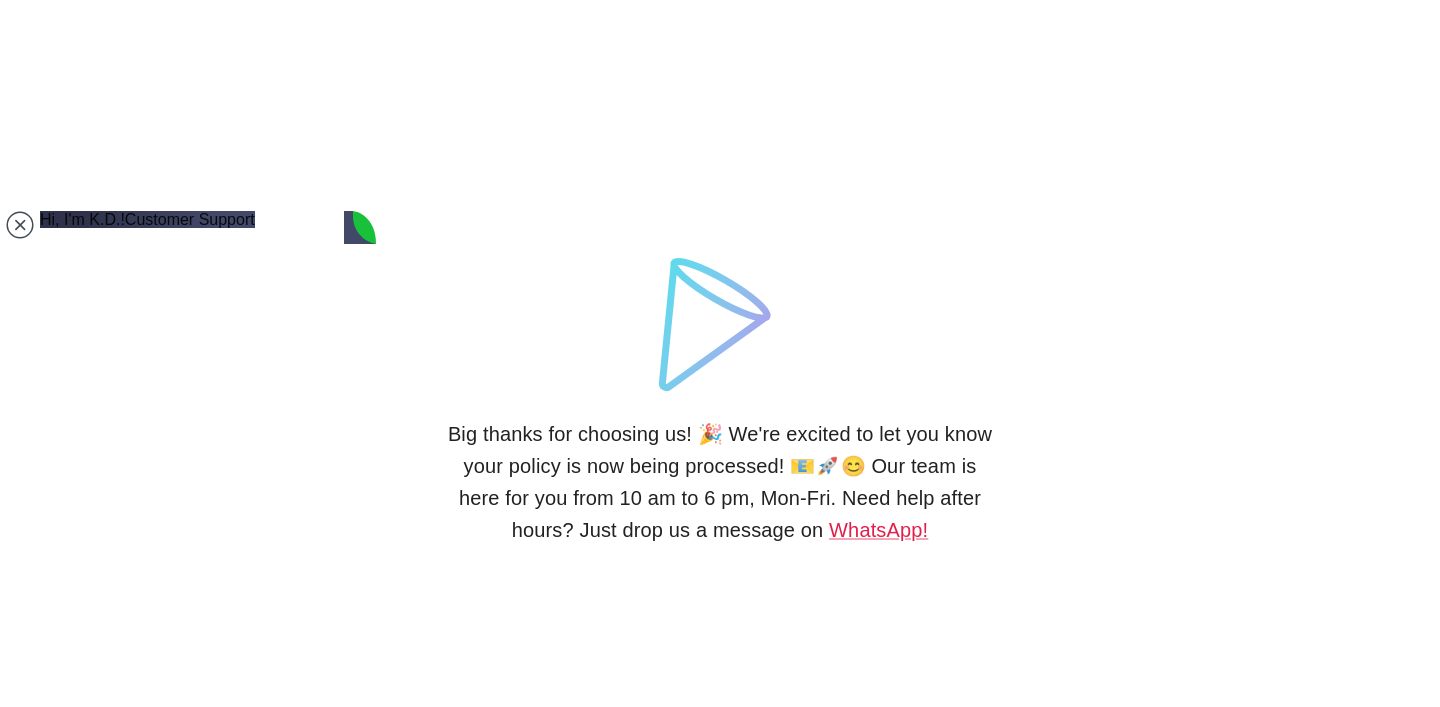 click on "Big thanks for choosing us! 🎉 We're excited to let you know your policy is now being processed! 📧🚀😊 Our team is here for you from 10 am to 6 pm, Mon-Fri. Need help after hours? Just drop us a message on   WhatsApp!" at bounding box center (720, 353) 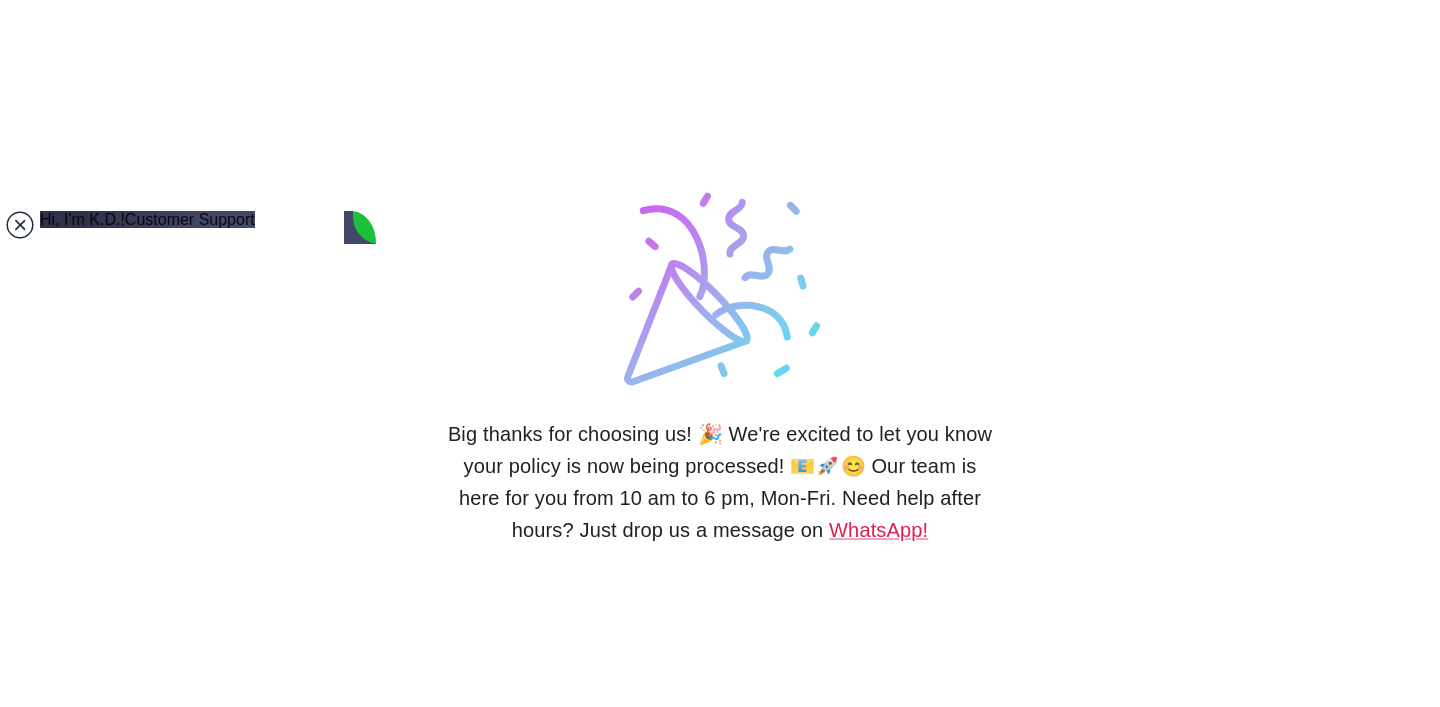 click at bounding box center (20, 225) 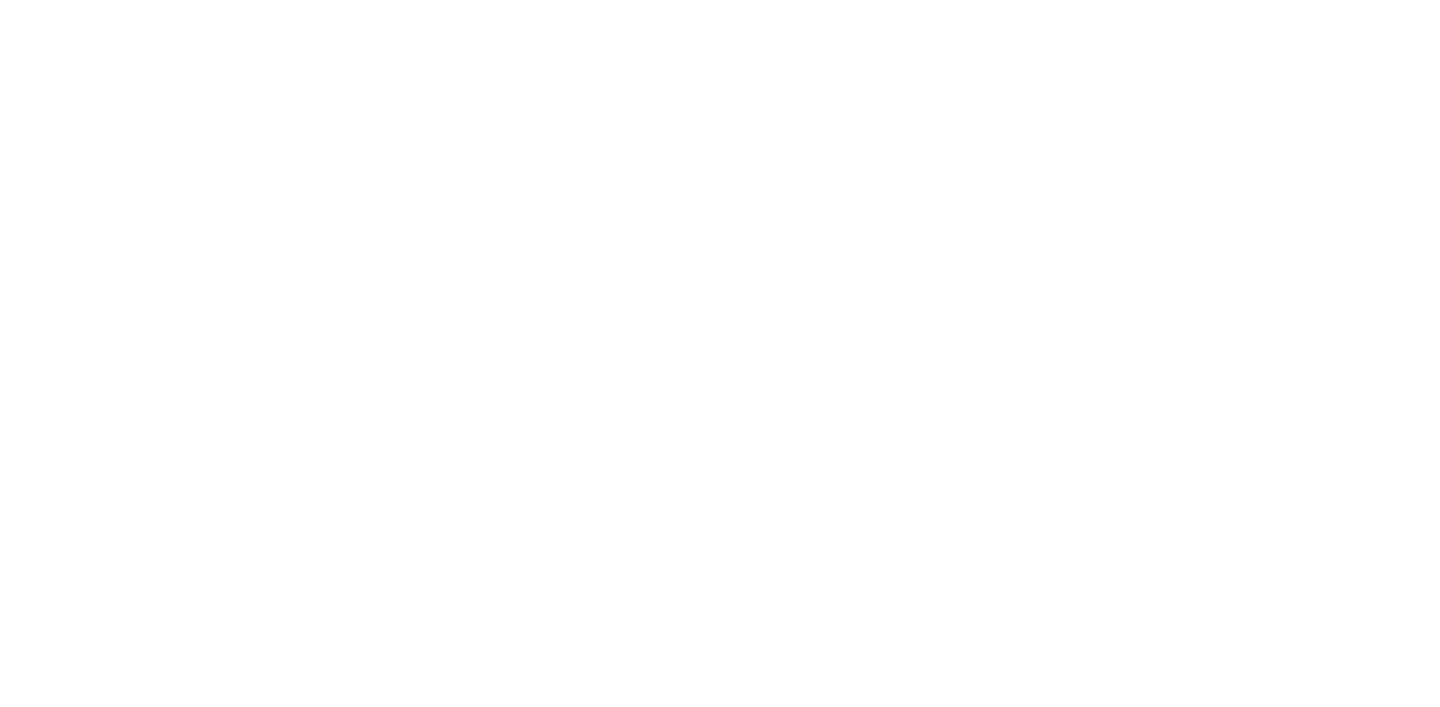 scroll, scrollTop: 0, scrollLeft: 0, axis: both 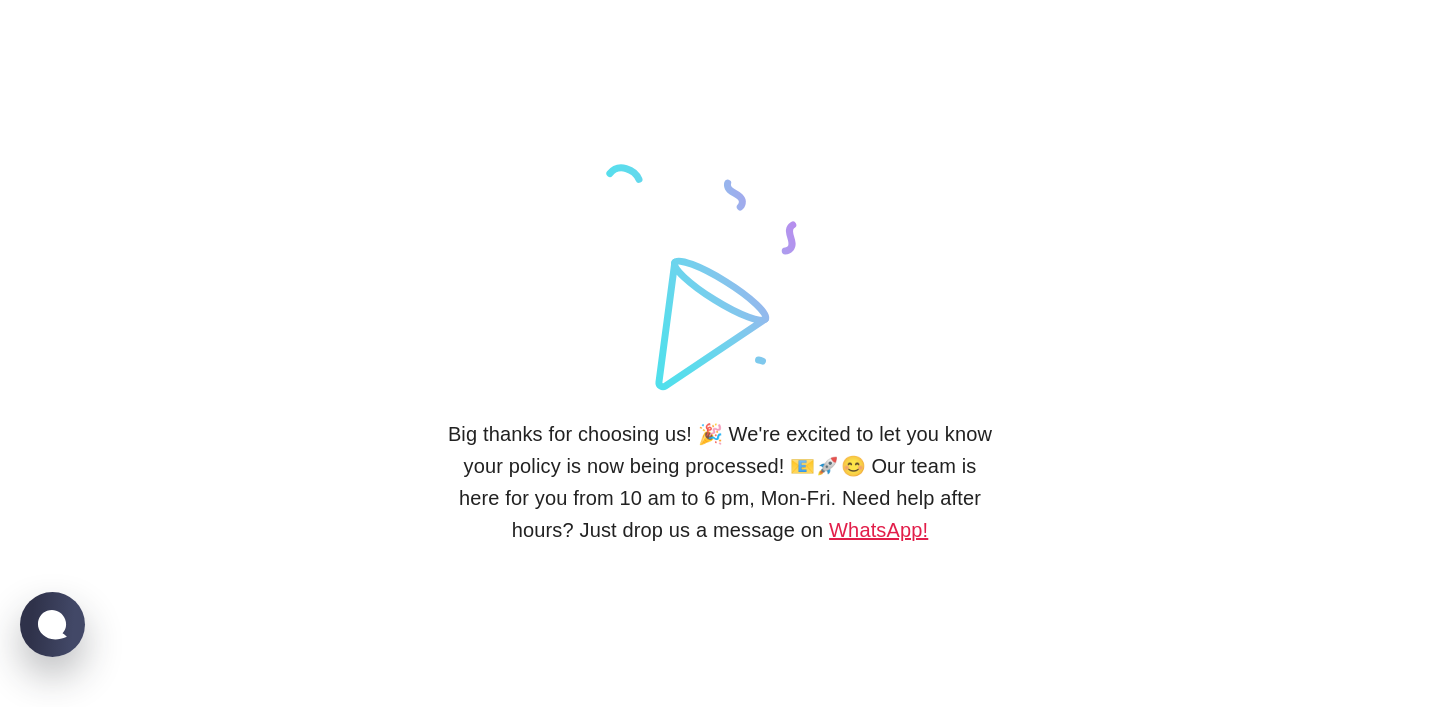 click on "WhatsApp!" at bounding box center (878, 530) 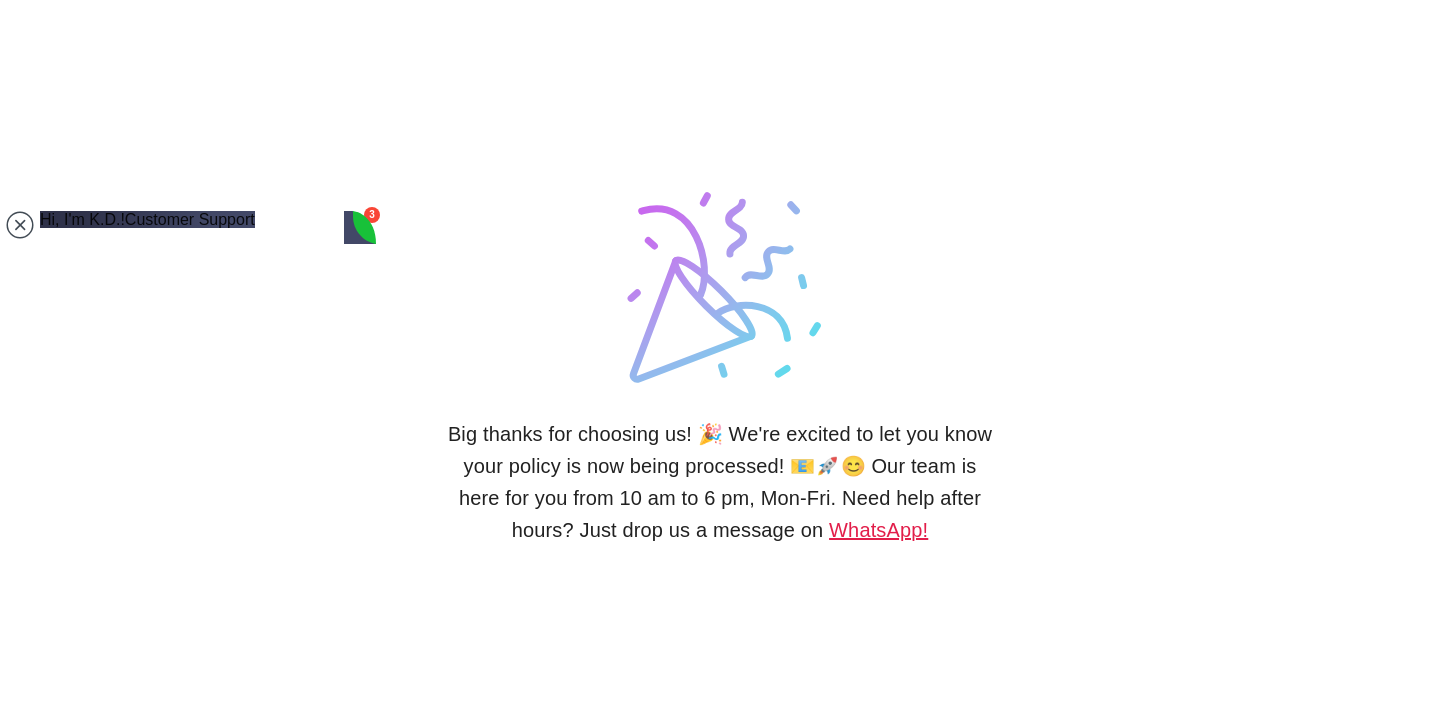 scroll, scrollTop: 0, scrollLeft: 0, axis: both 